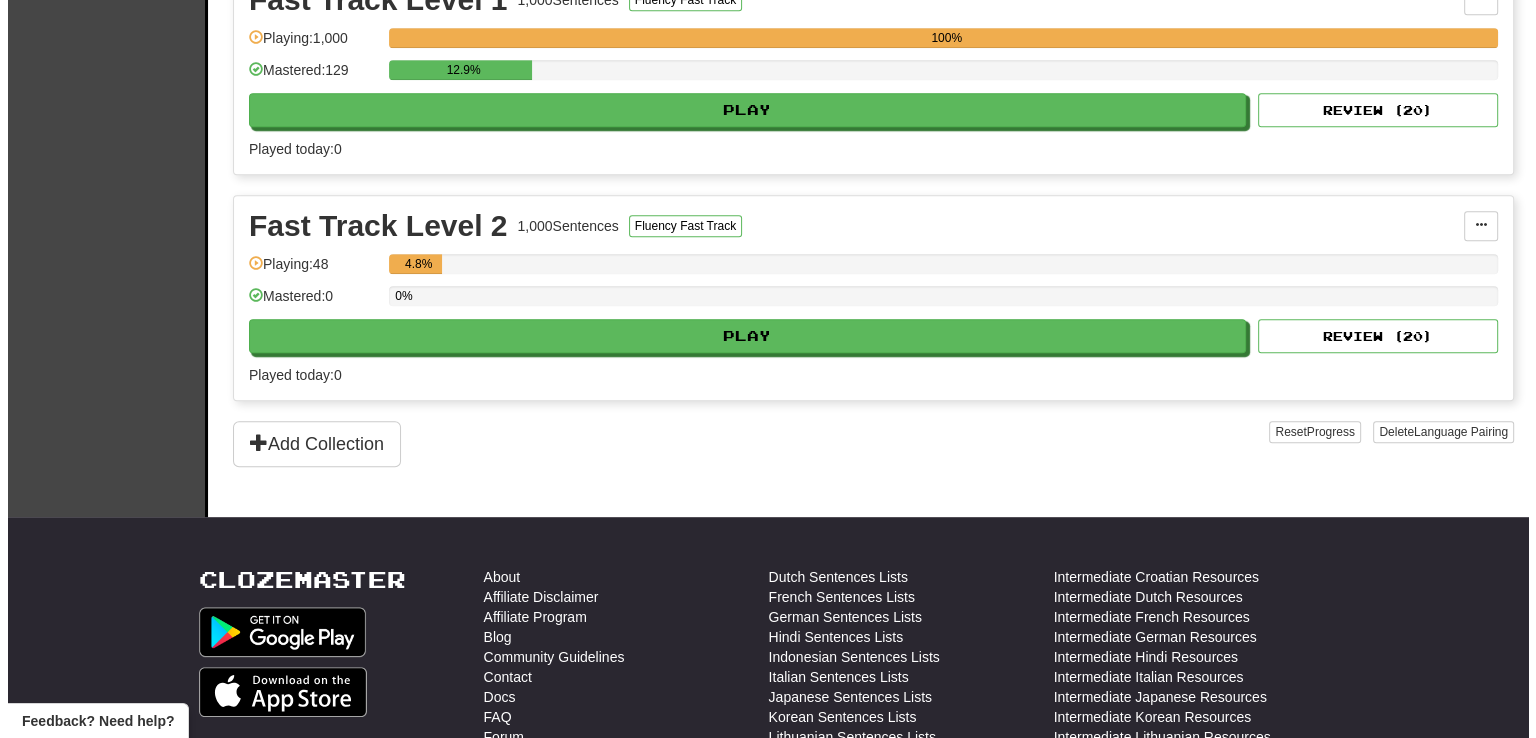 scroll, scrollTop: 700, scrollLeft: 0, axis: vertical 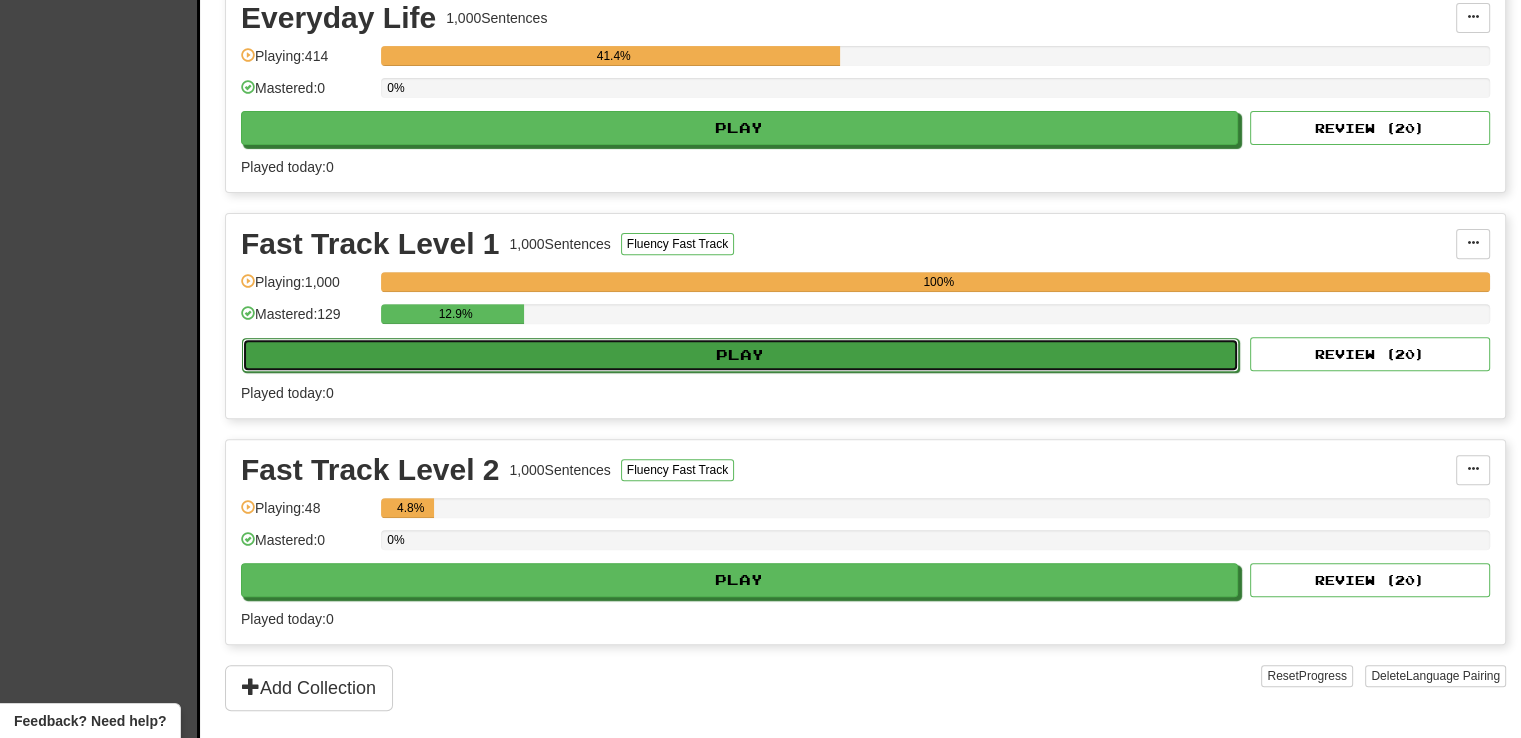 click on "Play" at bounding box center (740, 355) 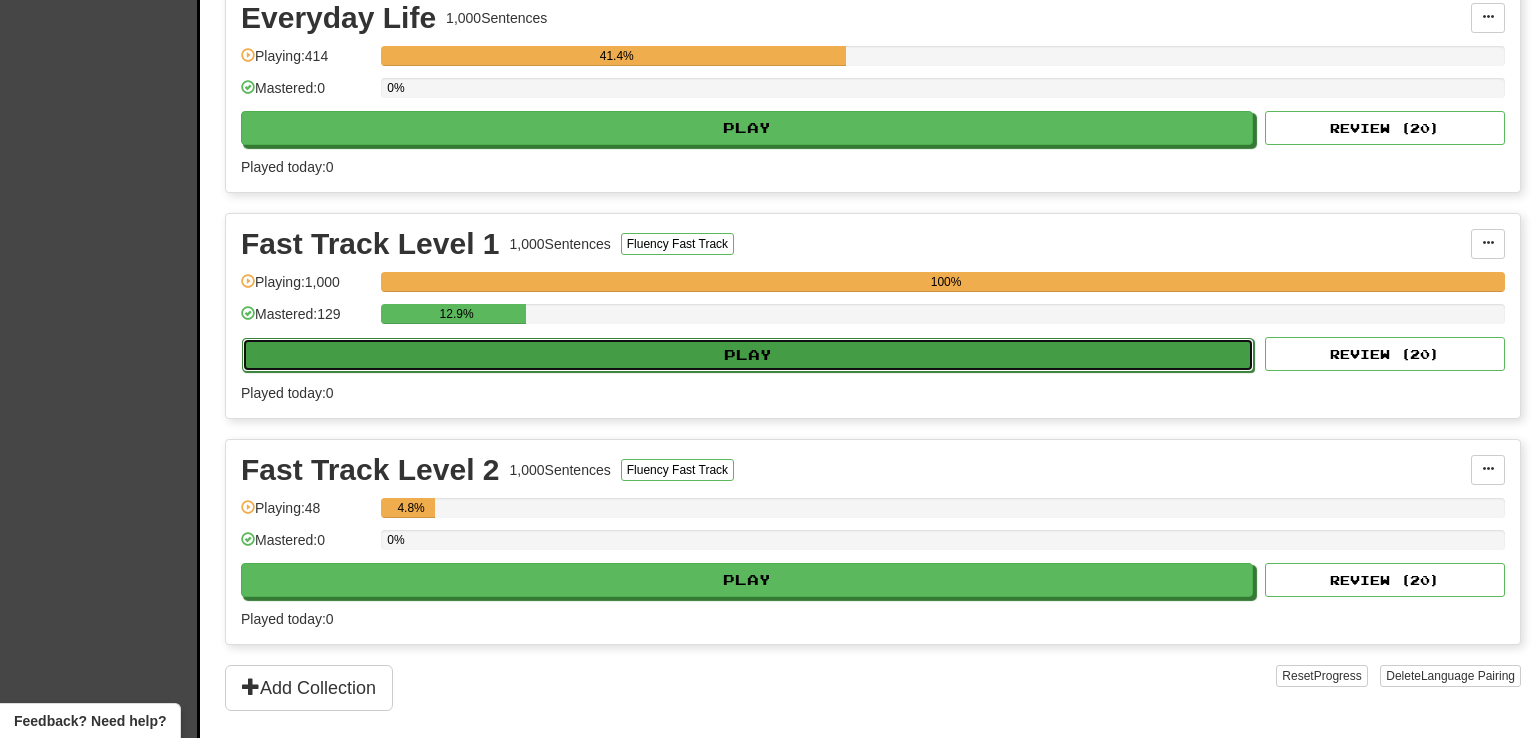 select on "**" 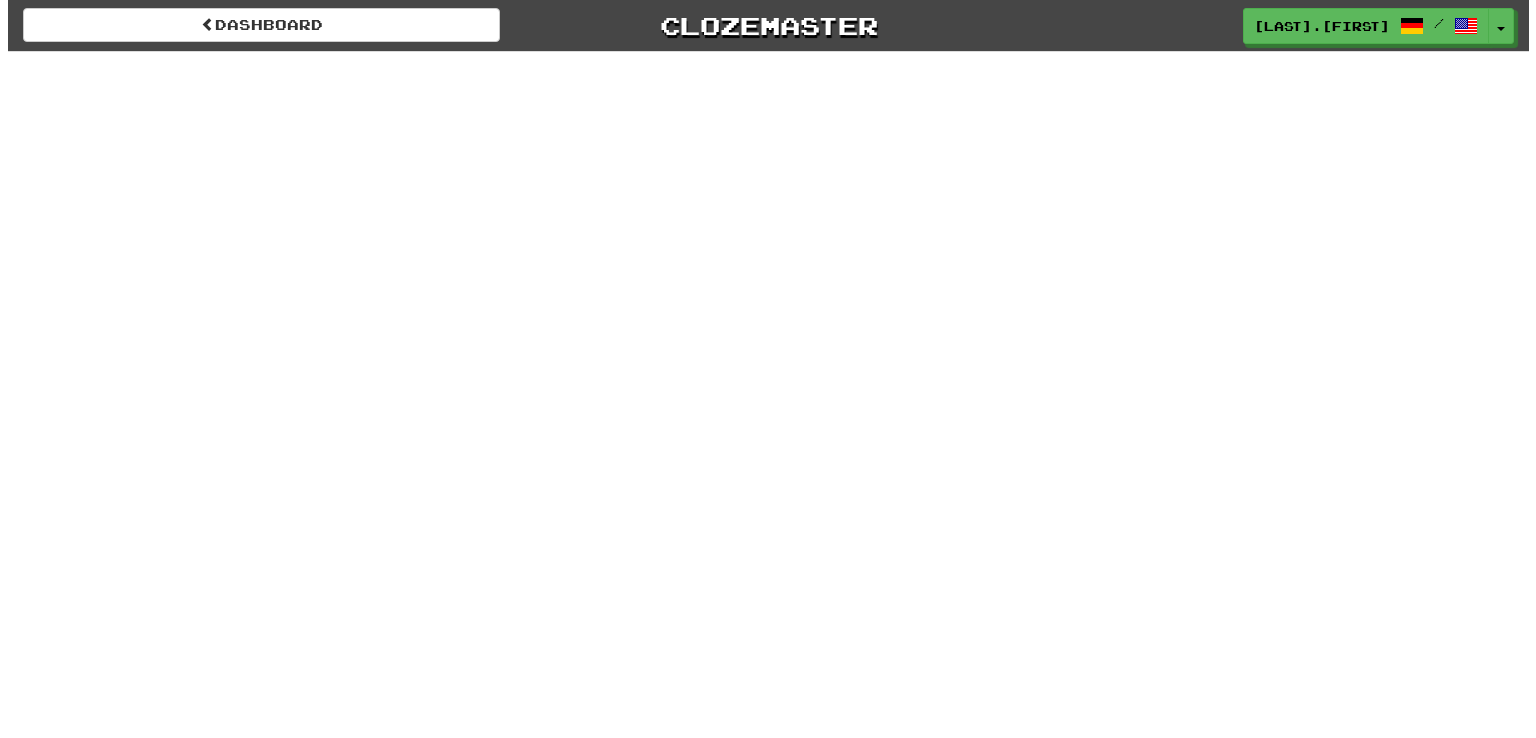 scroll, scrollTop: 0, scrollLeft: 0, axis: both 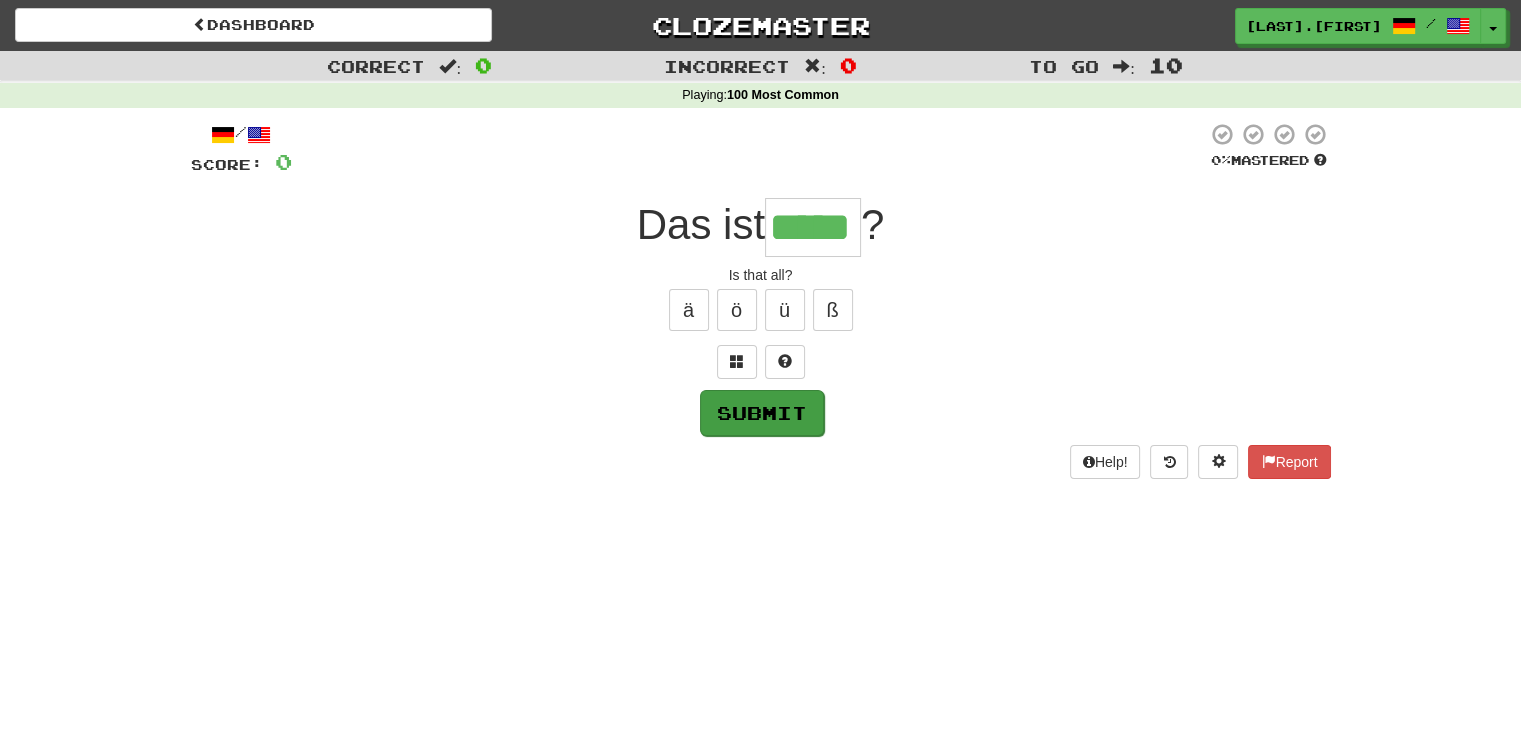 type on "*****" 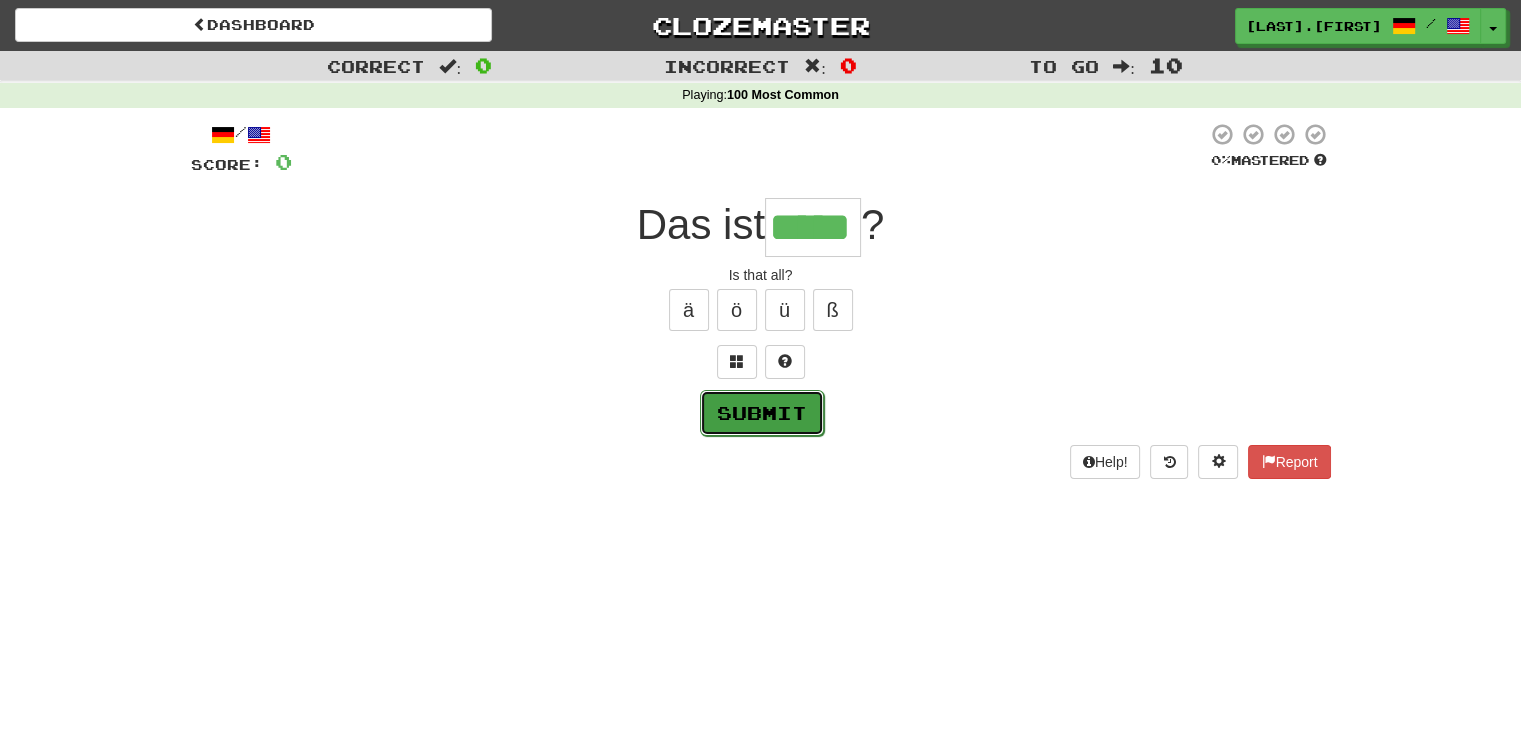 click on "Submit" at bounding box center [762, 413] 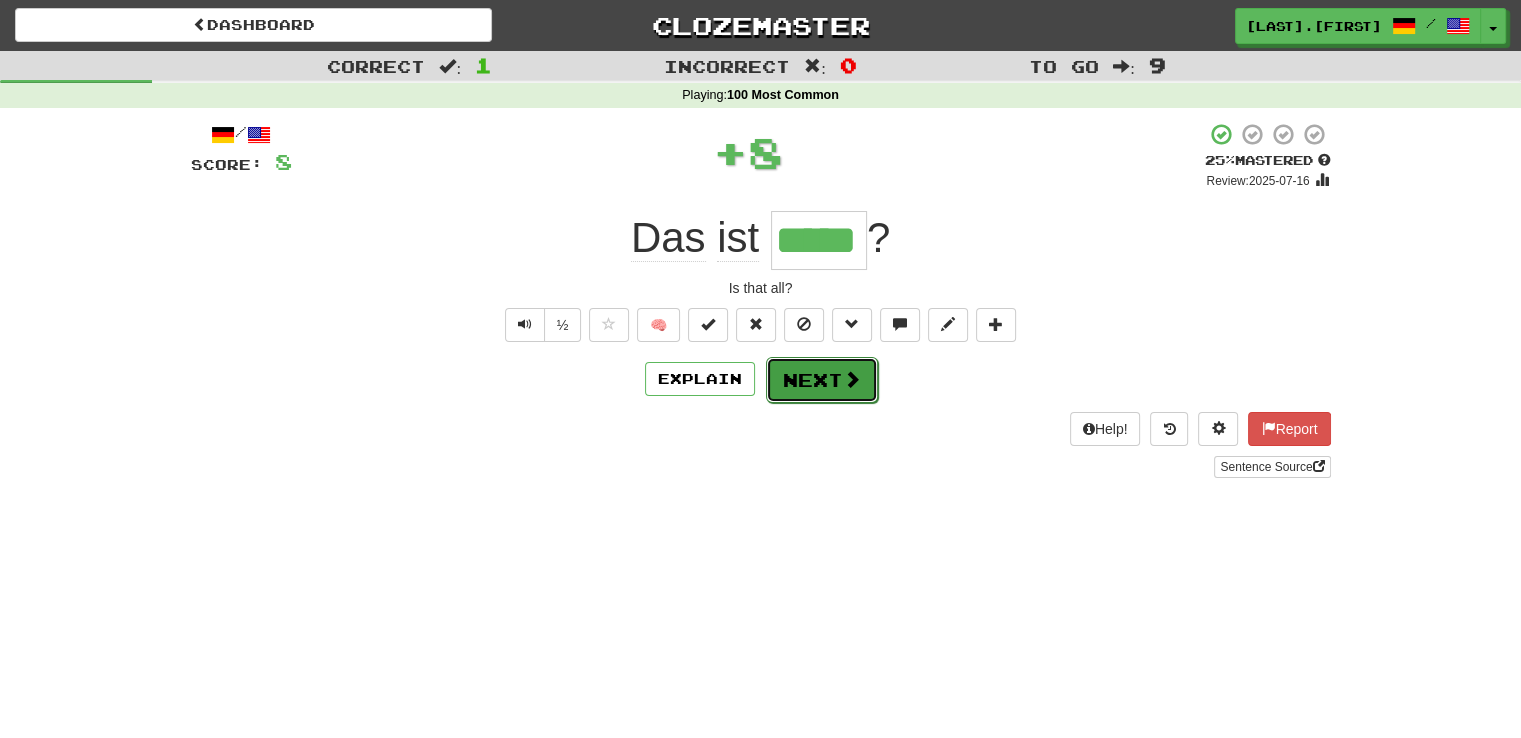 click on "Next" at bounding box center (822, 380) 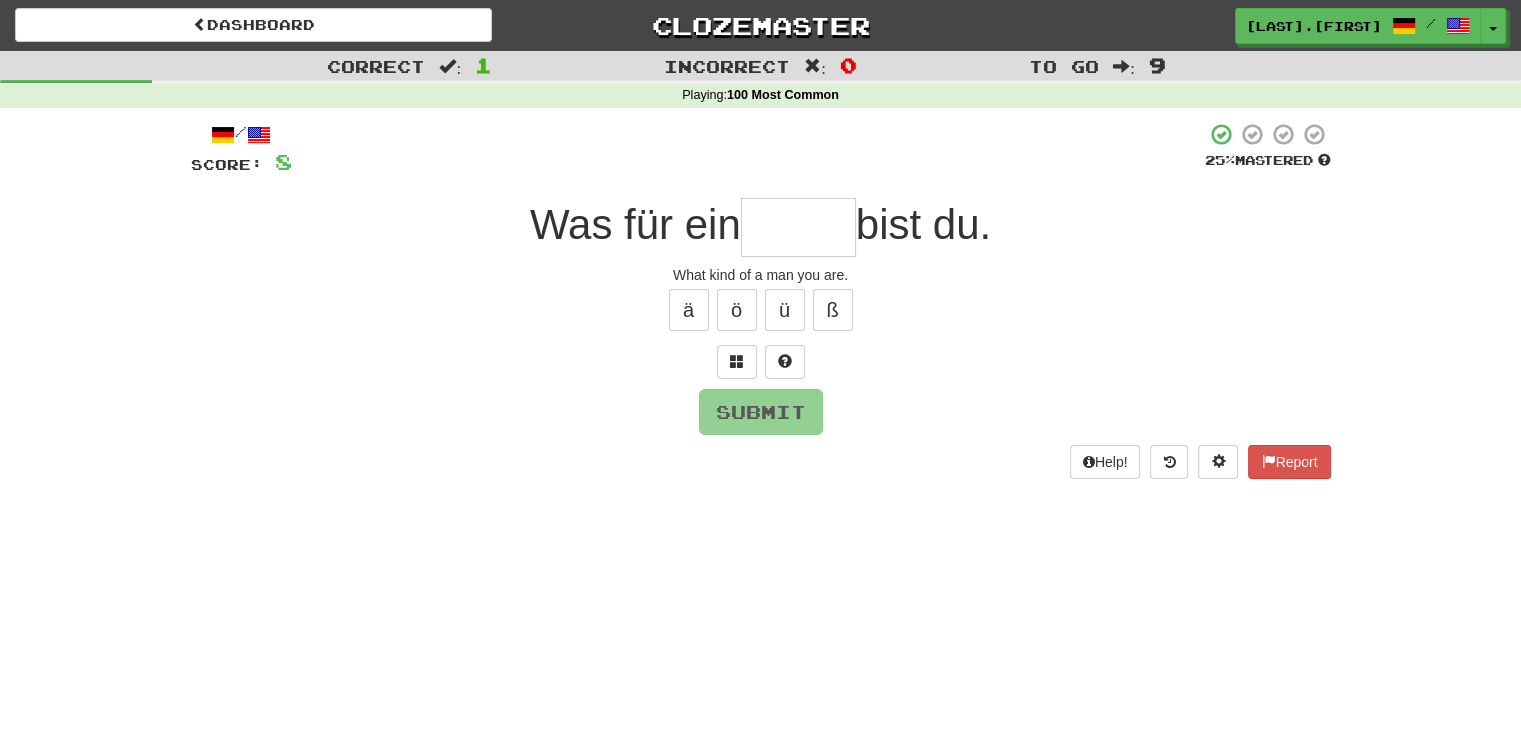click at bounding box center (798, 227) 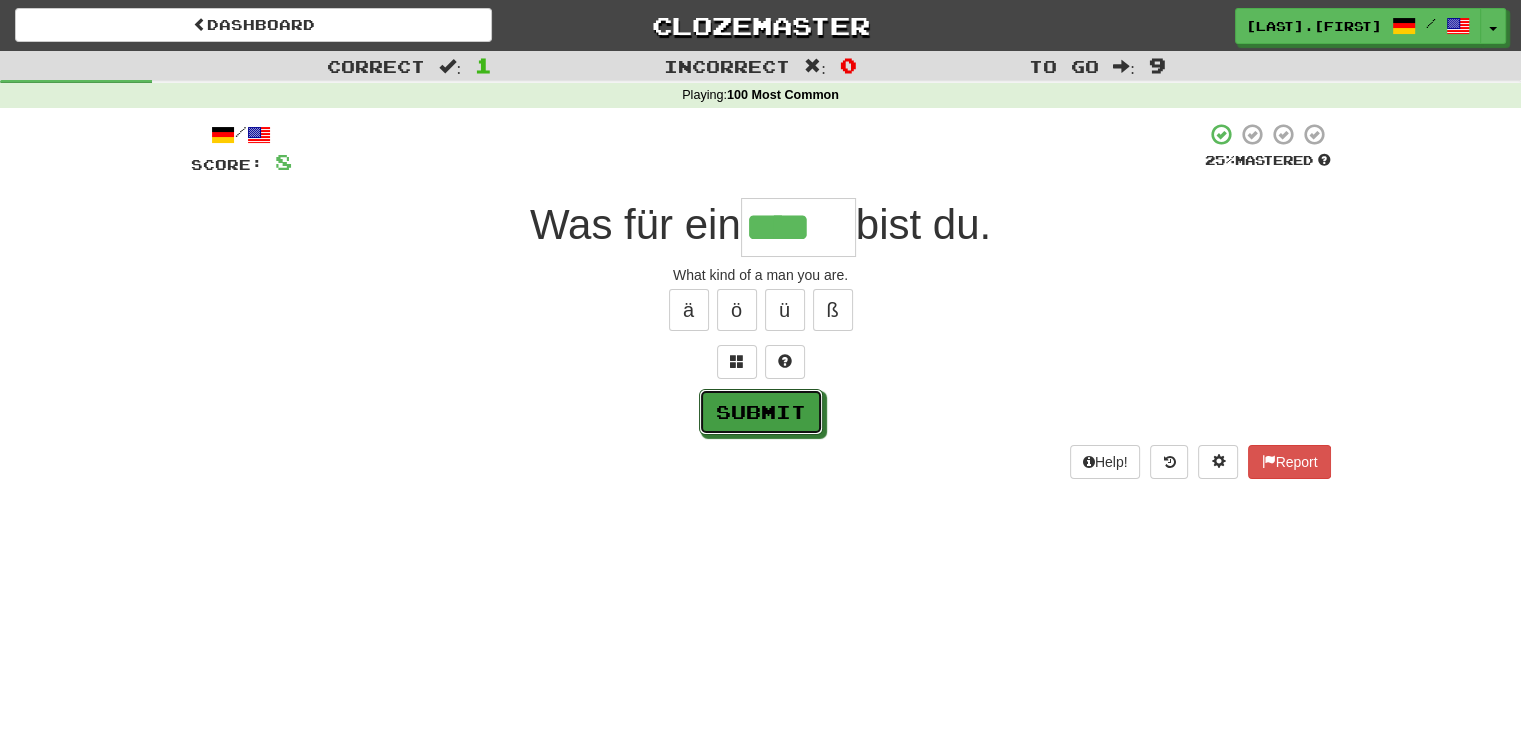 click on "Submit" at bounding box center [761, 412] 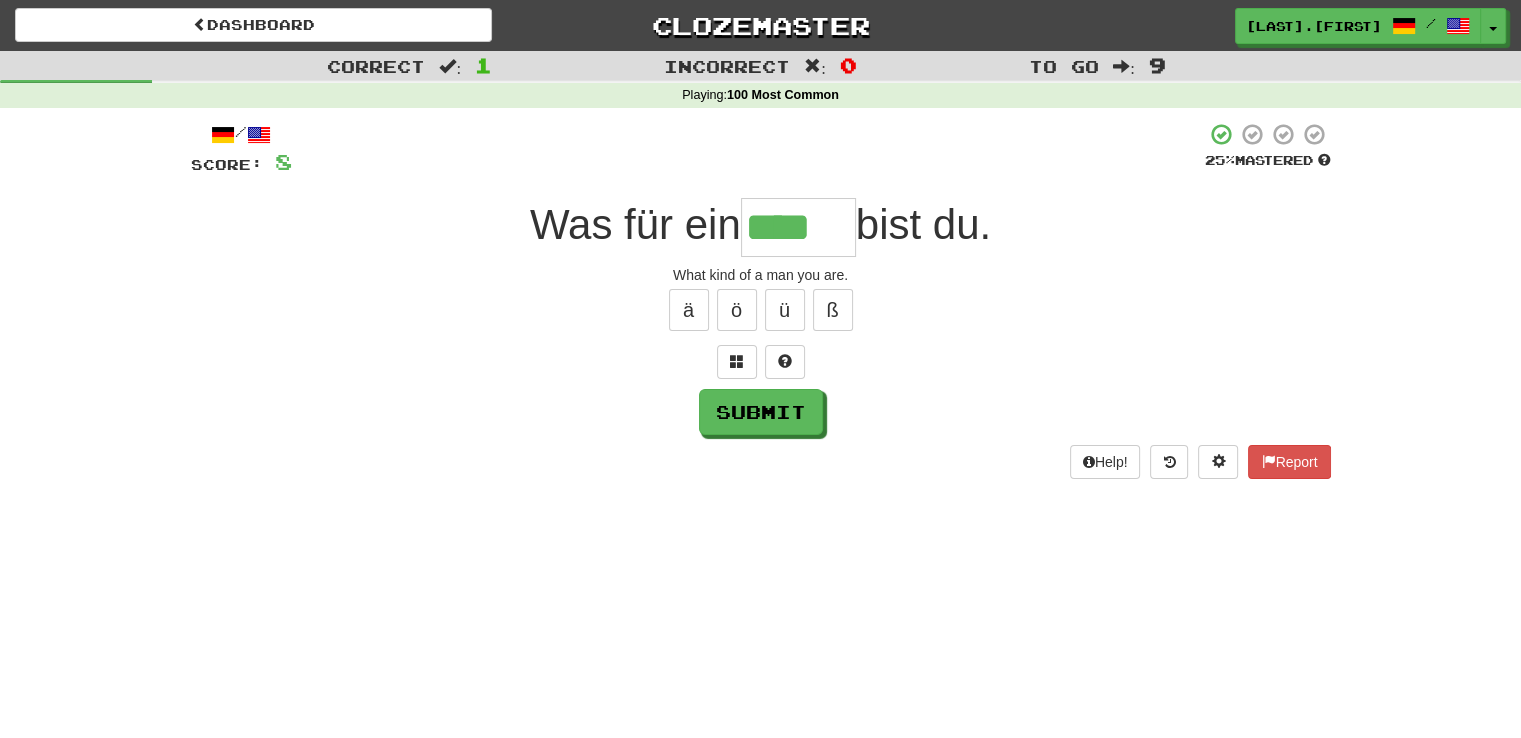 type on "****" 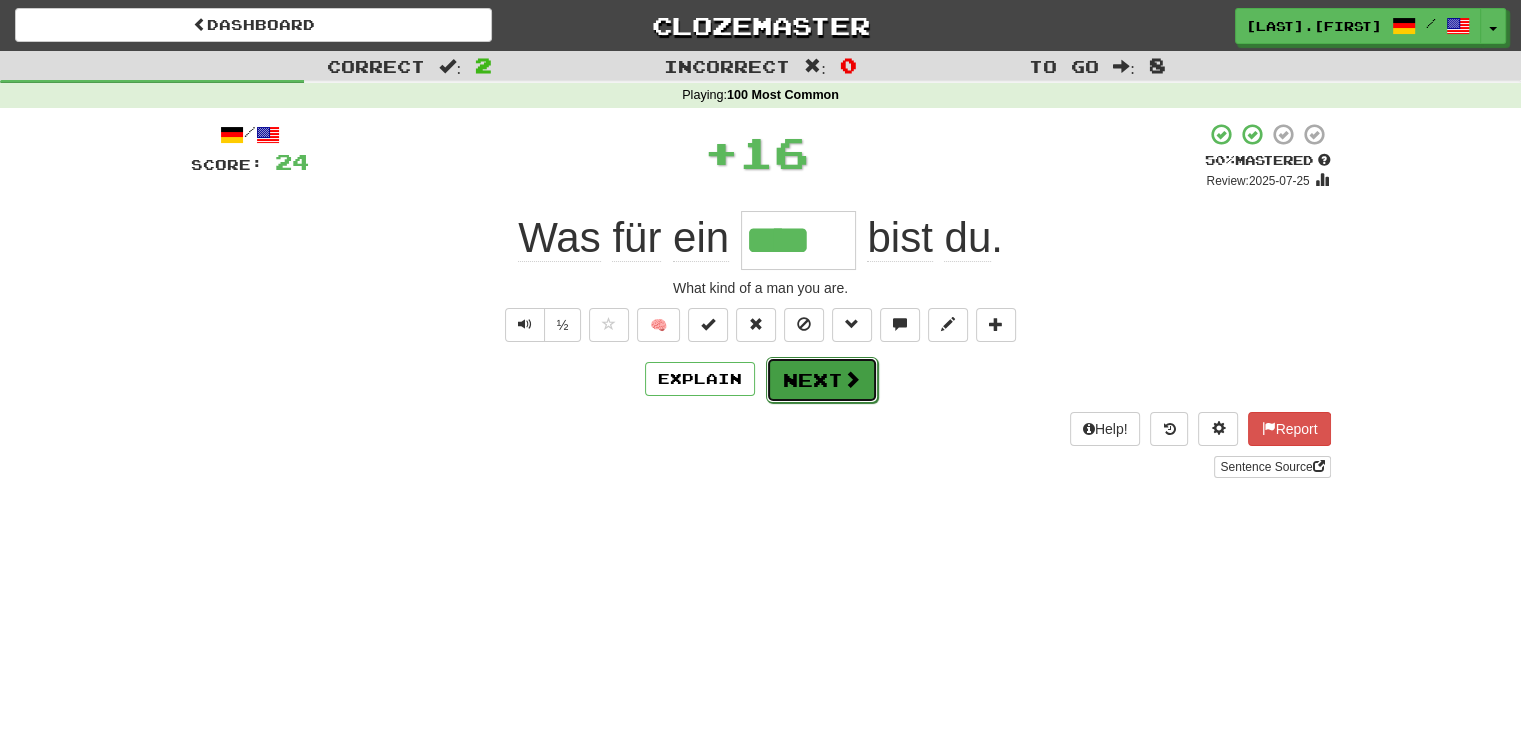 click on "Next" at bounding box center [822, 380] 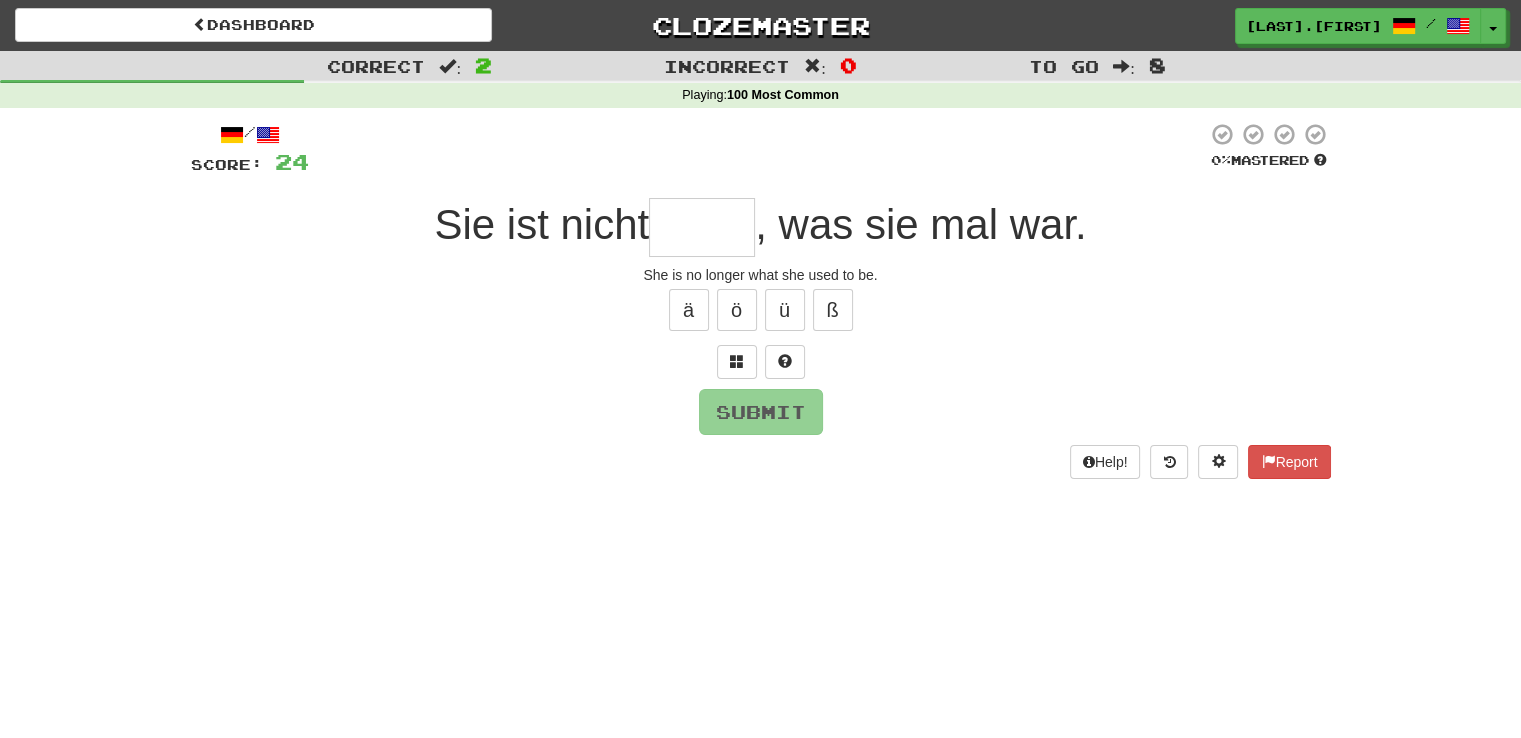 click at bounding box center (702, 227) 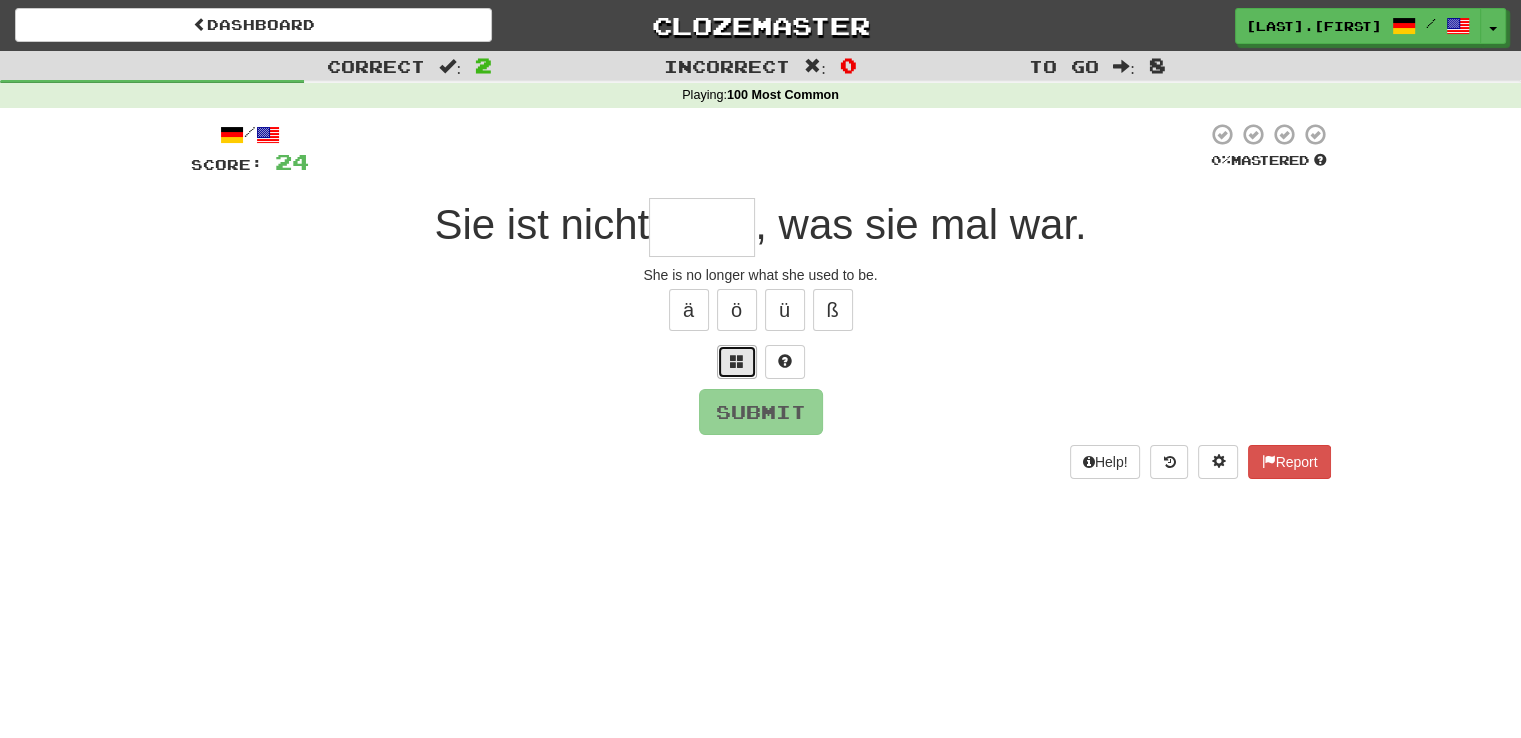 click at bounding box center (737, 361) 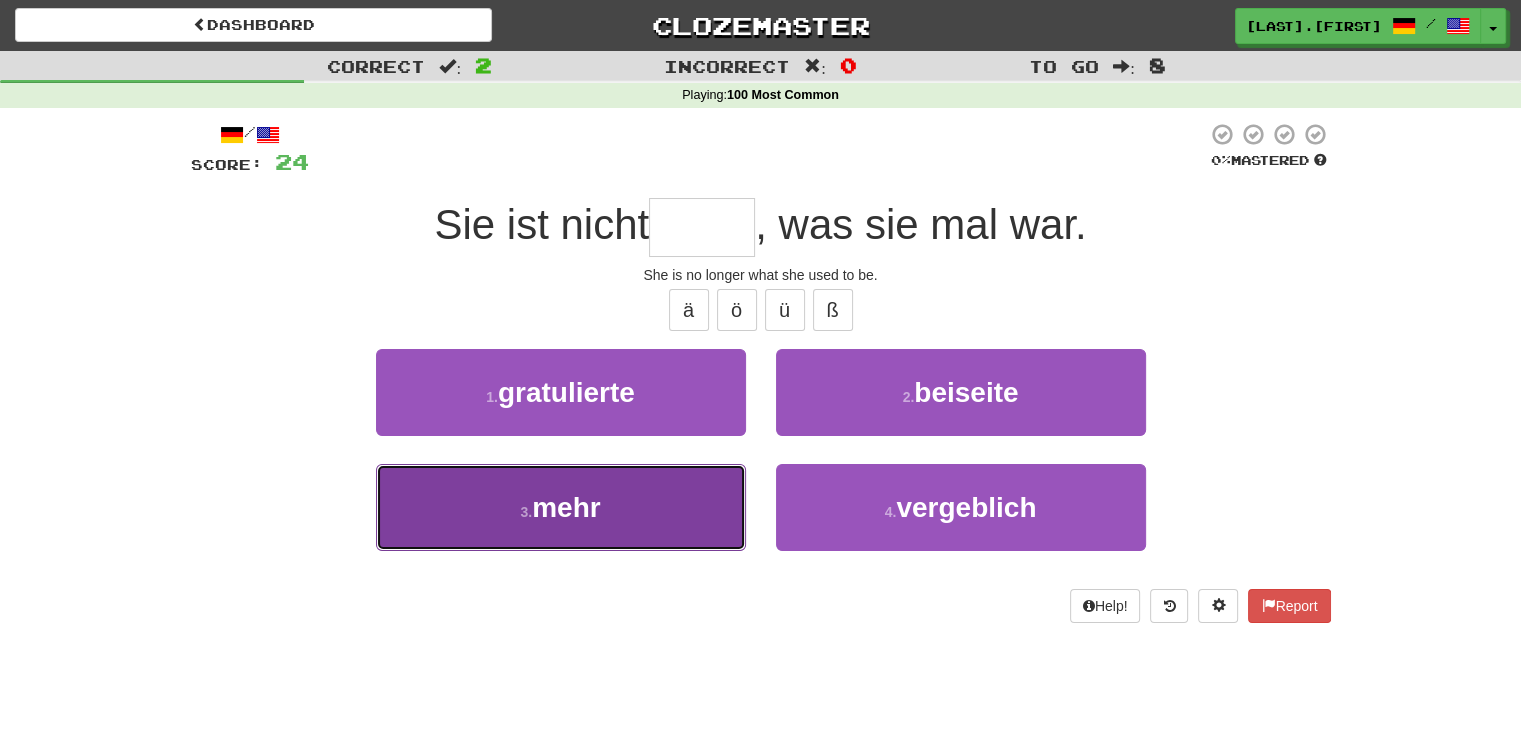 click on "mehr" at bounding box center [566, 507] 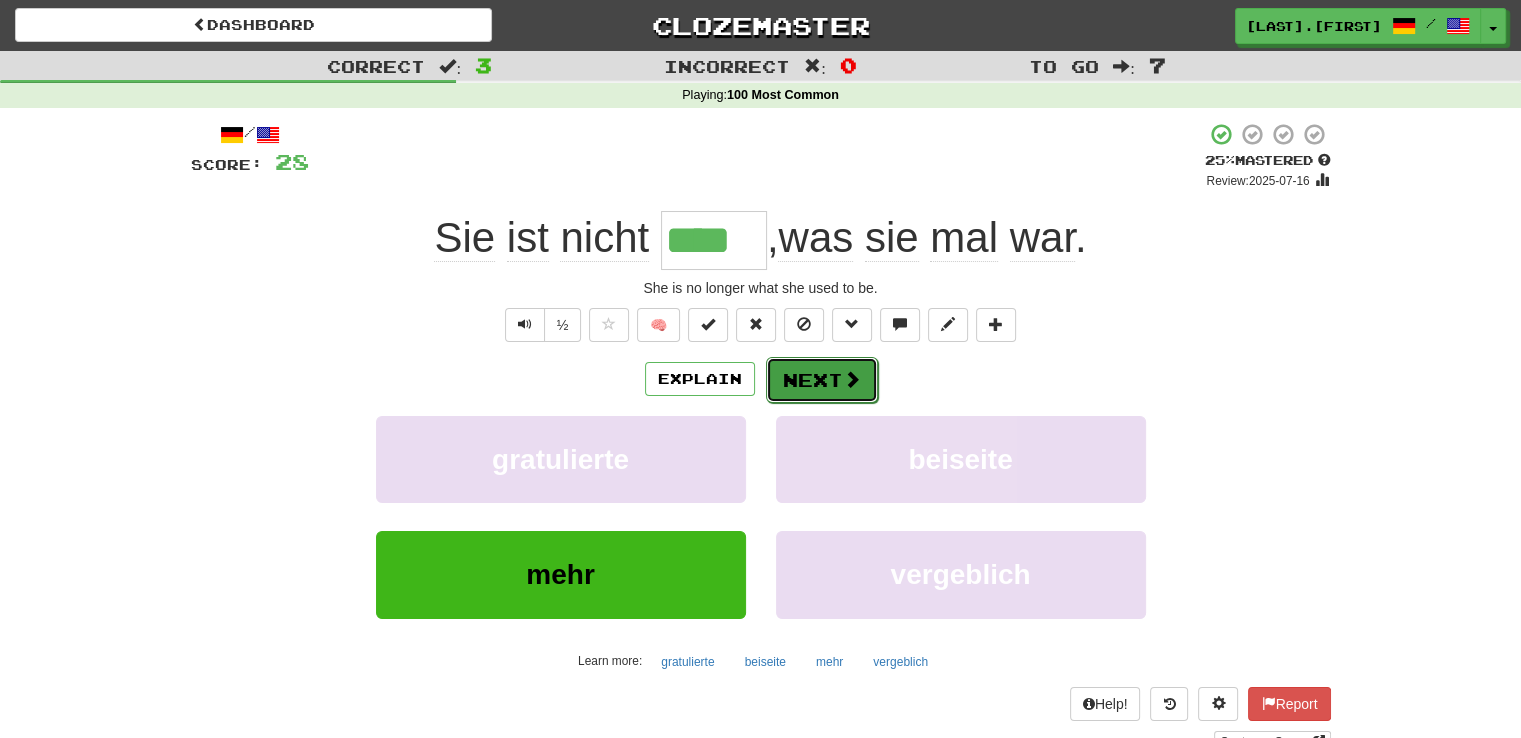 click on "Next" at bounding box center (822, 380) 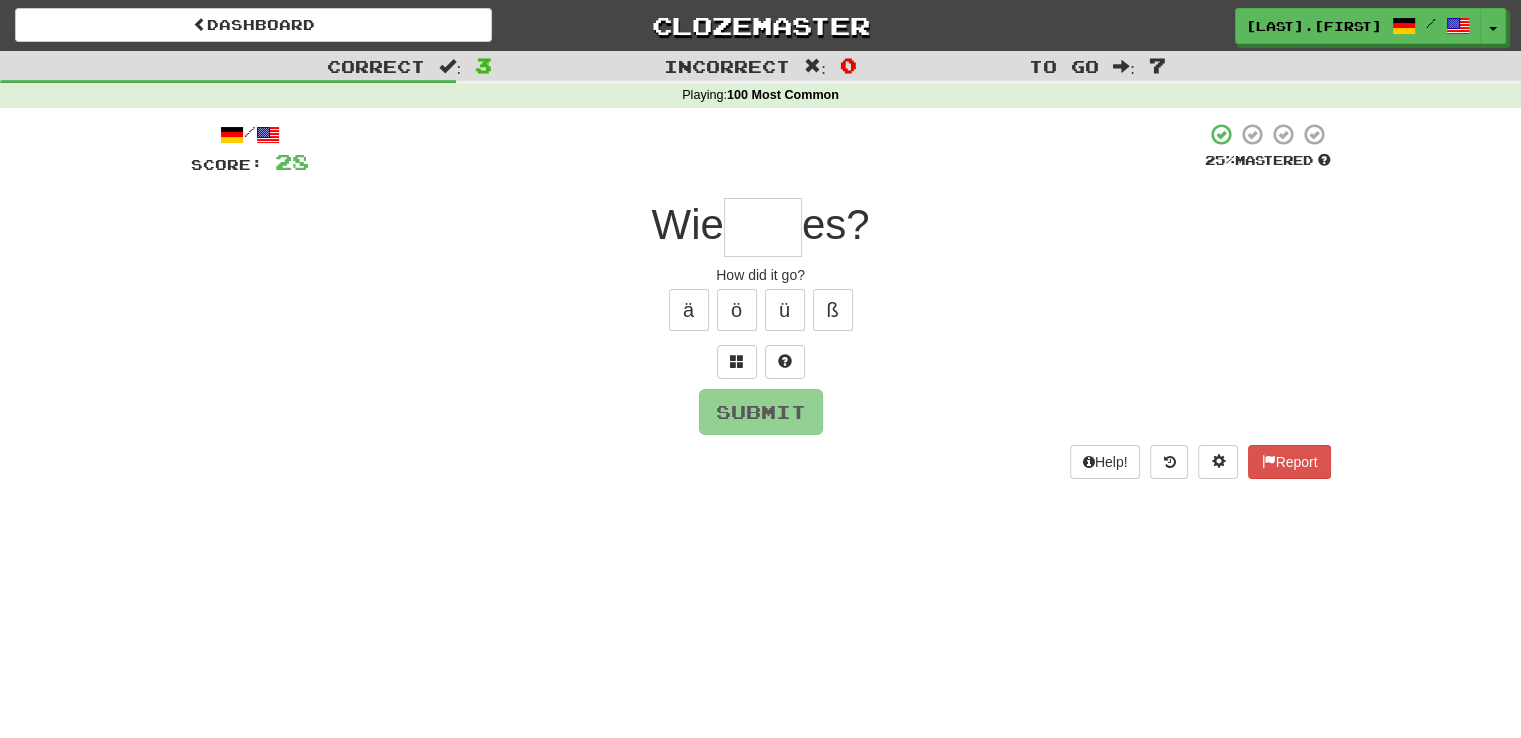 click at bounding box center (763, 227) 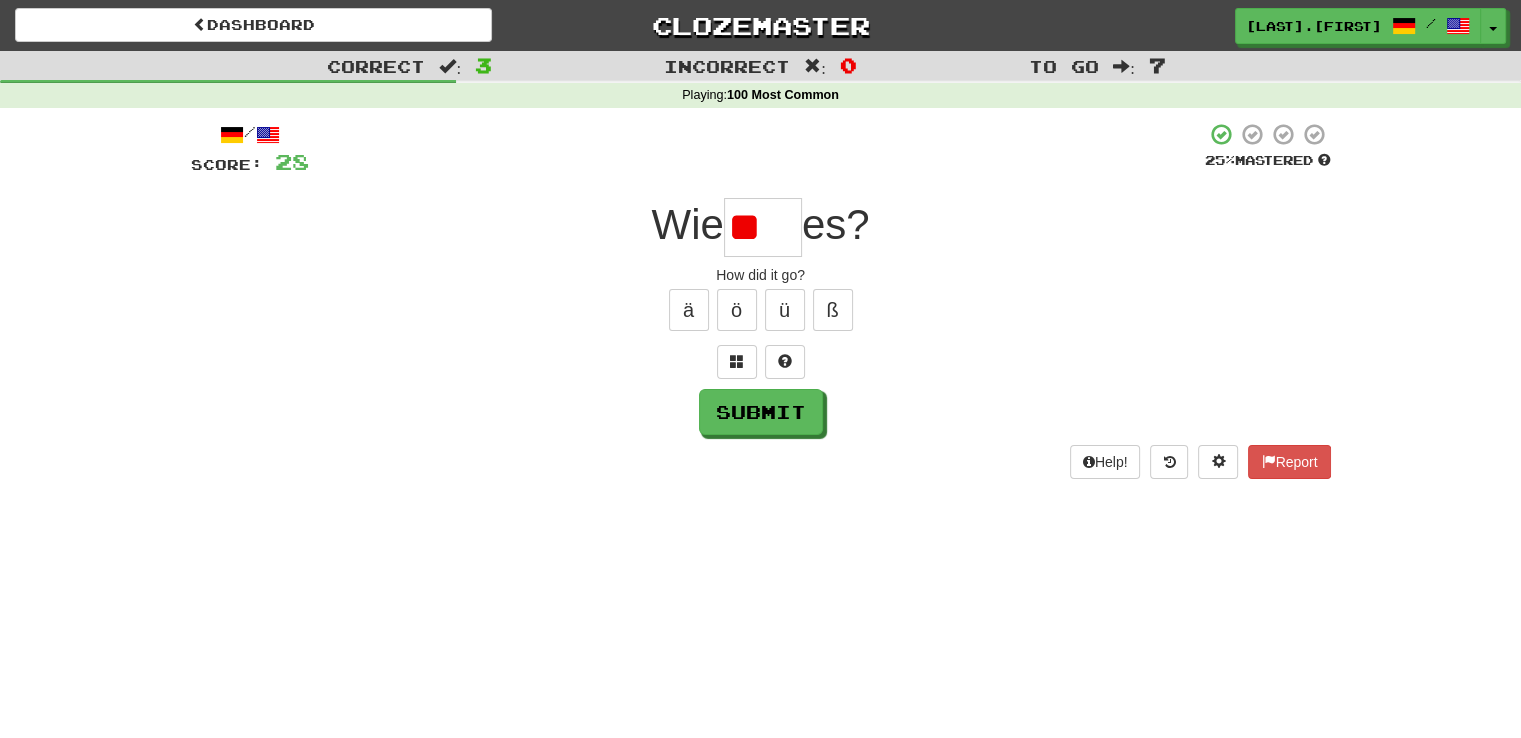 type on "*" 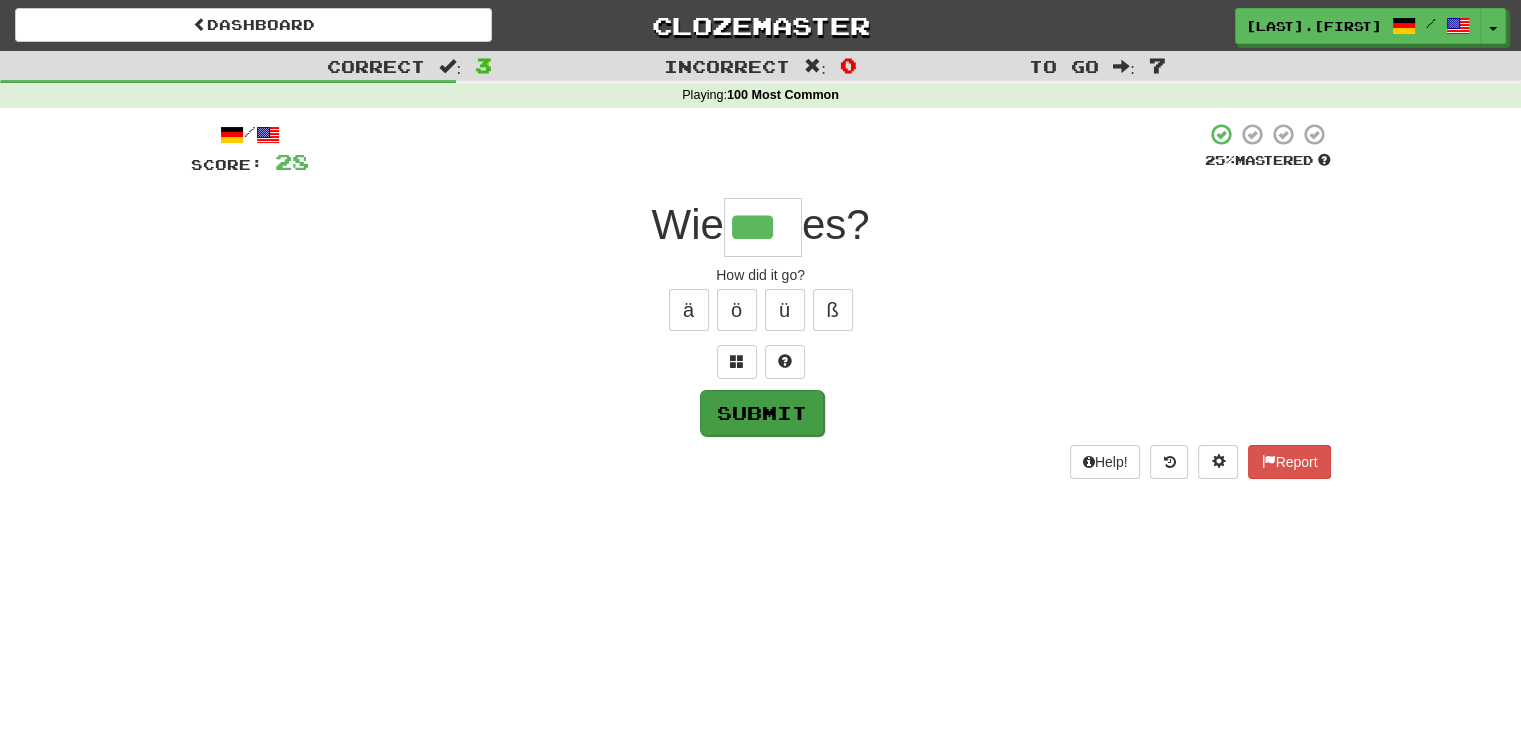 type on "***" 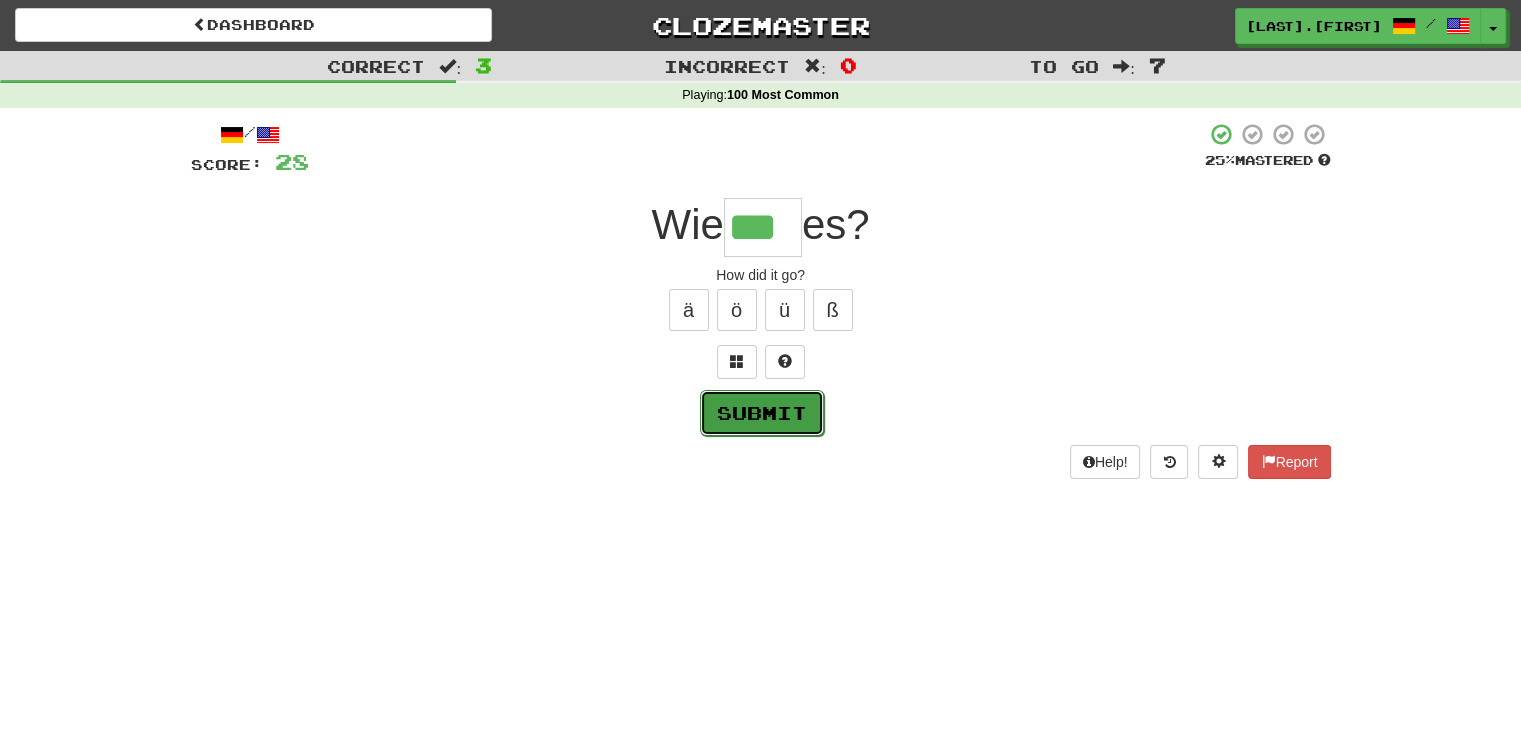 click on "Submit" at bounding box center [762, 413] 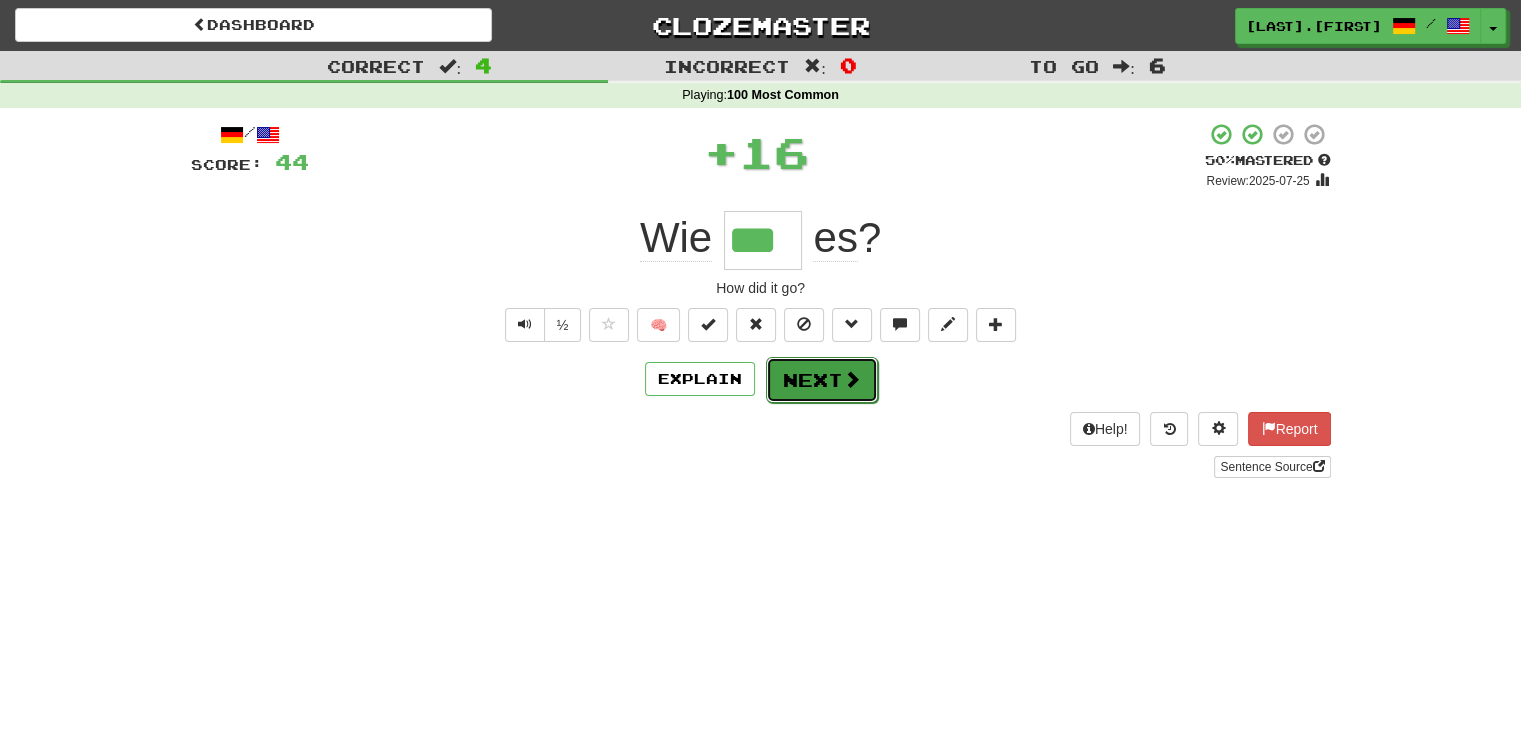 click on "Next" at bounding box center [822, 380] 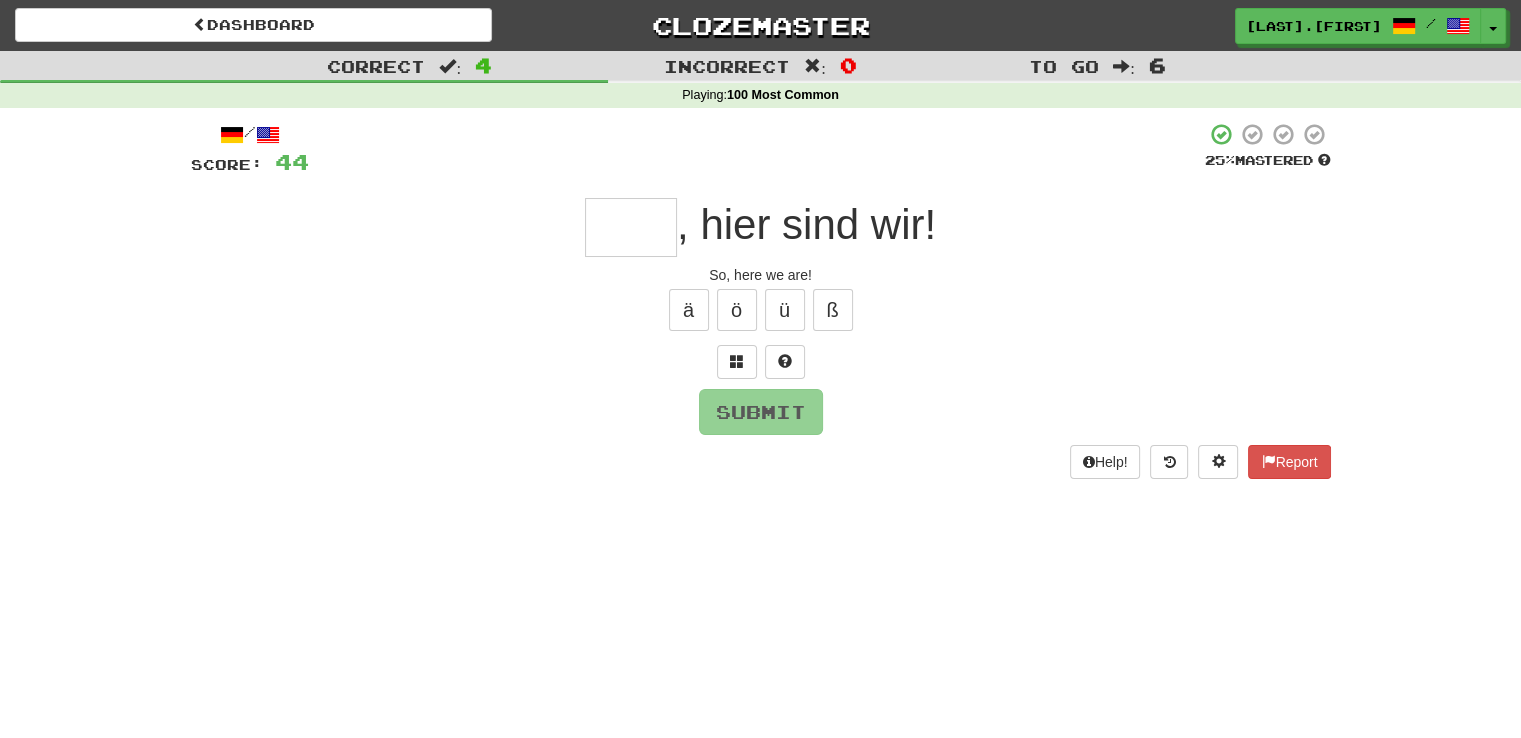 click at bounding box center (631, 227) 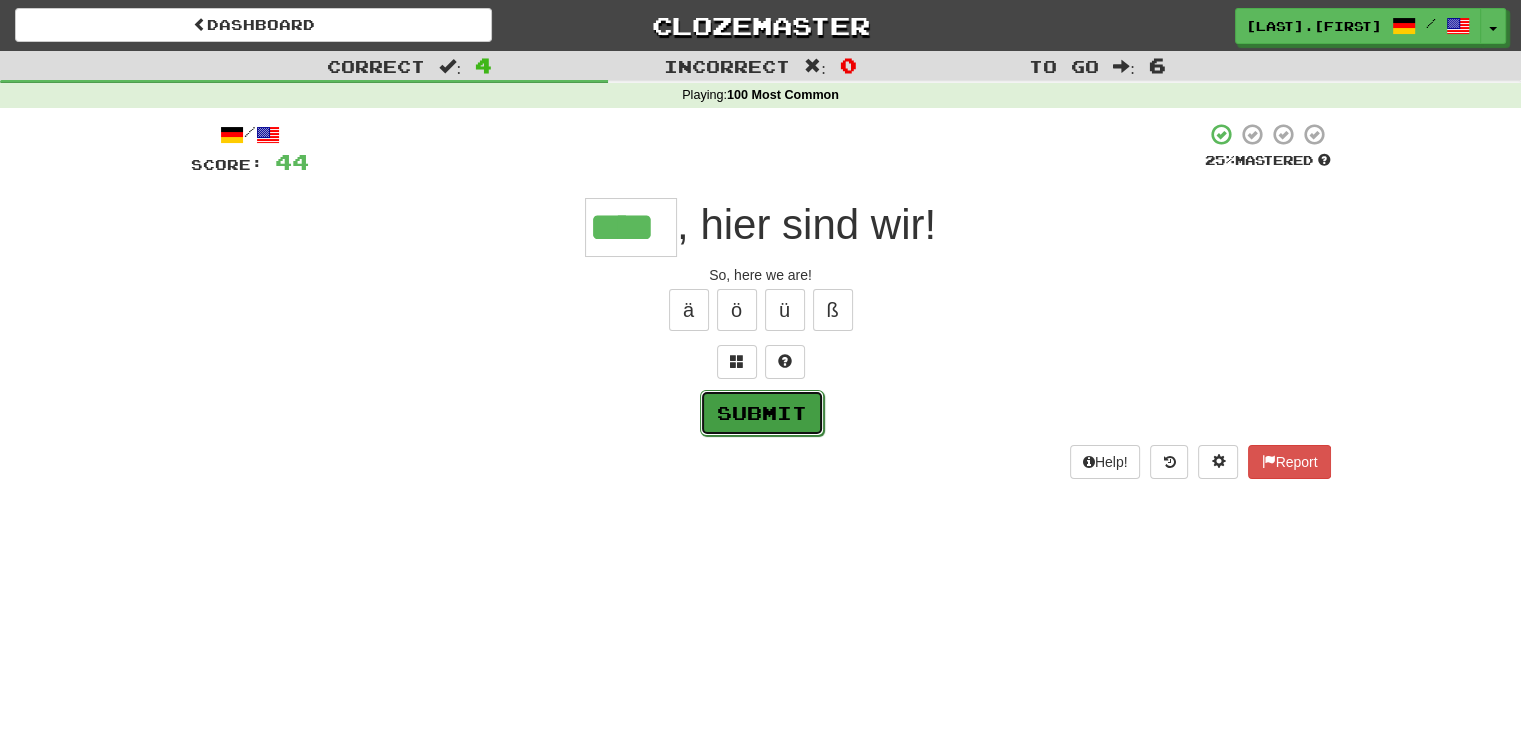 click on "Submit" at bounding box center (762, 413) 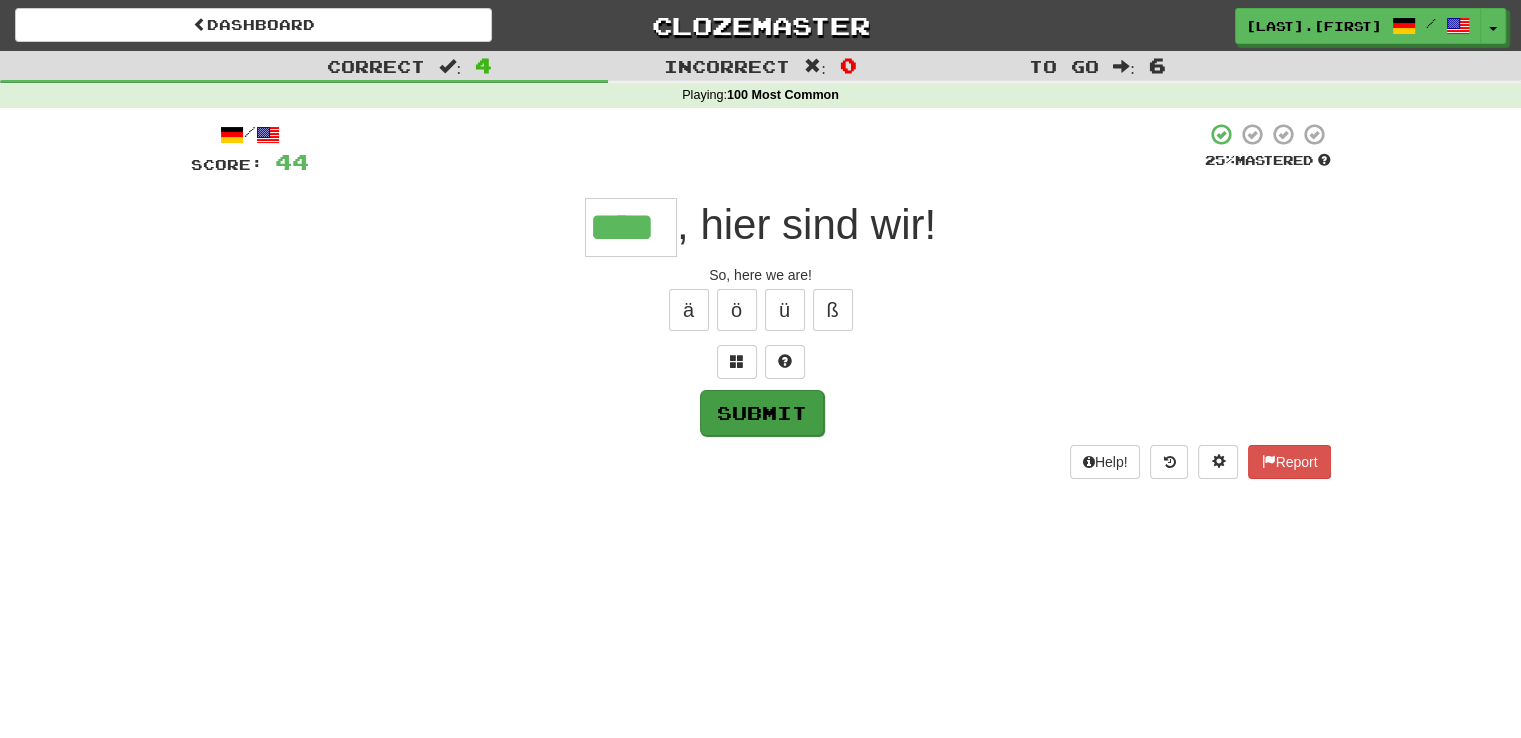 type on "****" 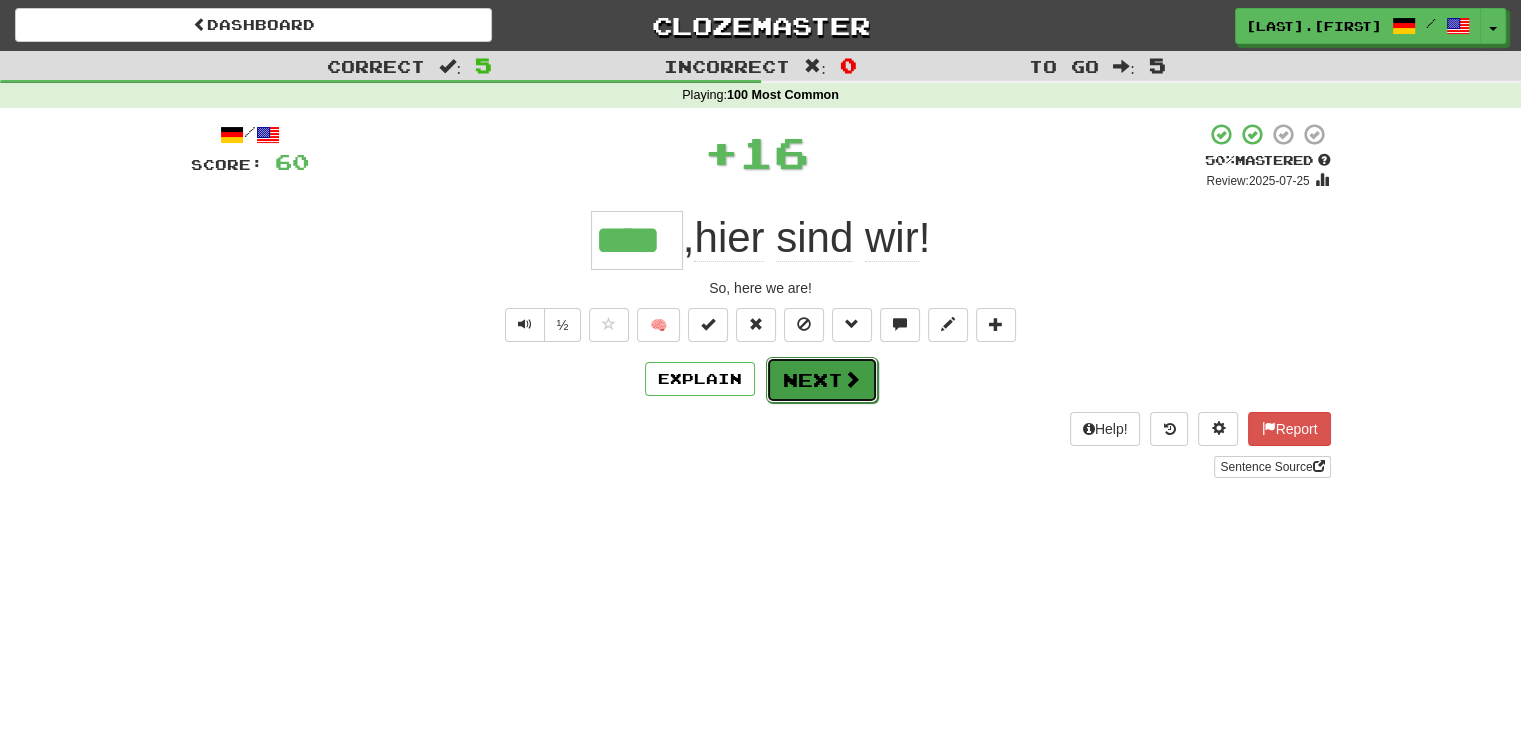 click on "Next" at bounding box center [822, 380] 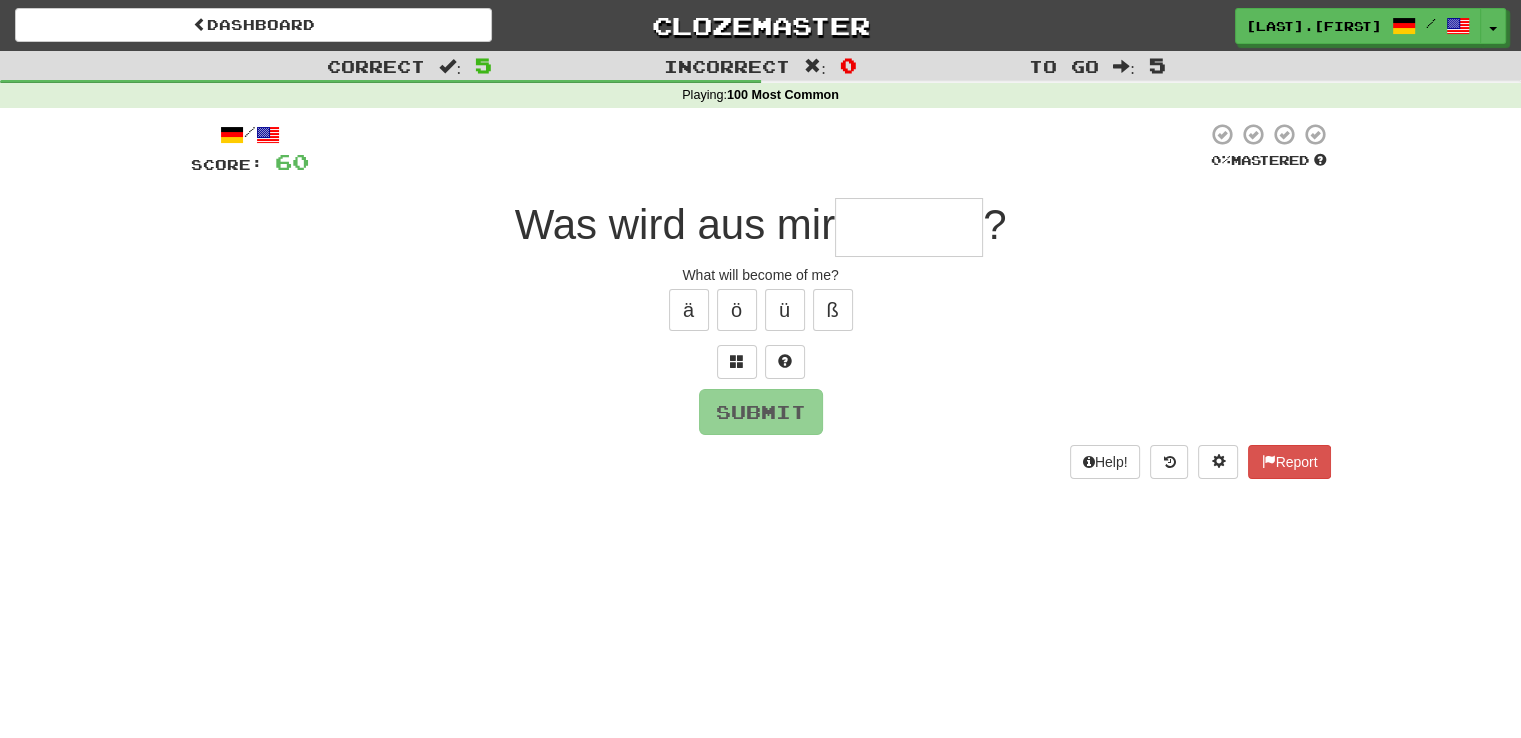 click at bounding box center [909, 227] 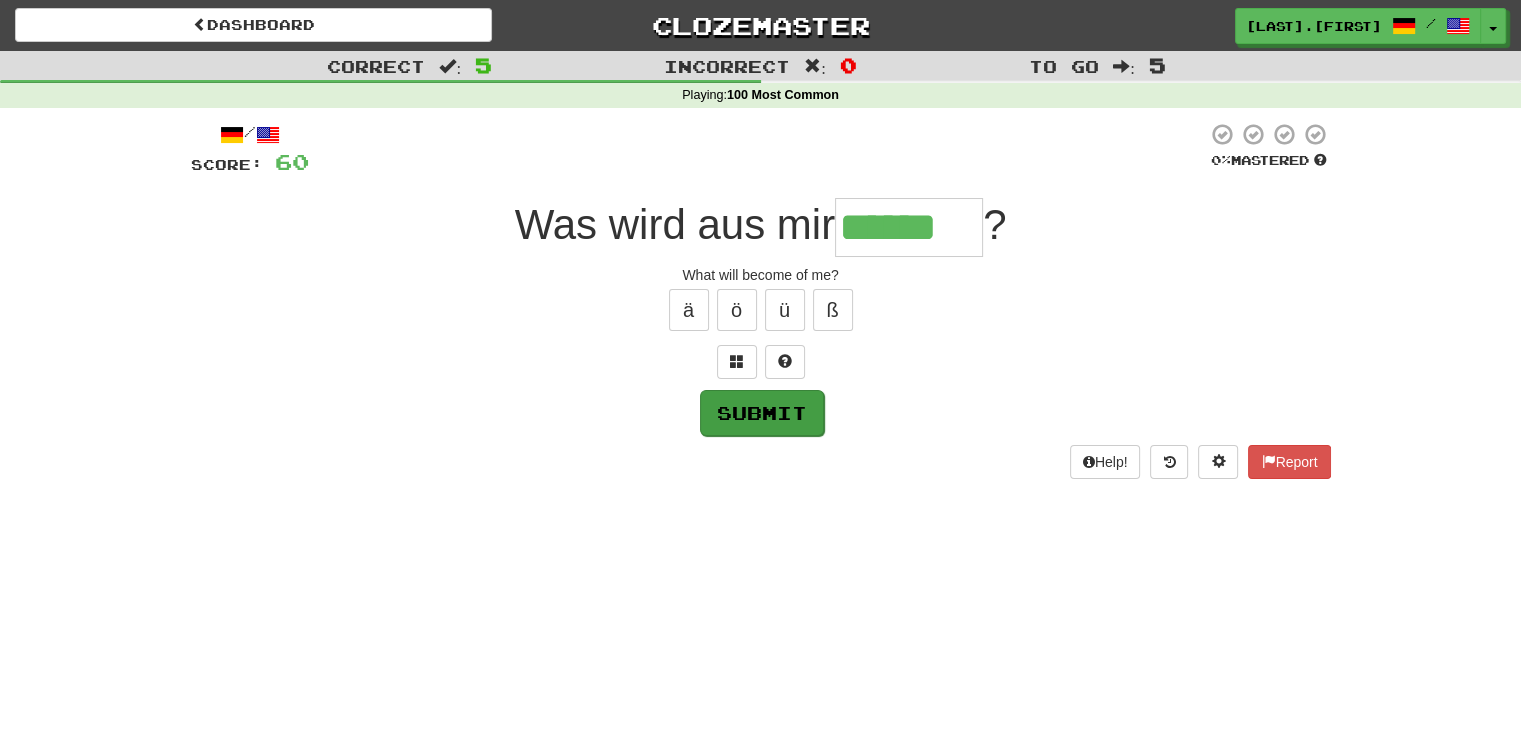 type on "******" 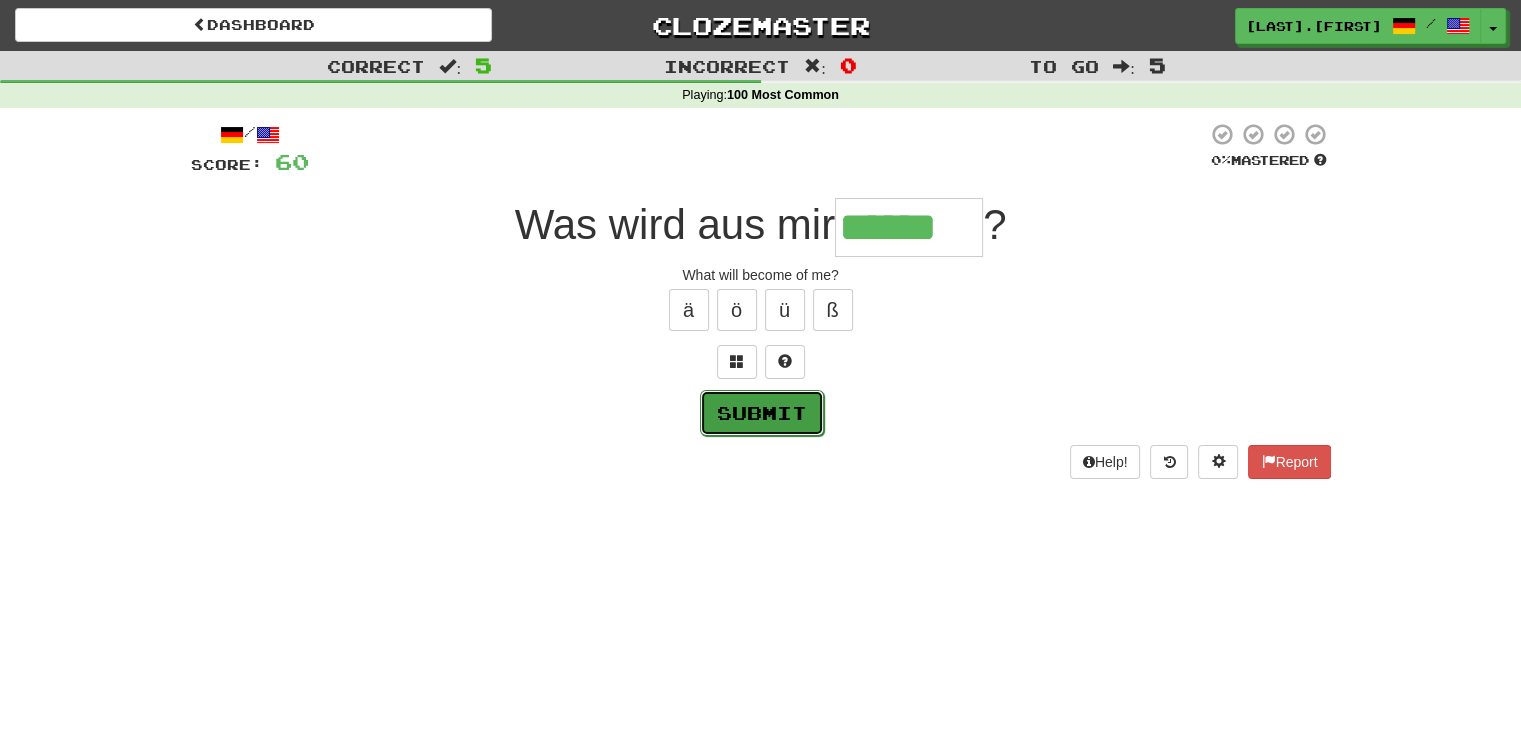 click on "Submit" at bounding box center (762, 413) 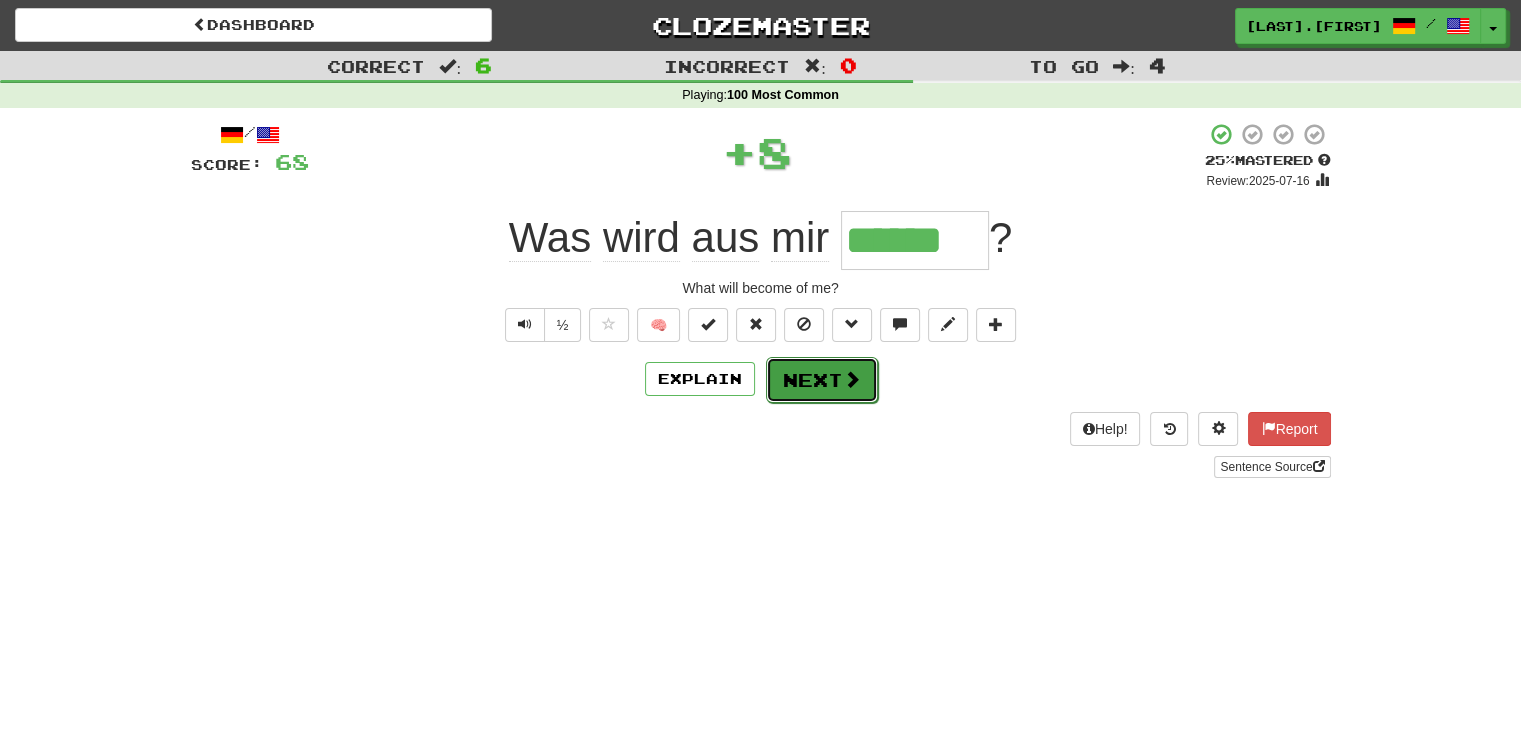 click on "Next" at bounding box center (822, 380) 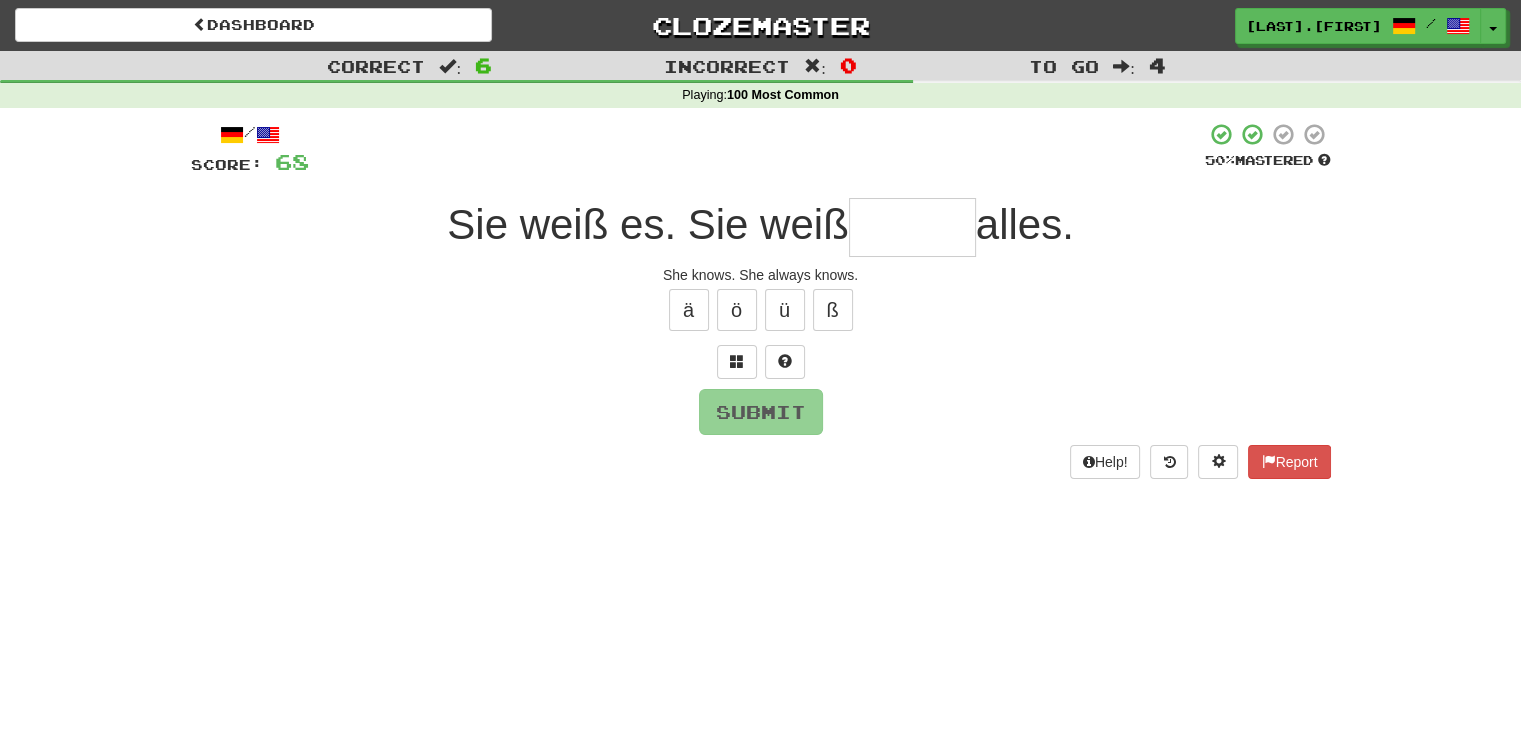 click at bounding box center [912, 227] 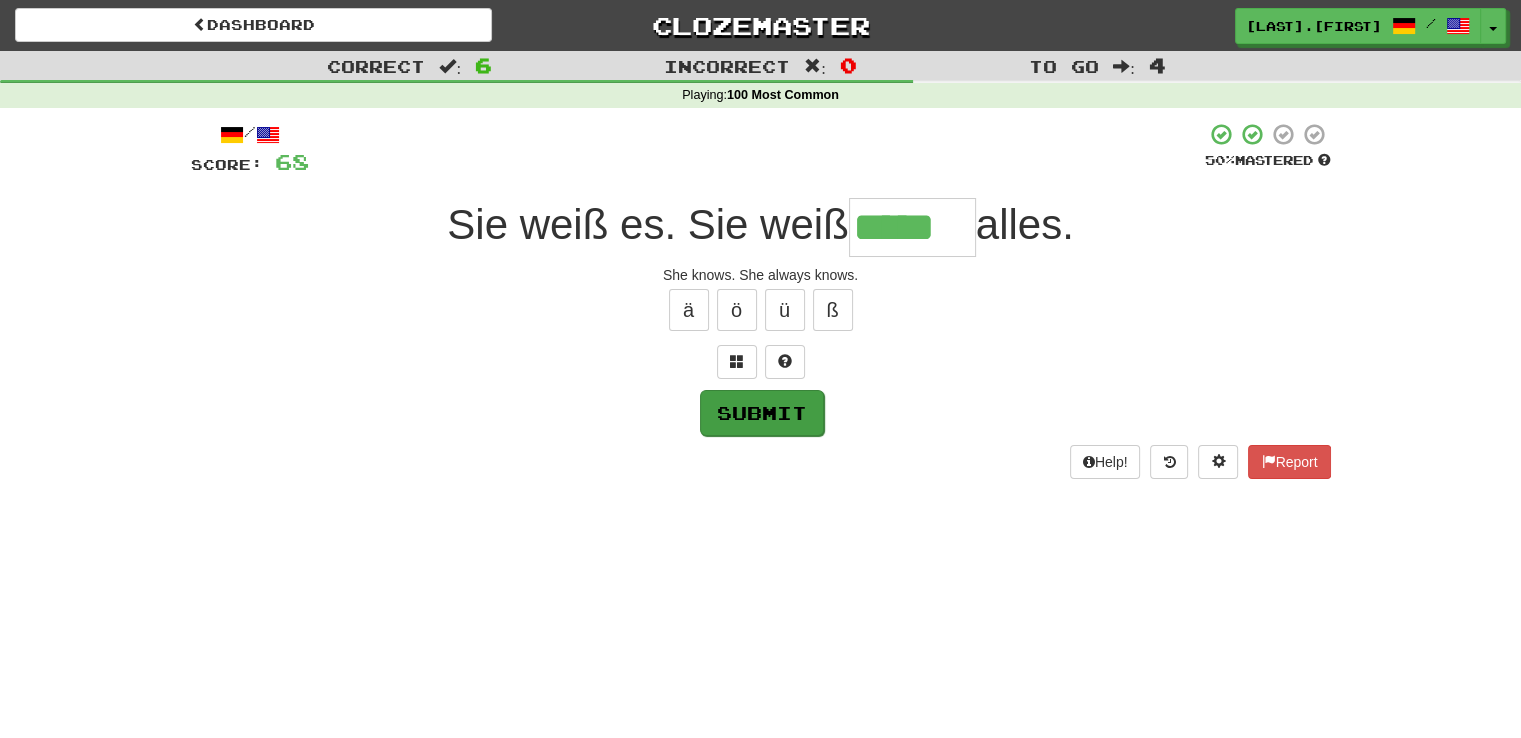 type on "*****" 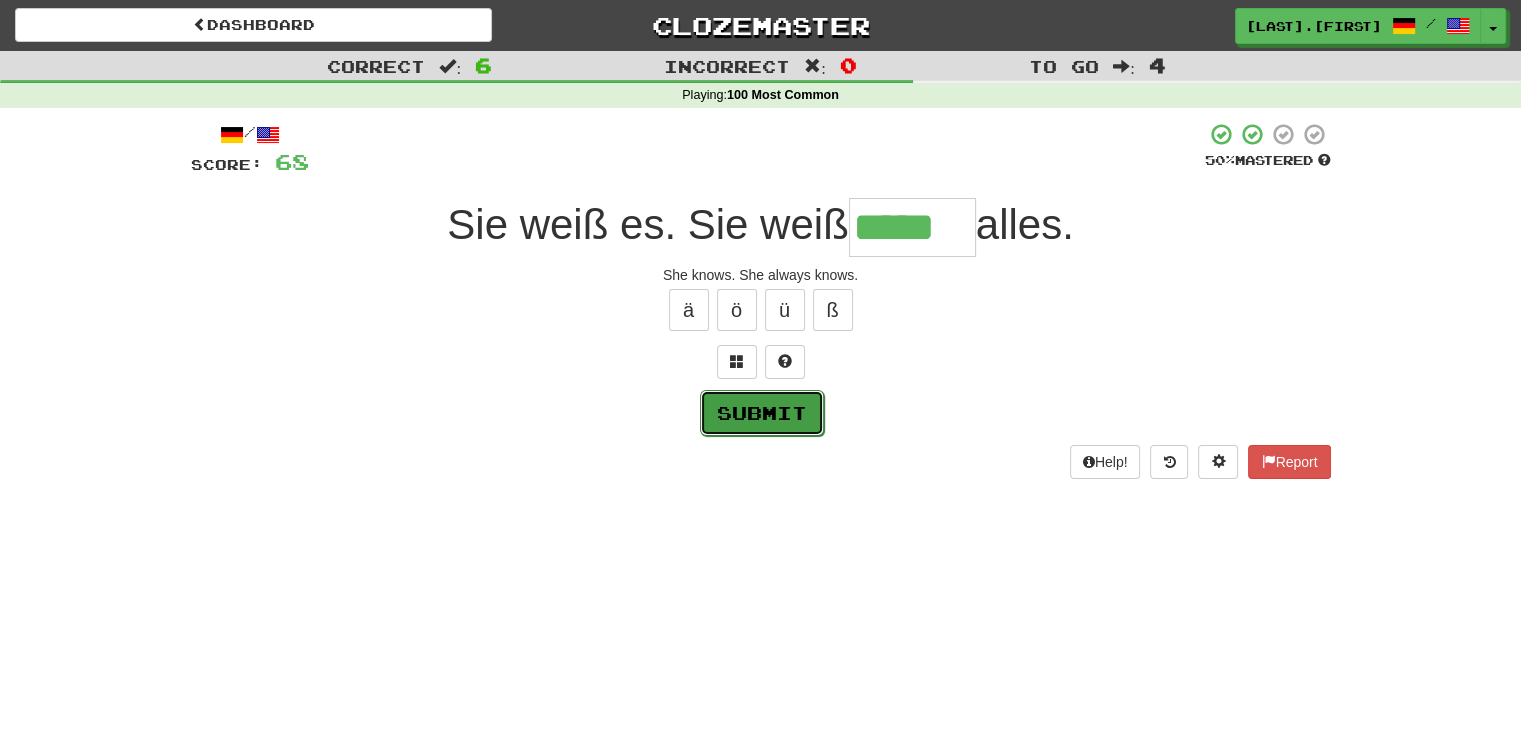click on "Submit" at bounding box center (762, 413) 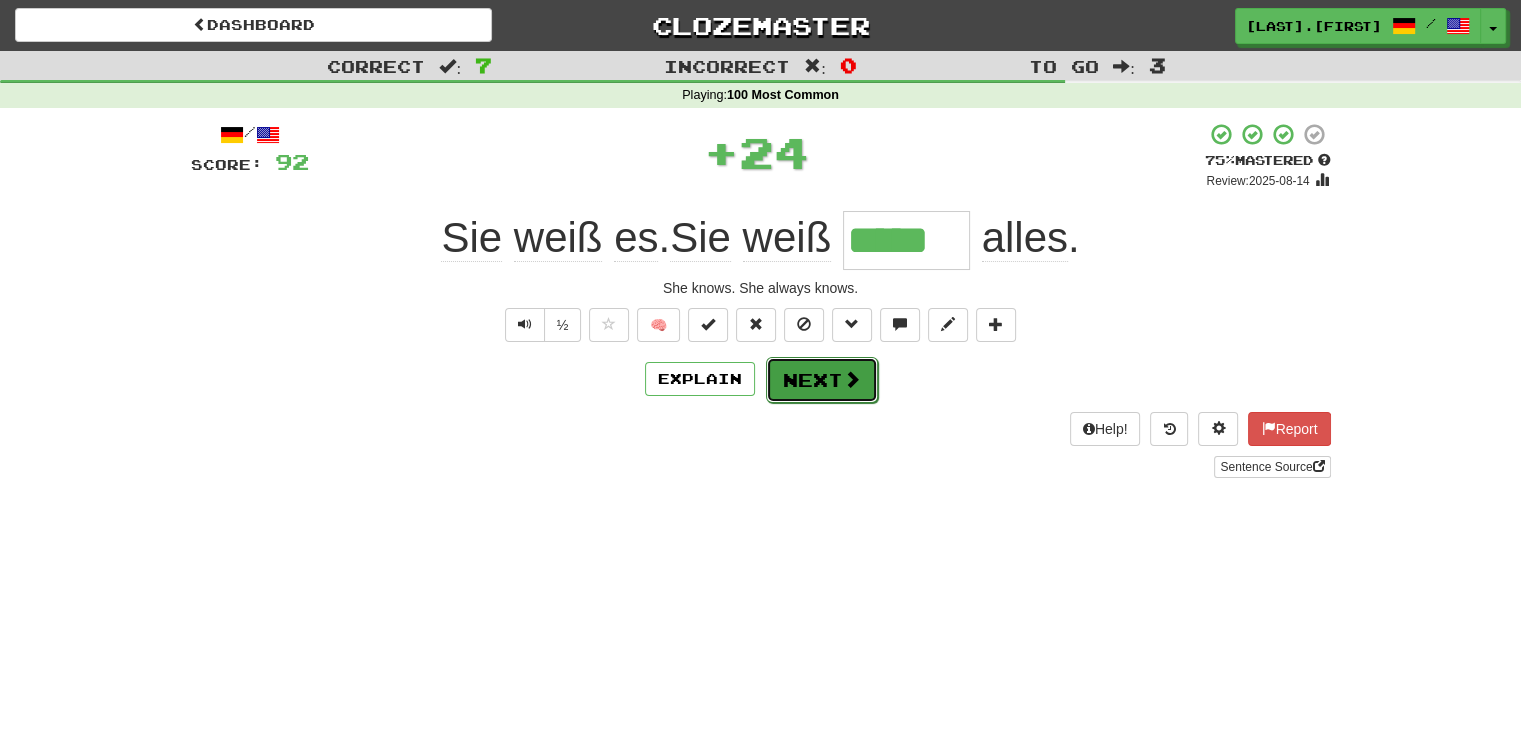 click on "Next" at bounding box center [822, 380] 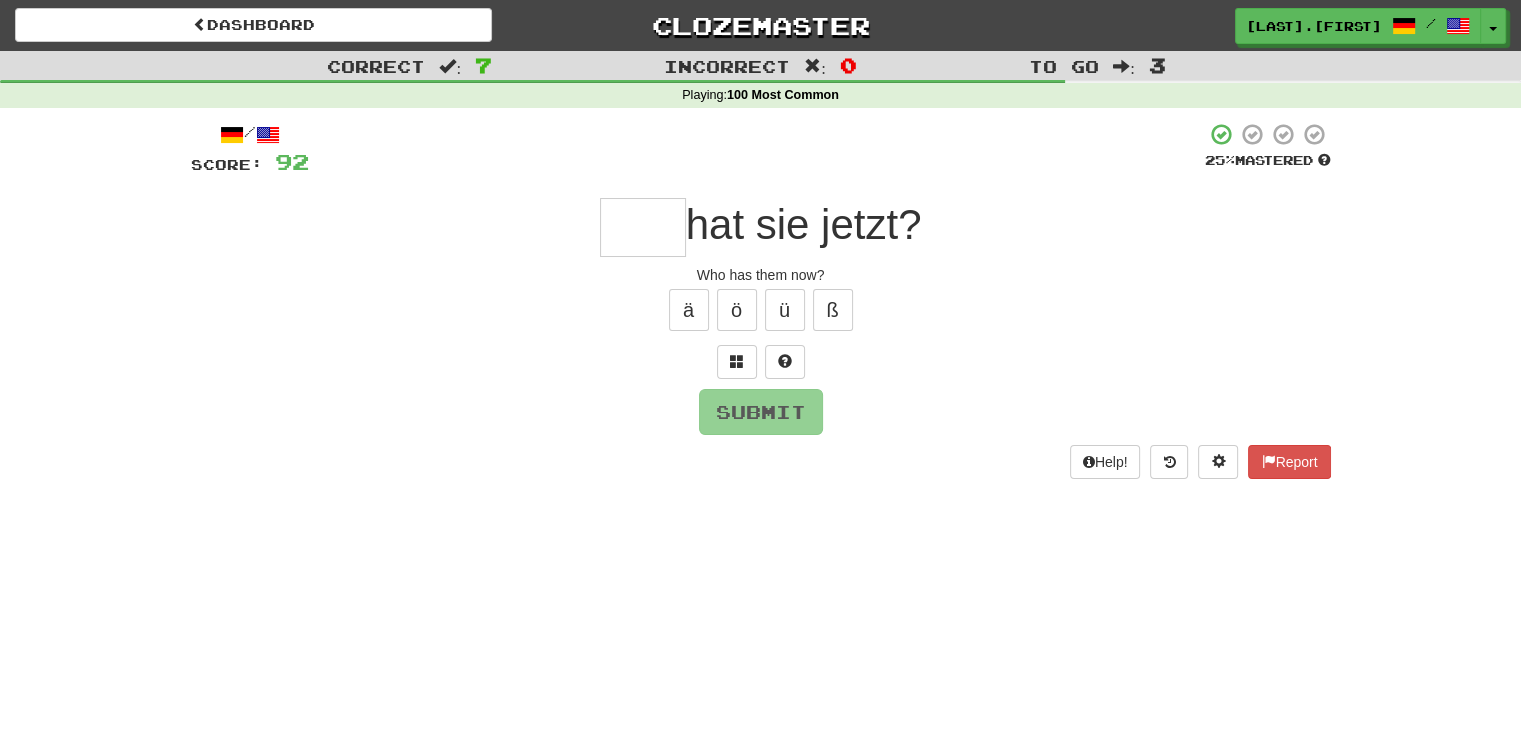 click at bounding box center [643, 227] 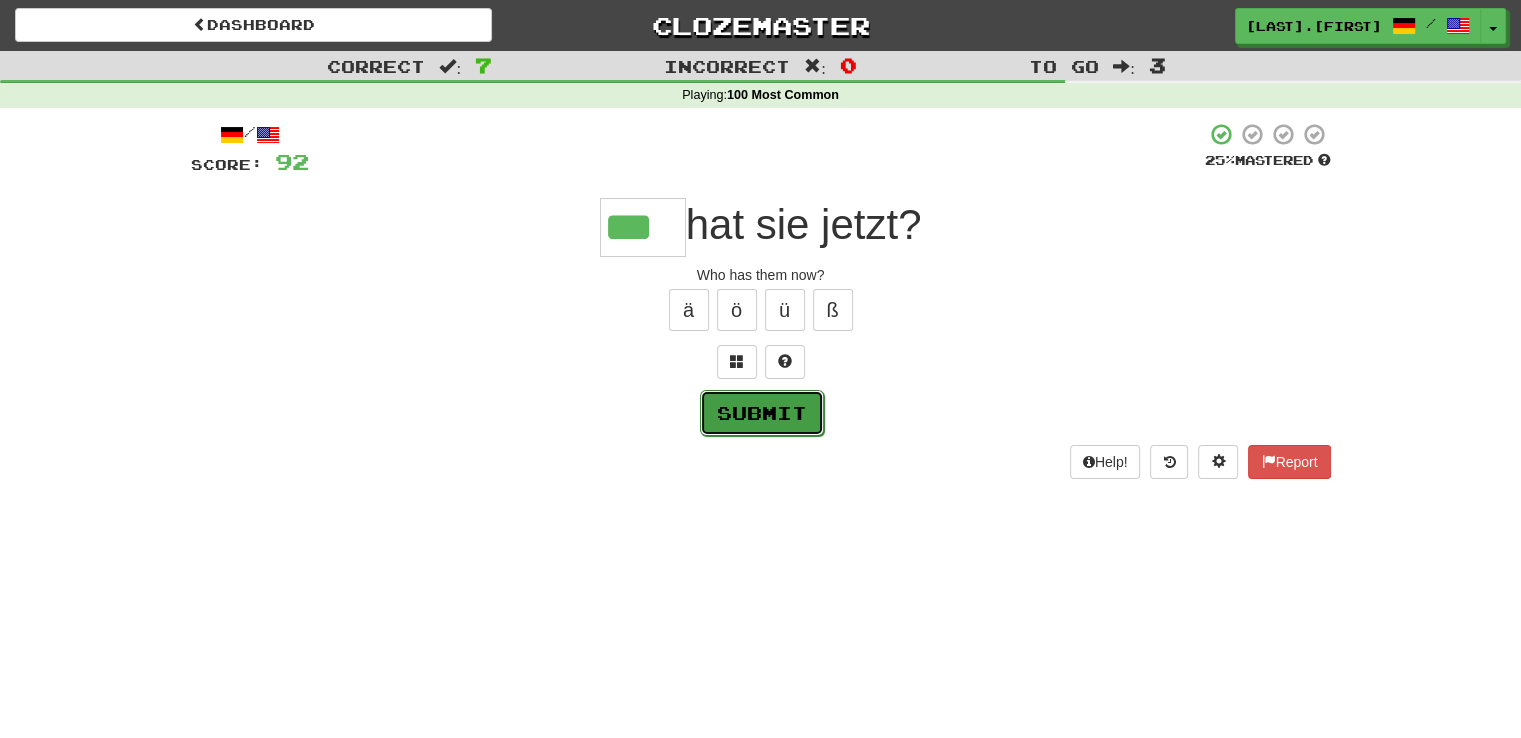 click on "Submit" at bounding box center (762, 413) 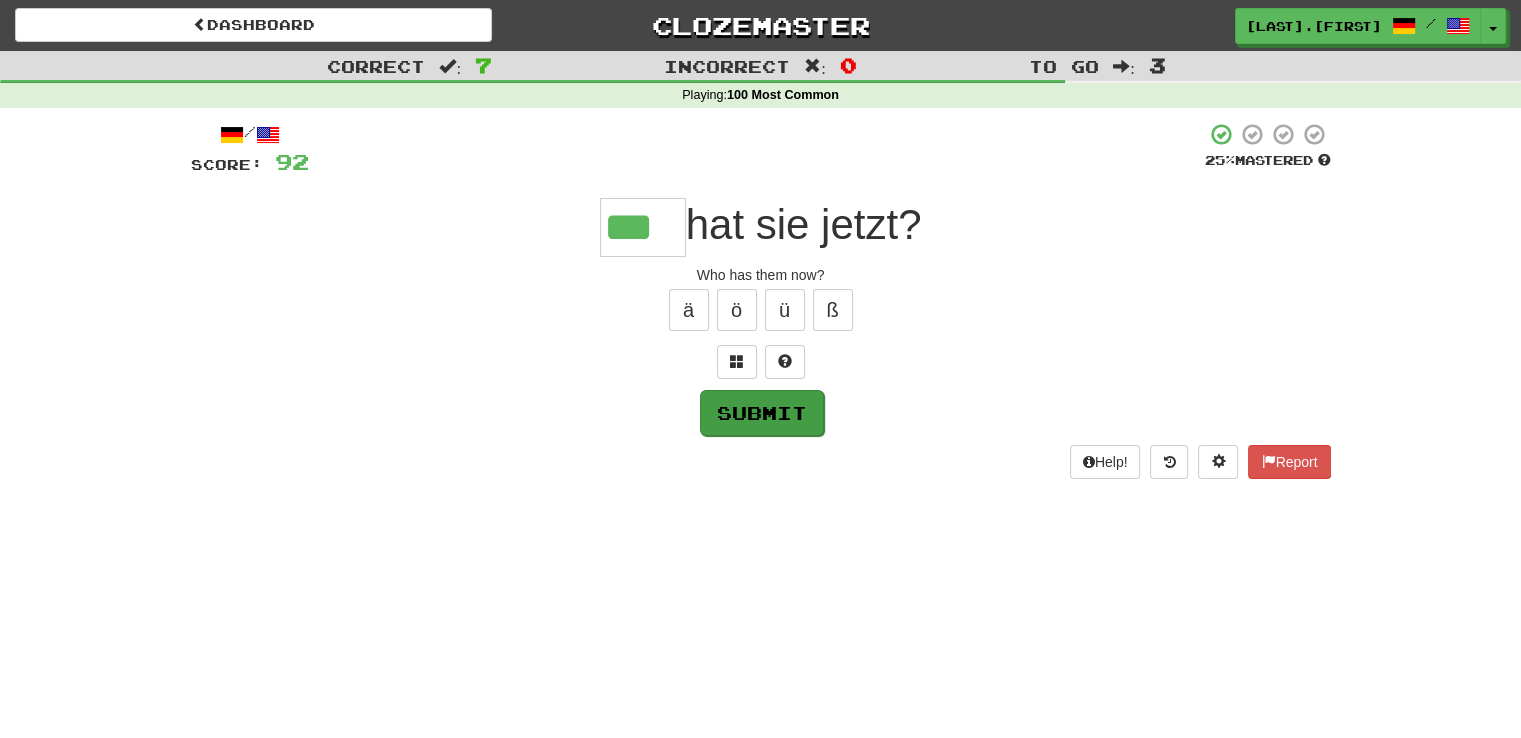 type on "***" 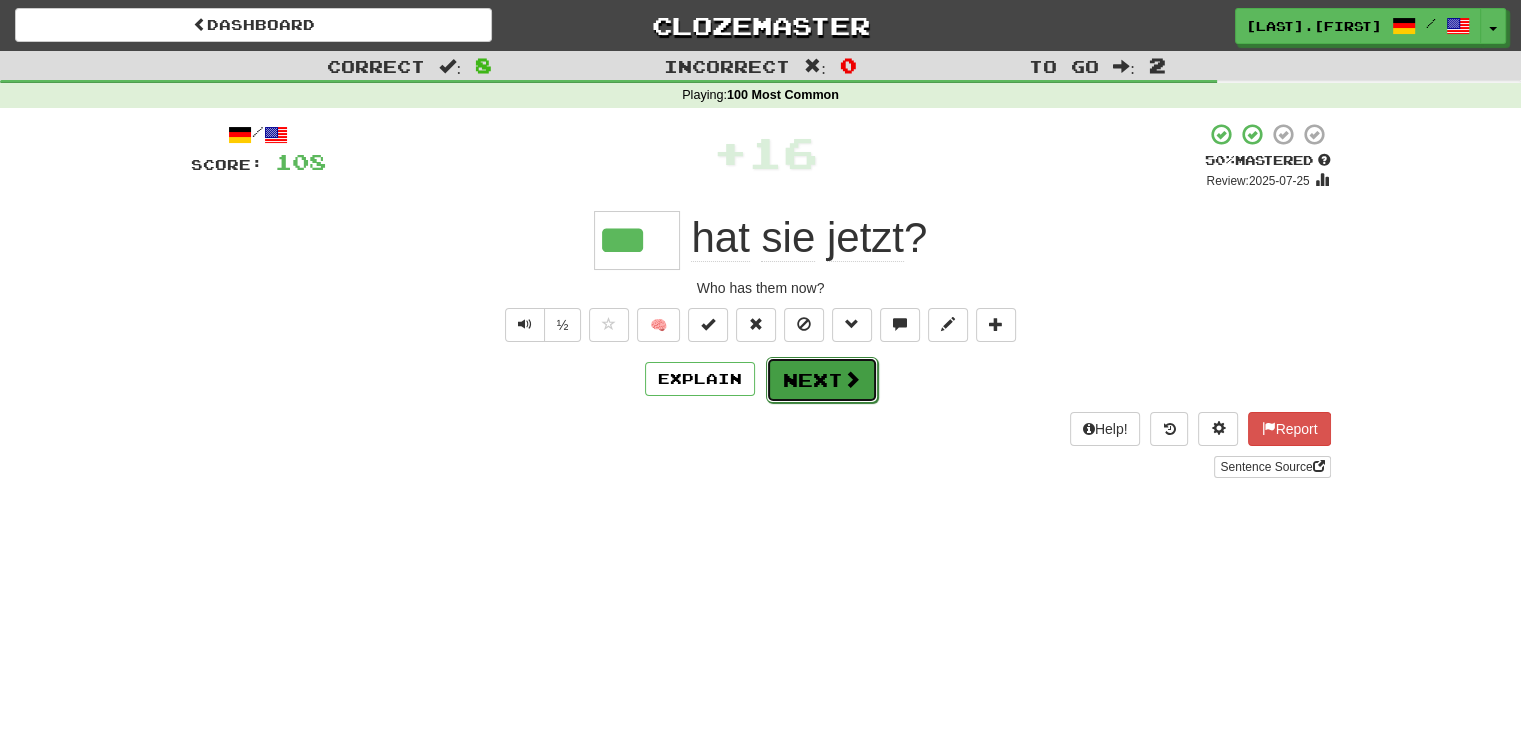 click on "Next" at bounding box center [822, 380] 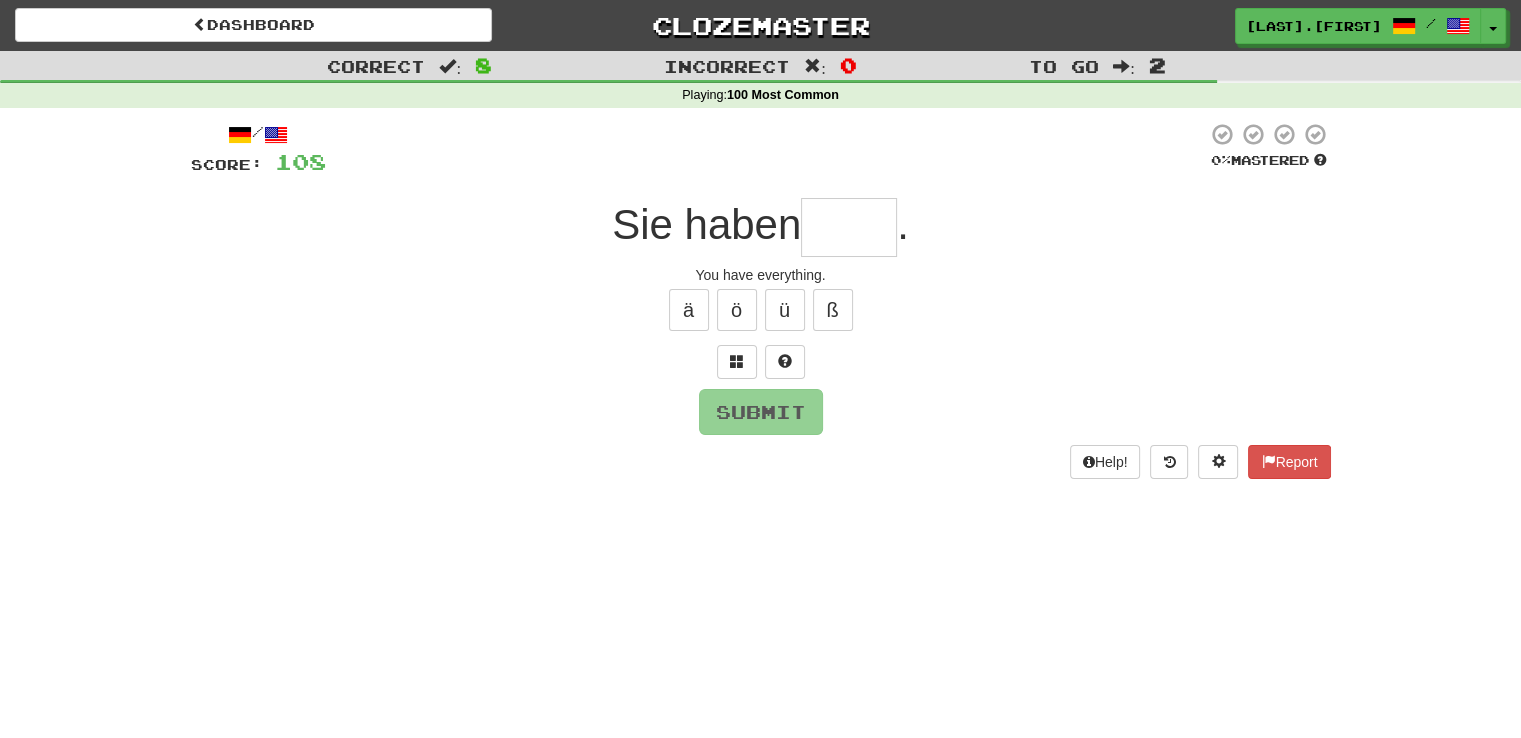 click at bounding box center [849, 227] 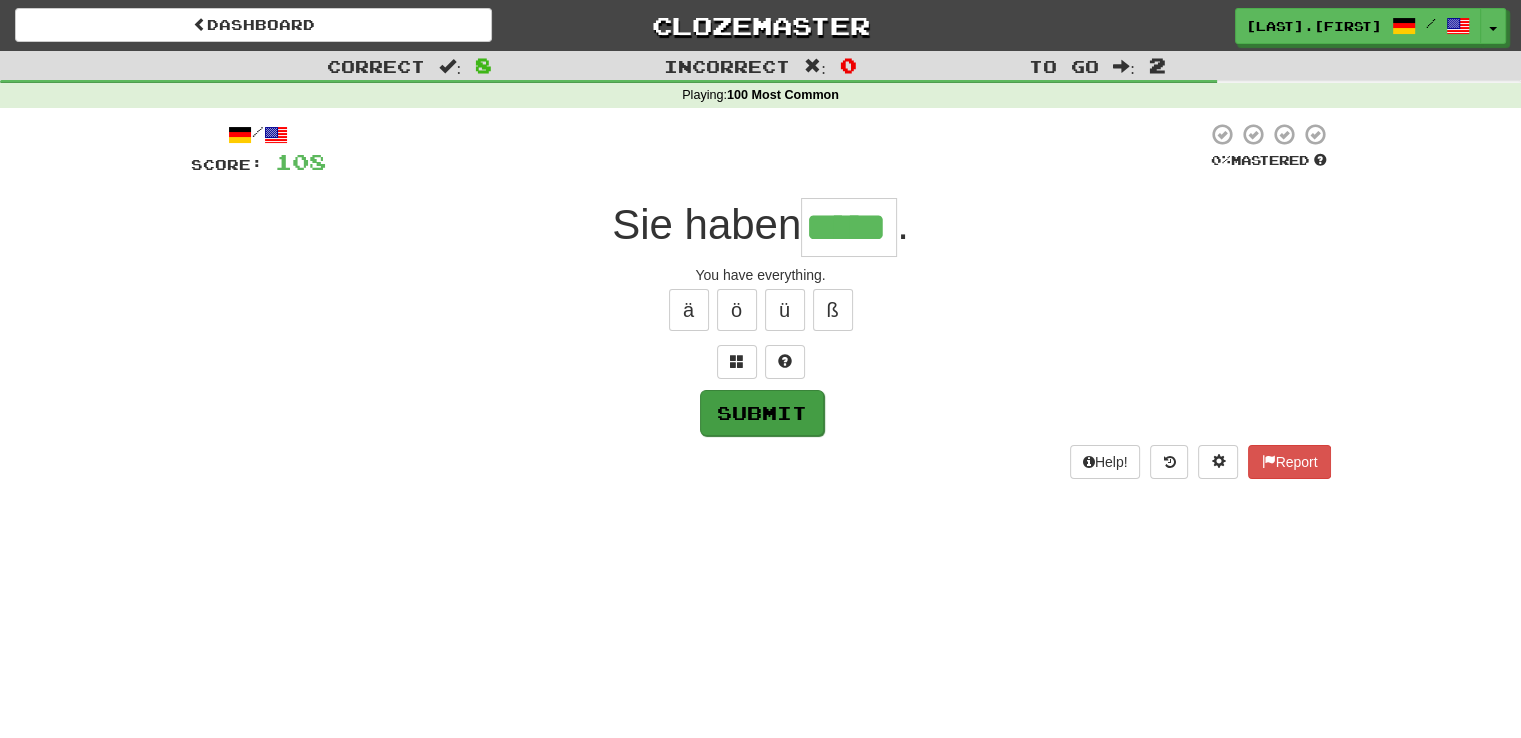 type on "*****" 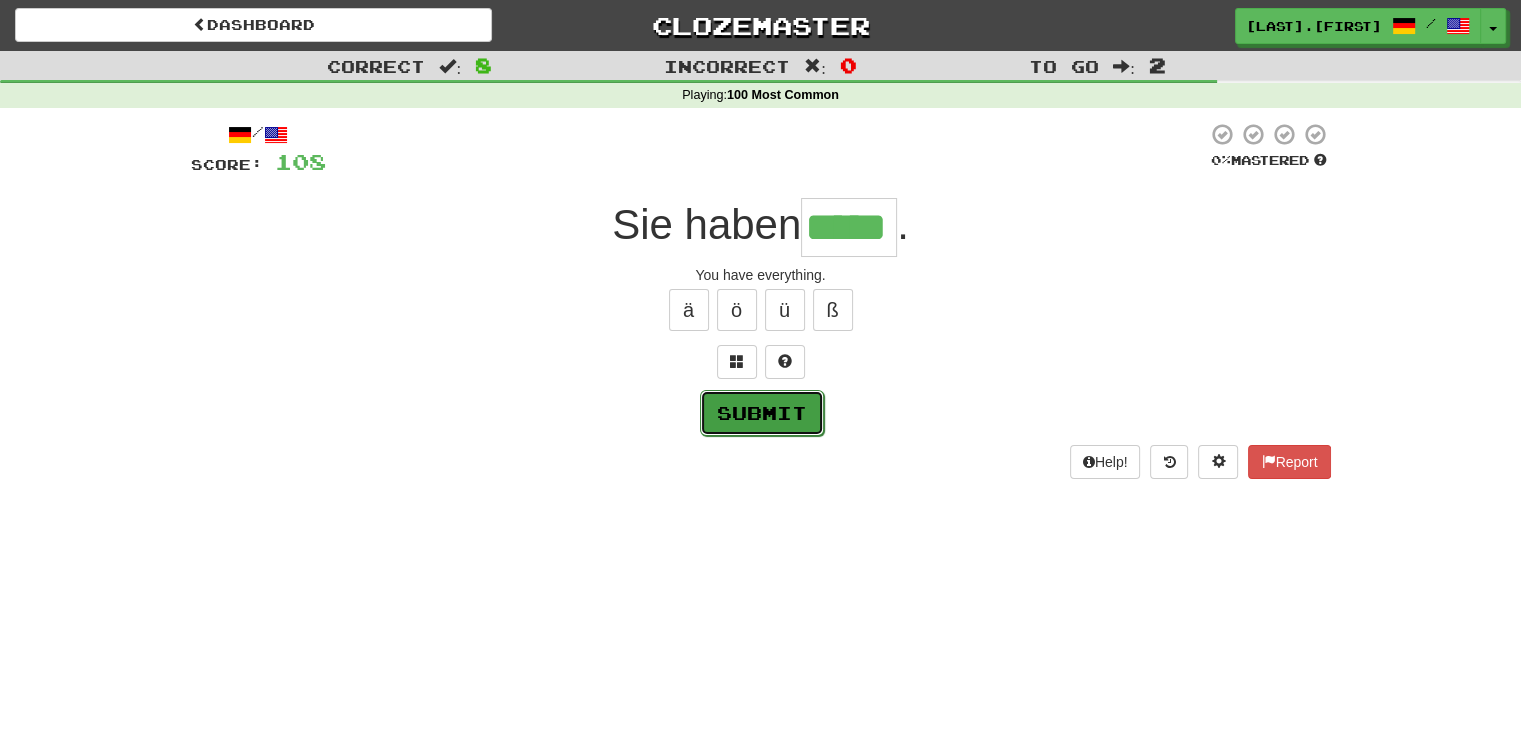 click on "Submit" at bounding box center [762, 413] 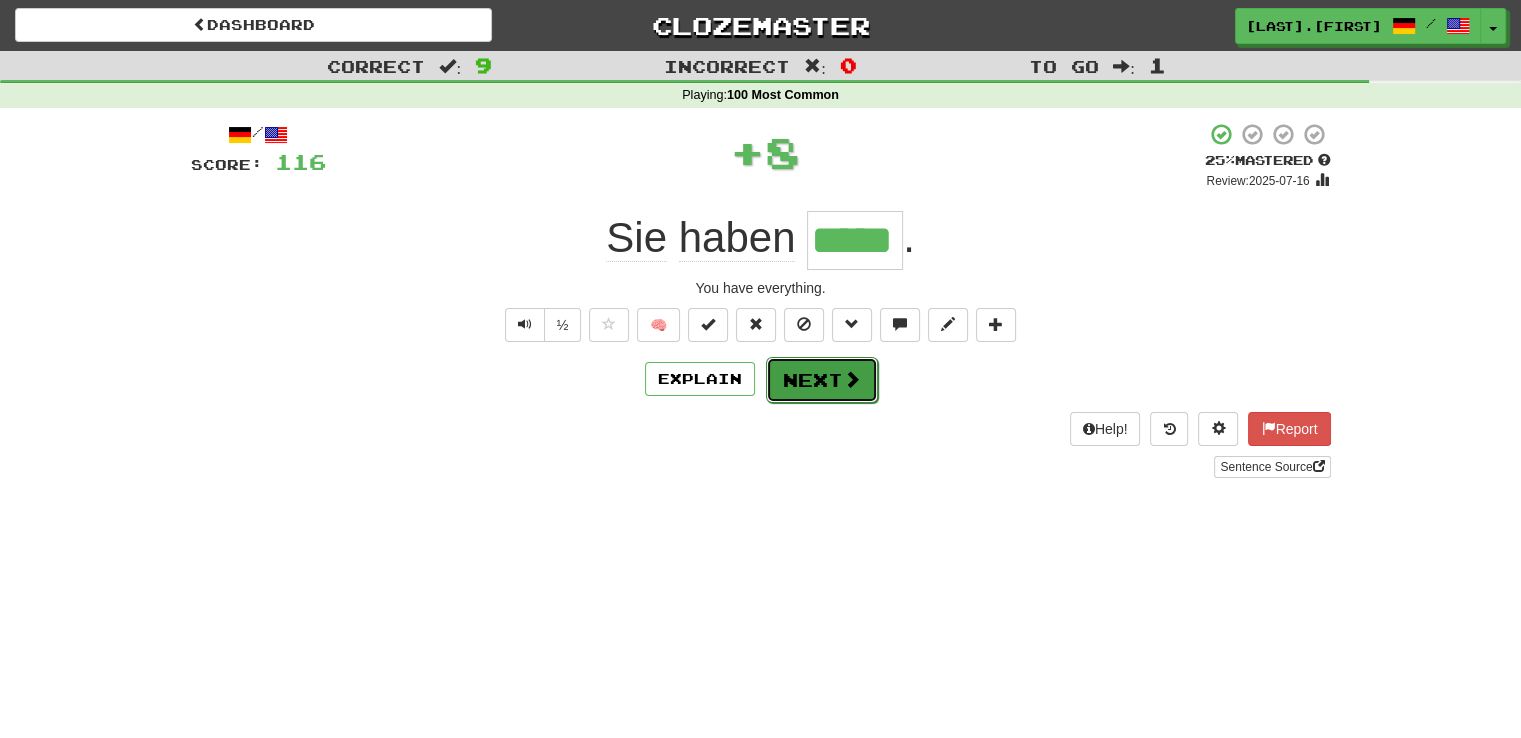 click on "Next" at bounding box center (822, 380) 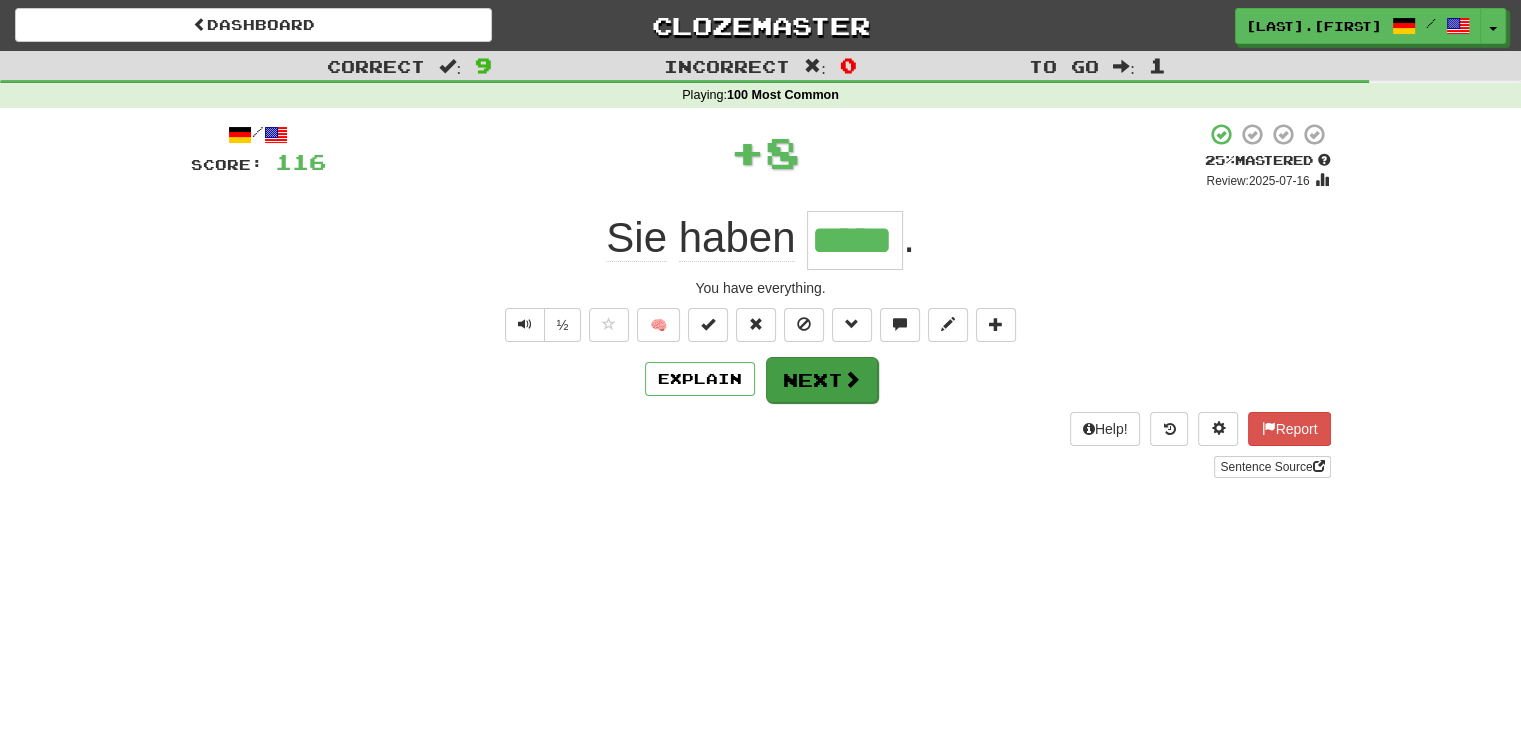 type 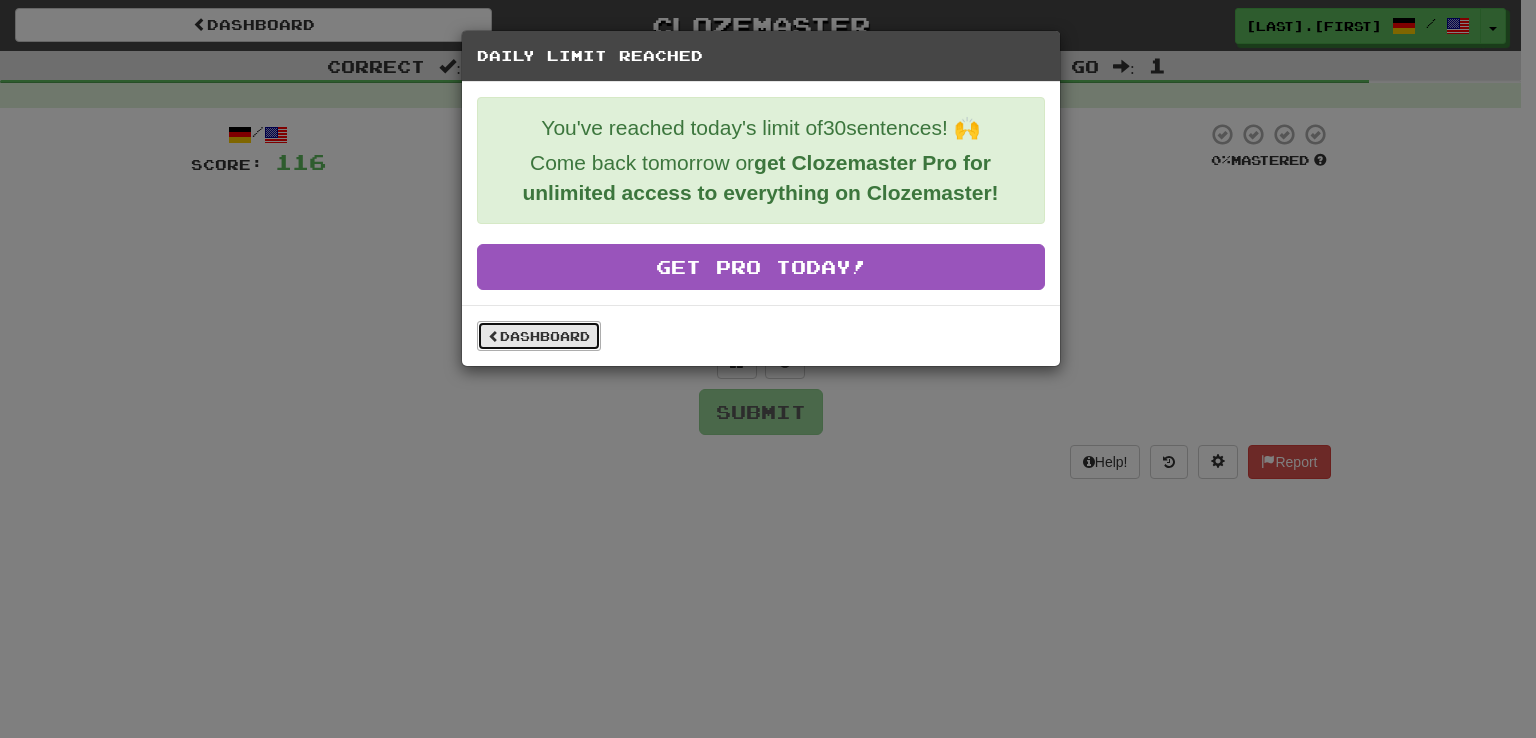 click on "Dashboard" at bounding box center [539, 336] 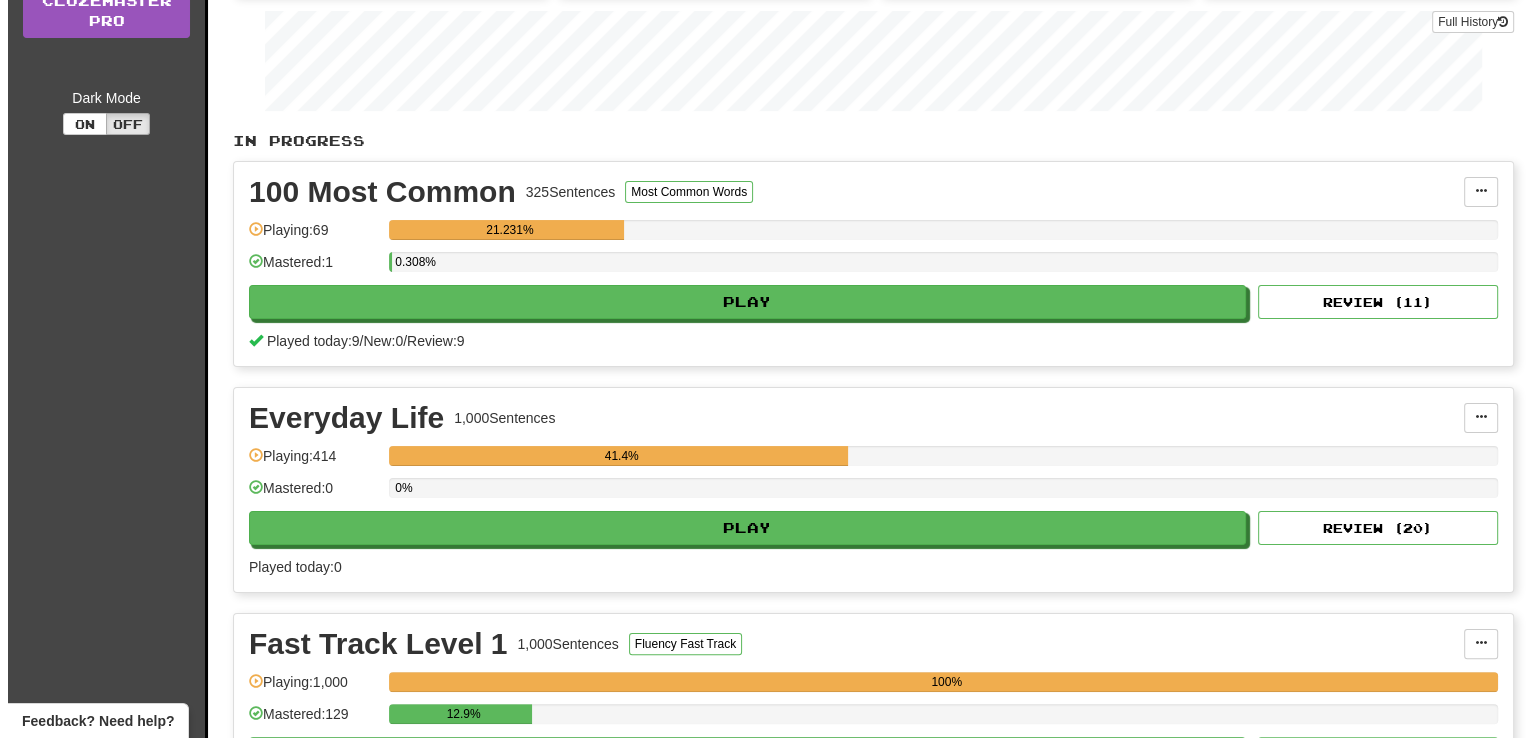 scroll, scrollTop: 400, scrollLeft: 0, axis: vertical 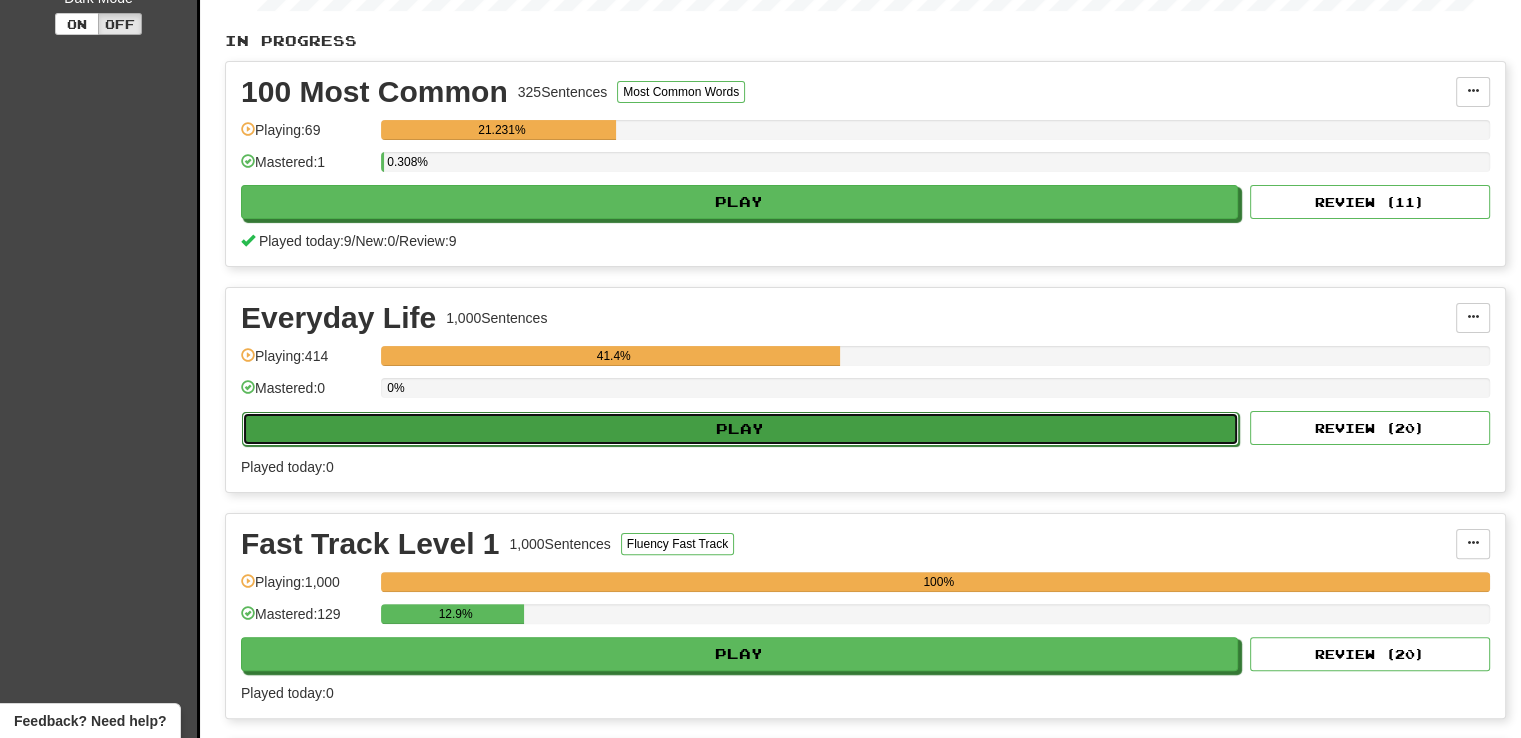click on "Play" at bounding box center [740, 429] 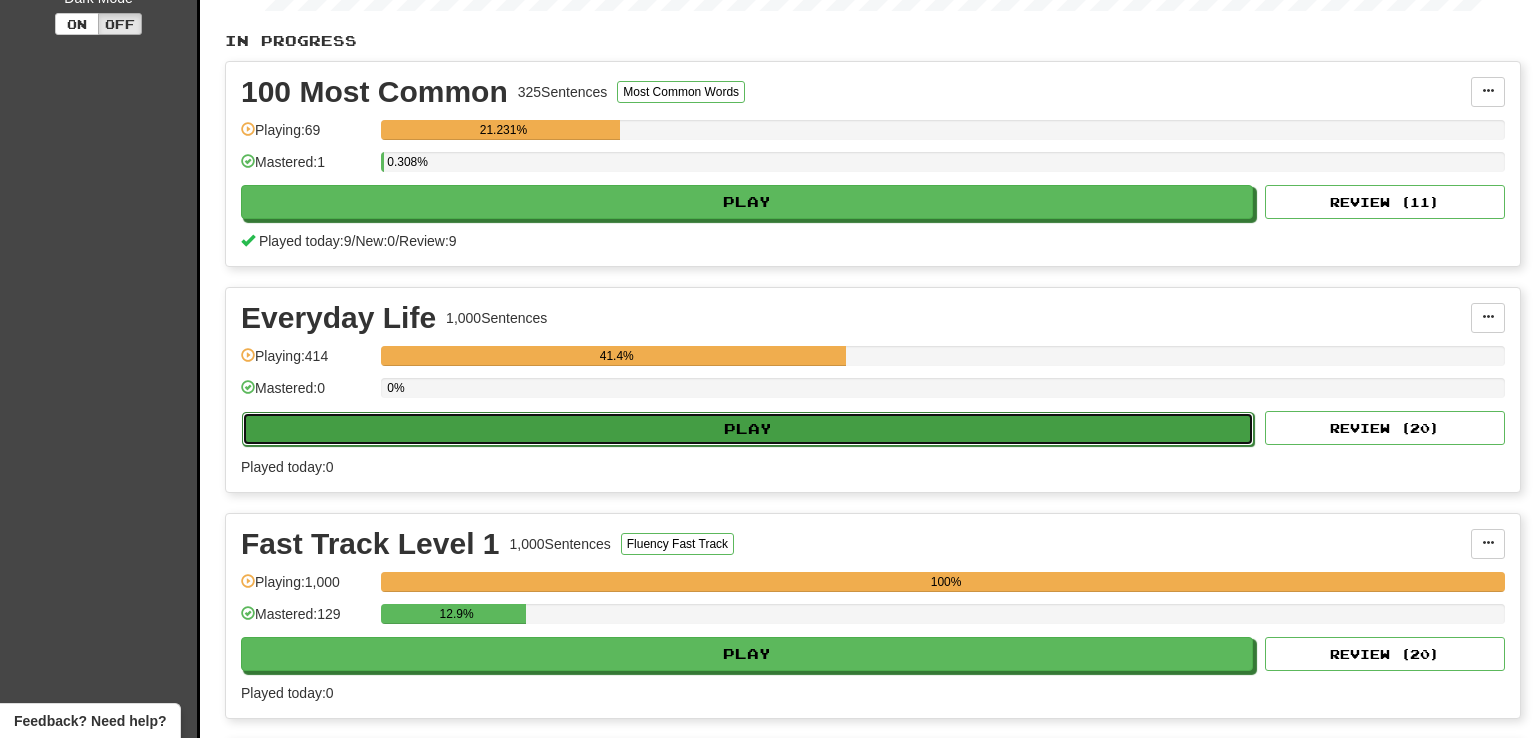 select on "**" 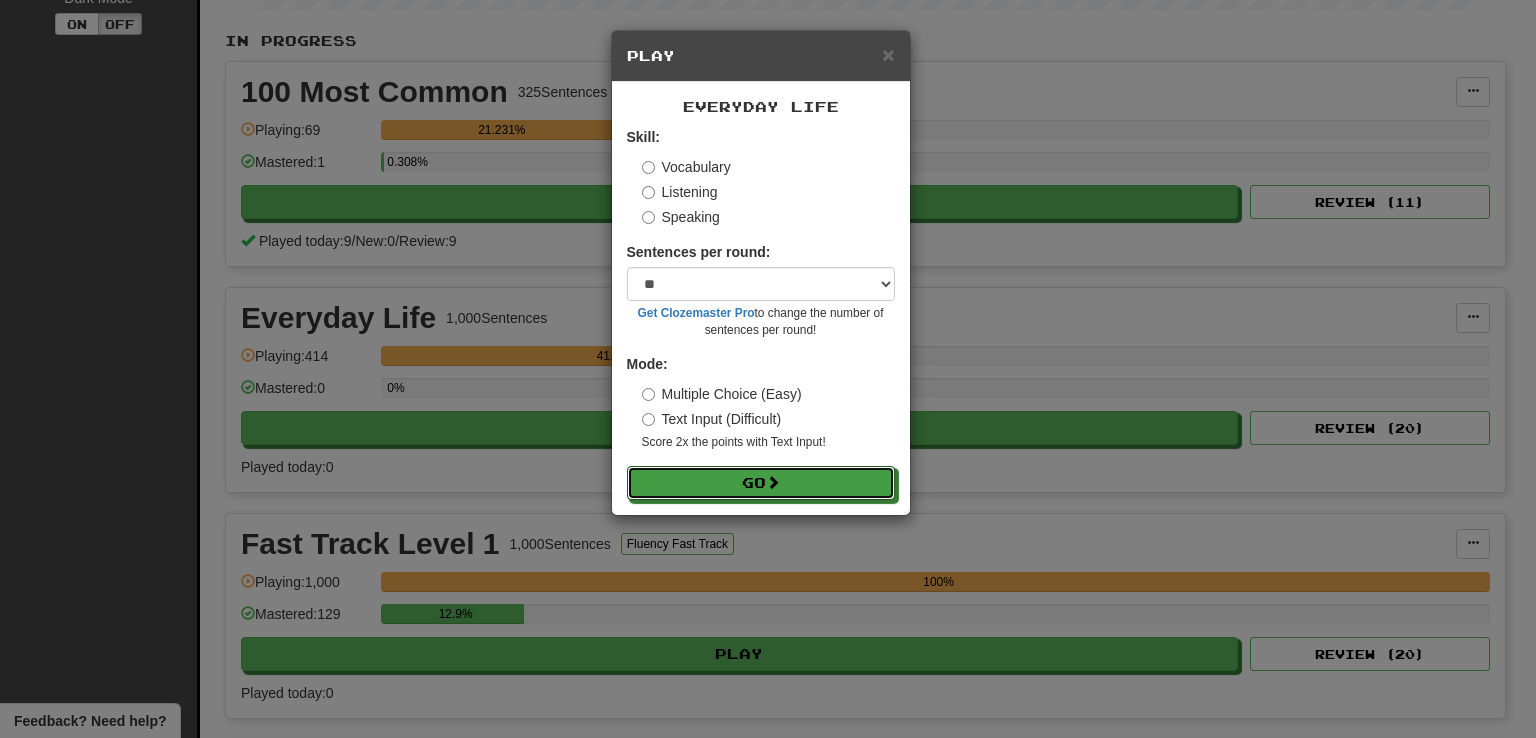 drag, startPoint x: 755, startPoint y: 482, endPoint x: 885, endPoint y: 441, distance: 136.31215 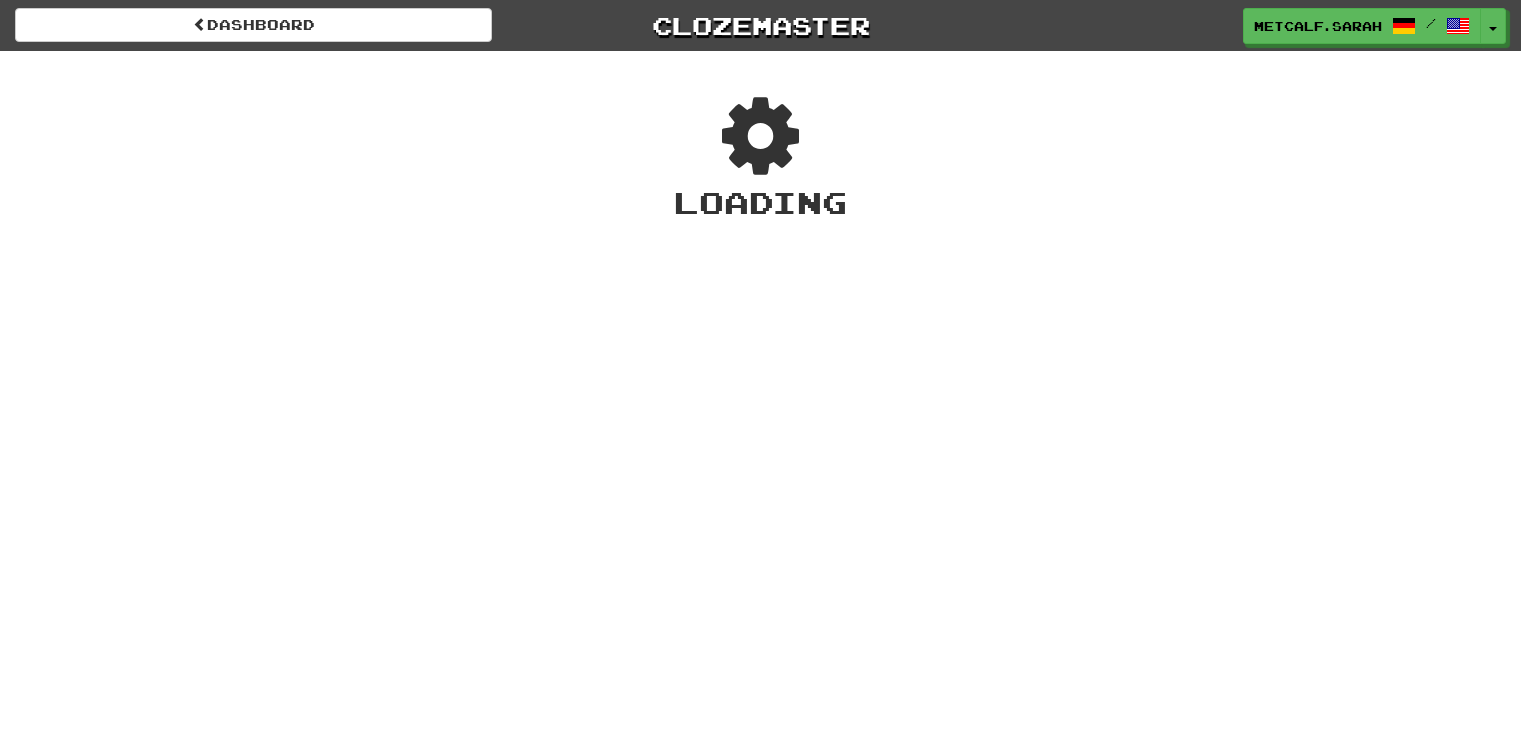 scroll, scrollTop: 0, scrollLeft: 0, axis: both 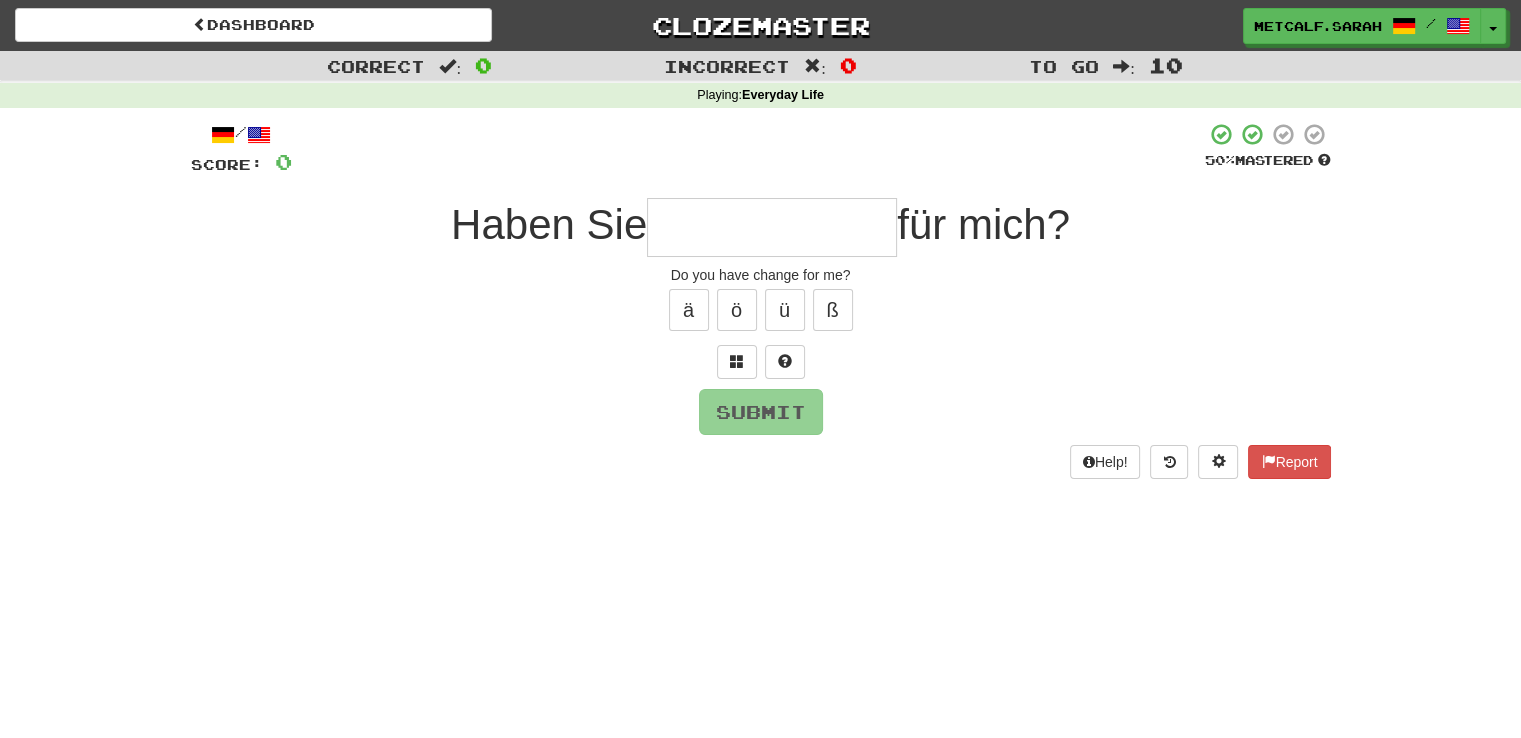 click at bounding box center (772, 227) 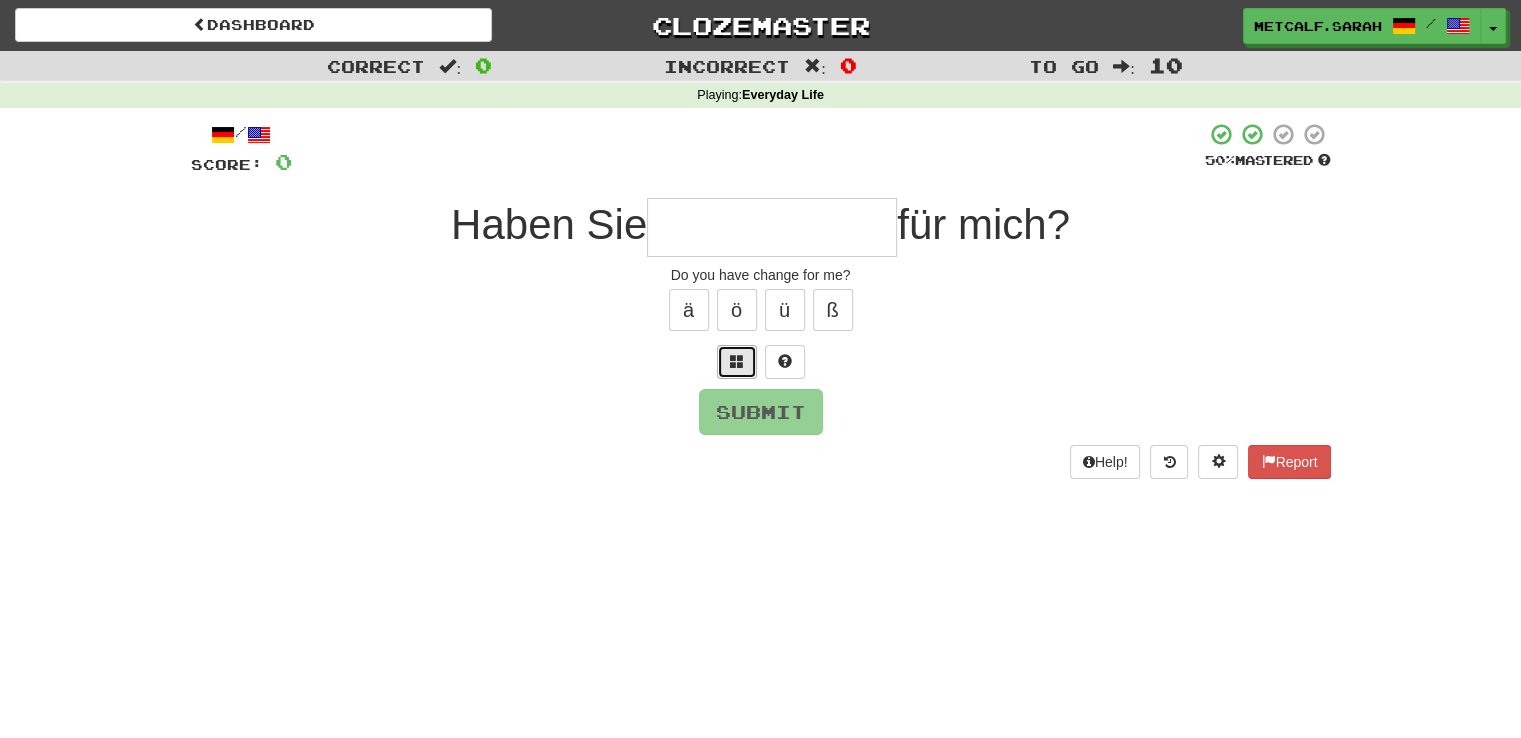 click at bounding box center [737, 361] 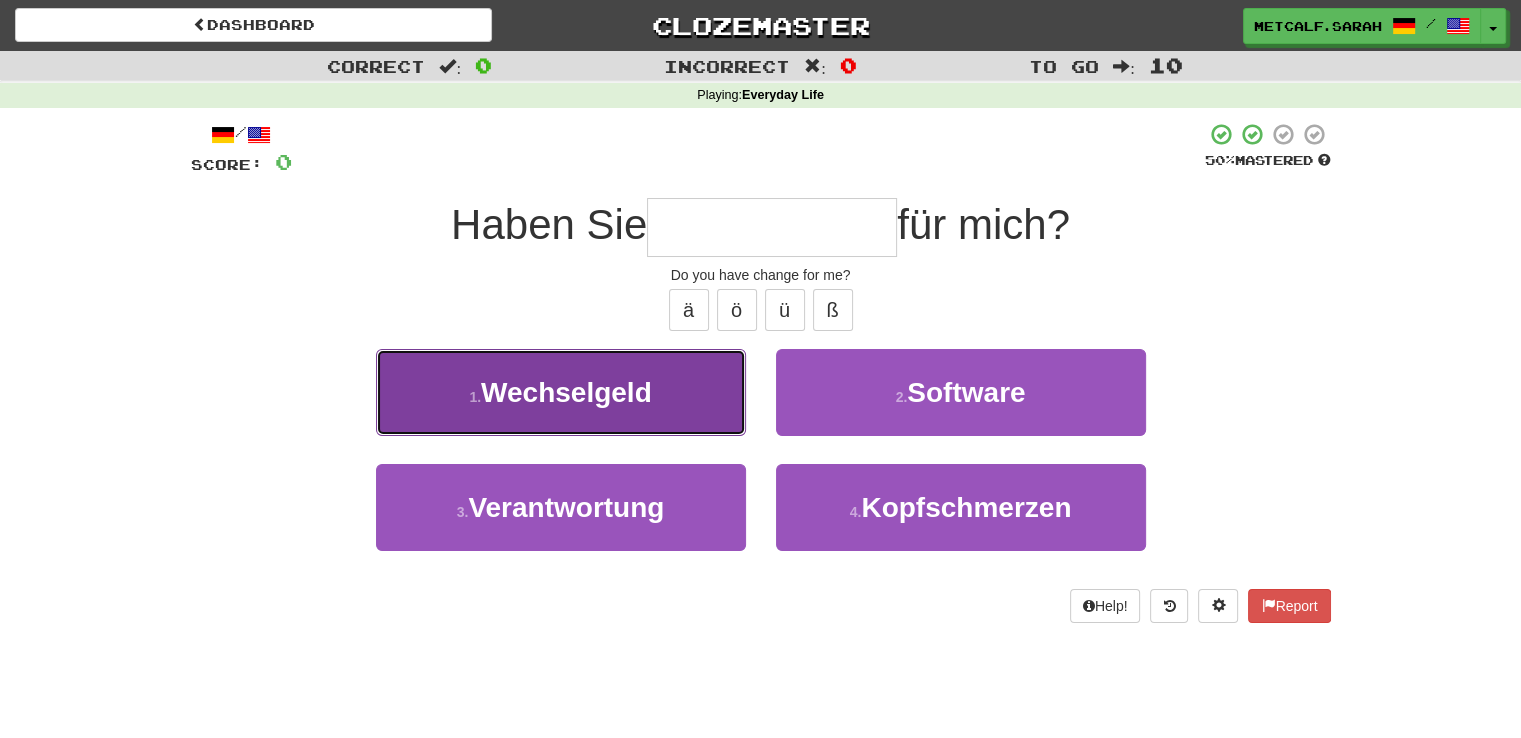 click on "Wechselgeld" at bounding box center [566, 392] 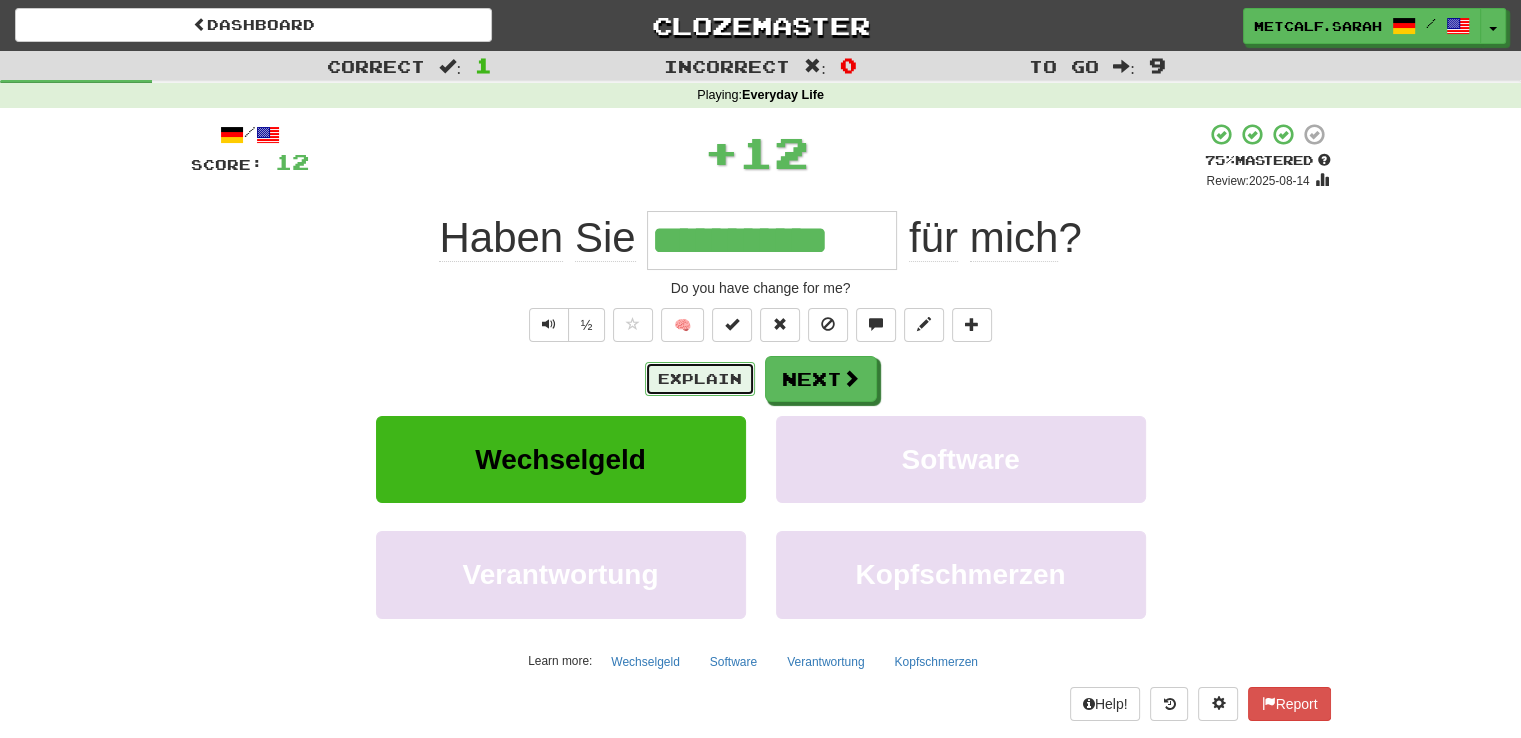 click on "Explain" at bounding box center (700, 379) 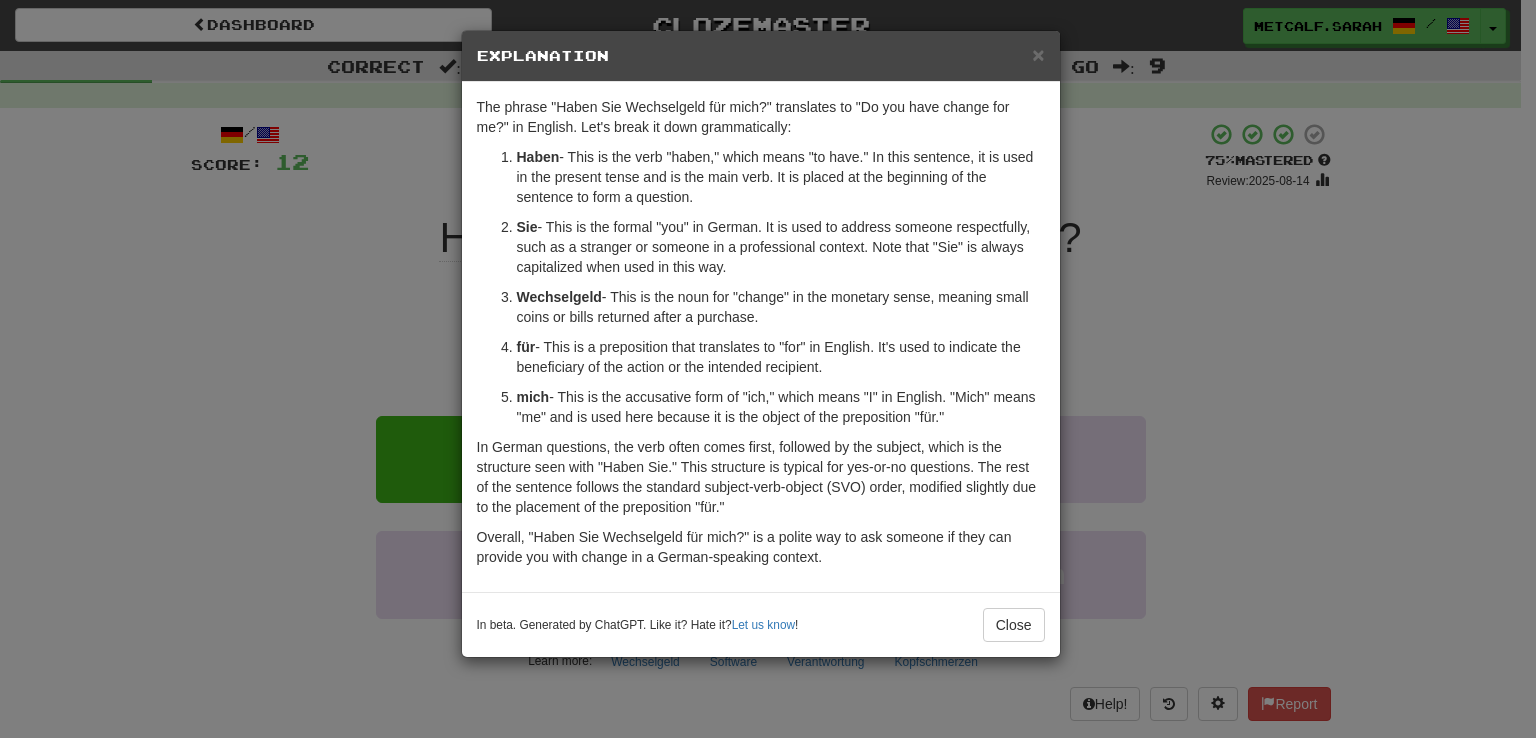 drag, startPoint x: 130, startPoint y: 250, endPoint x: 328, endPoint y: 217, distance: 200.73117 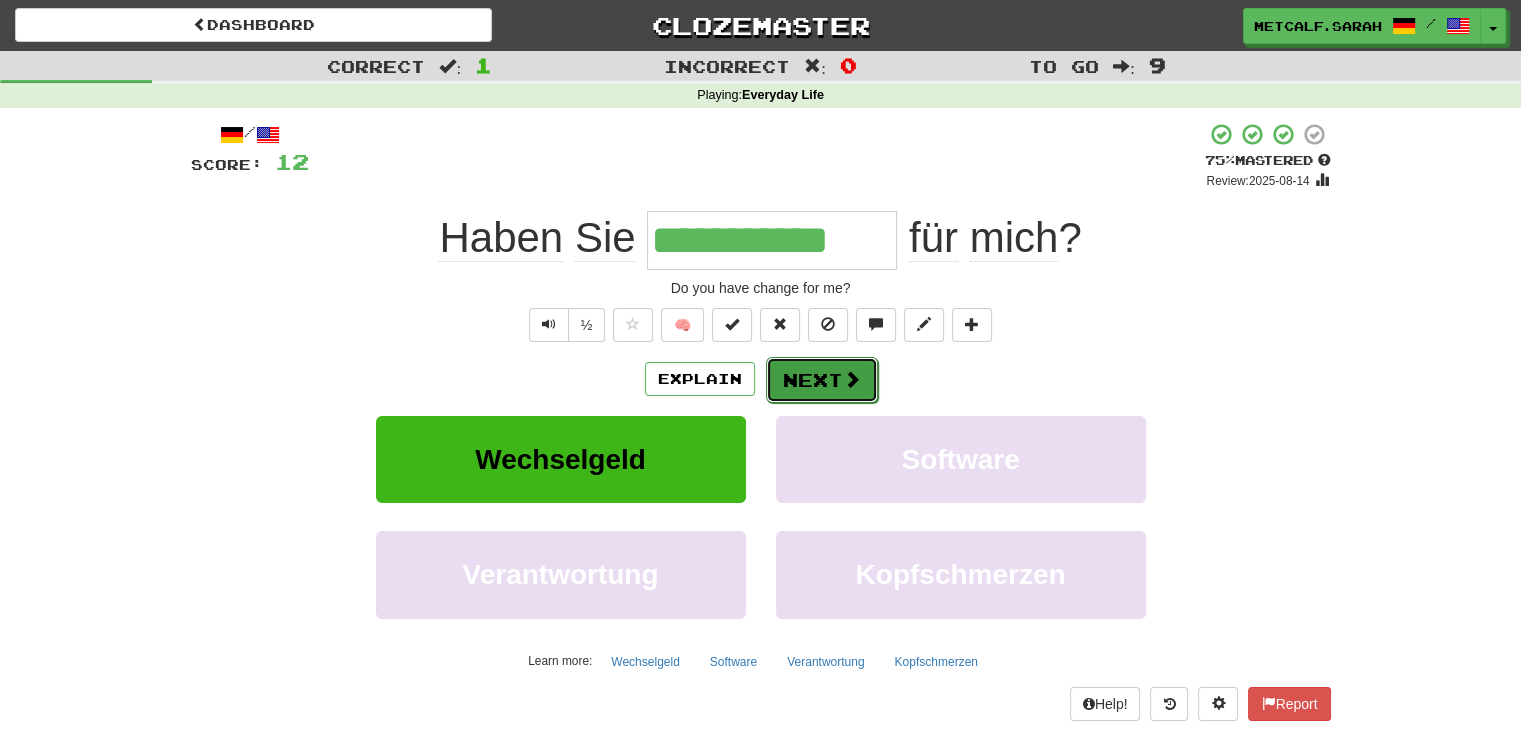 click on "Next" at bounding box center [822, 380] 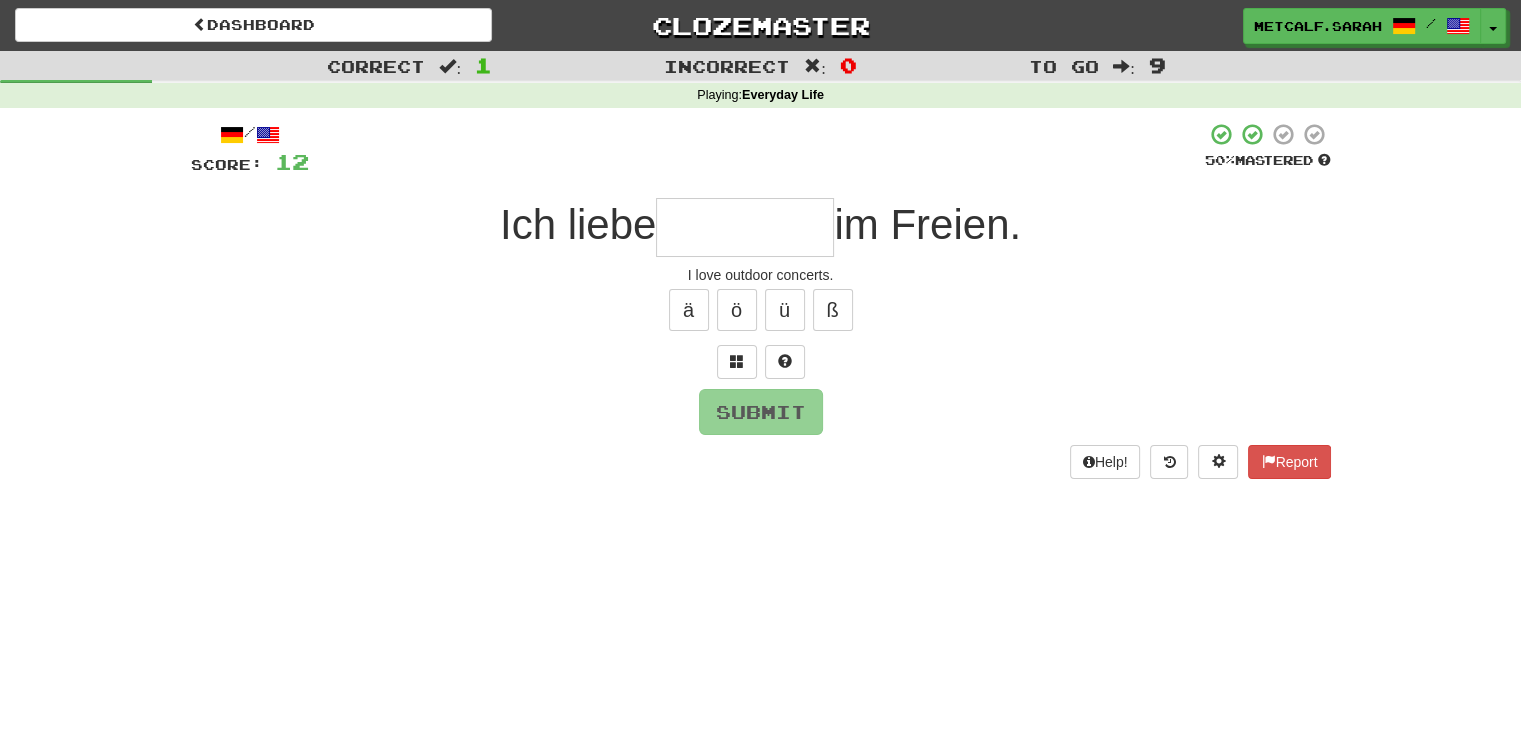 click at bounding box center [745, 227] 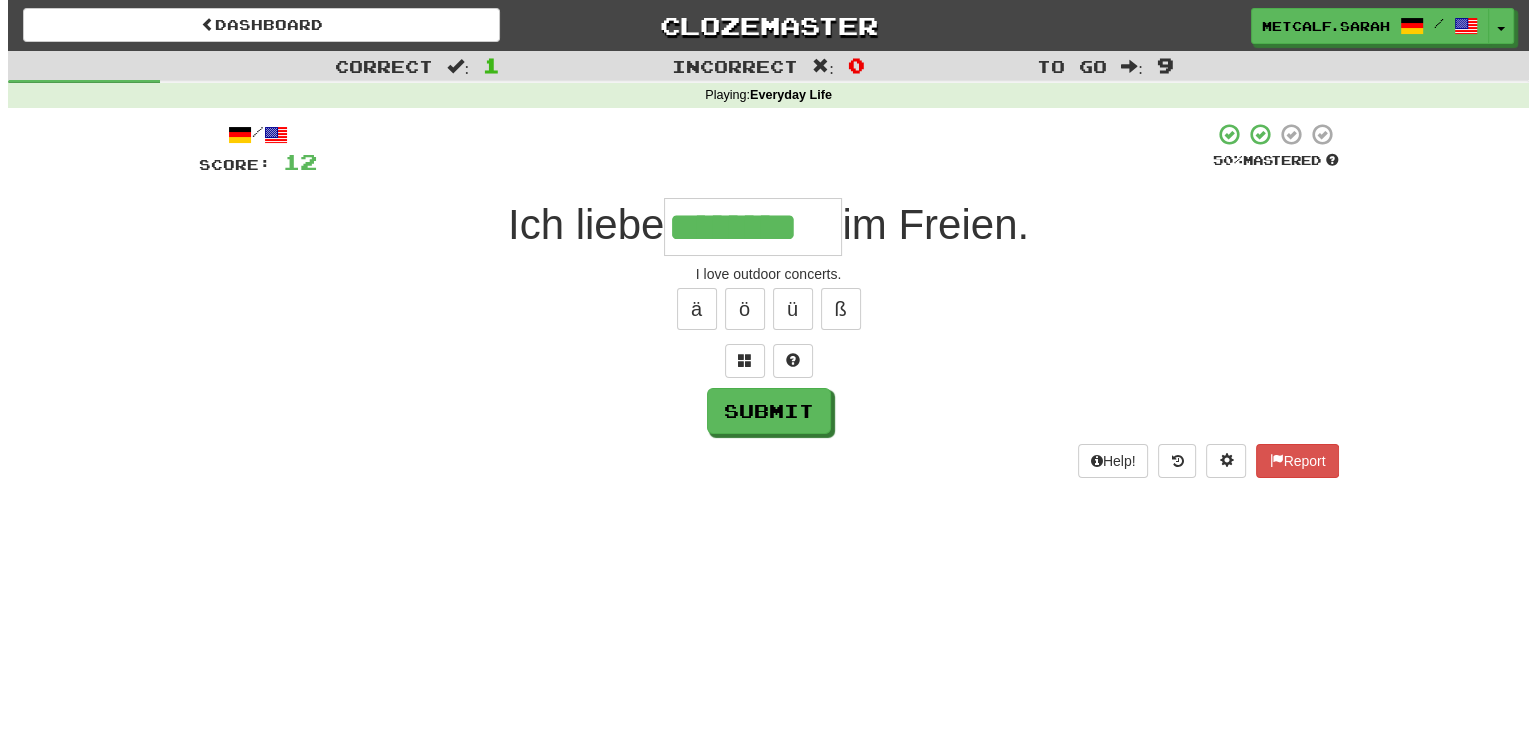 scroll, scrollTop: 0, scrollLeft: 0, axis: both 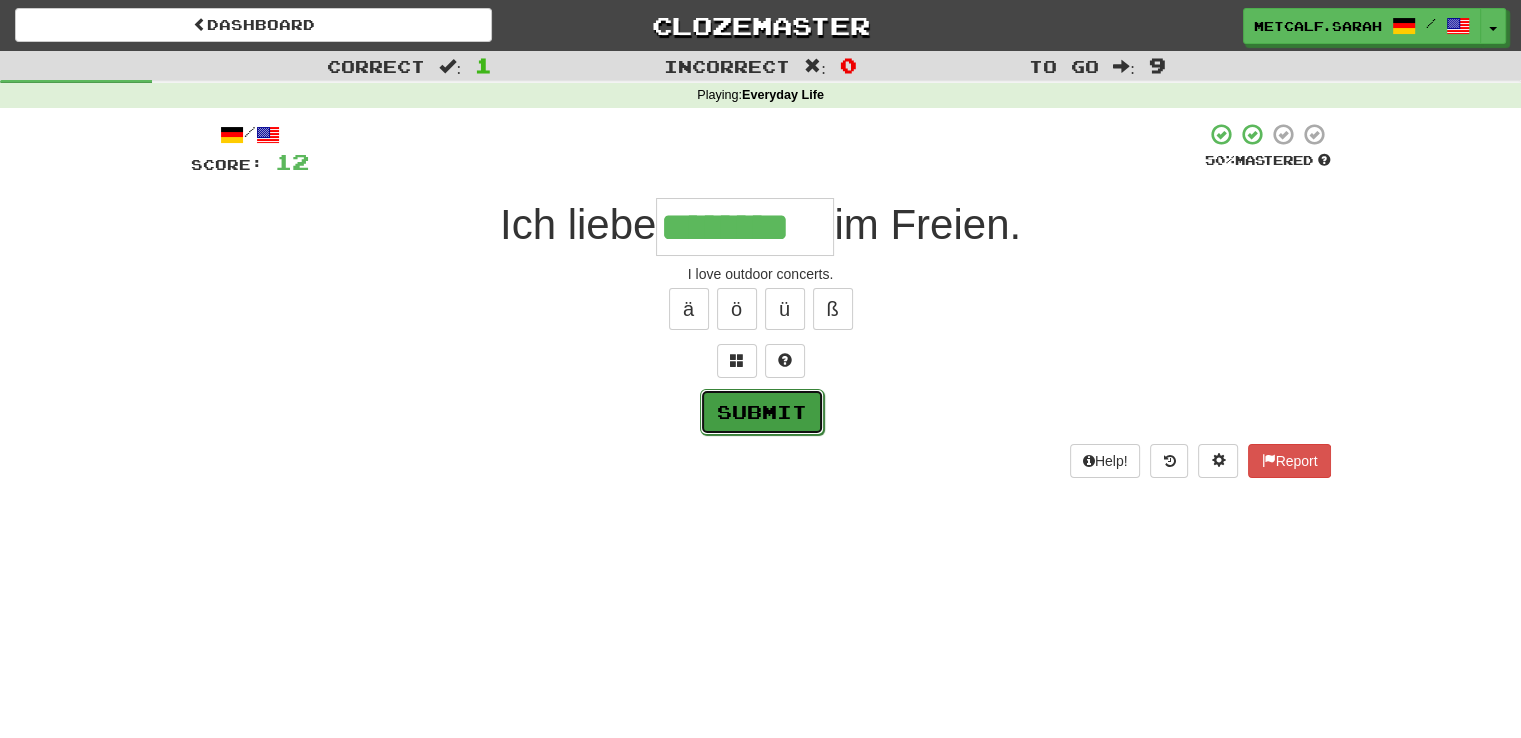 click on "Submit" at bounding box center [762, 412] 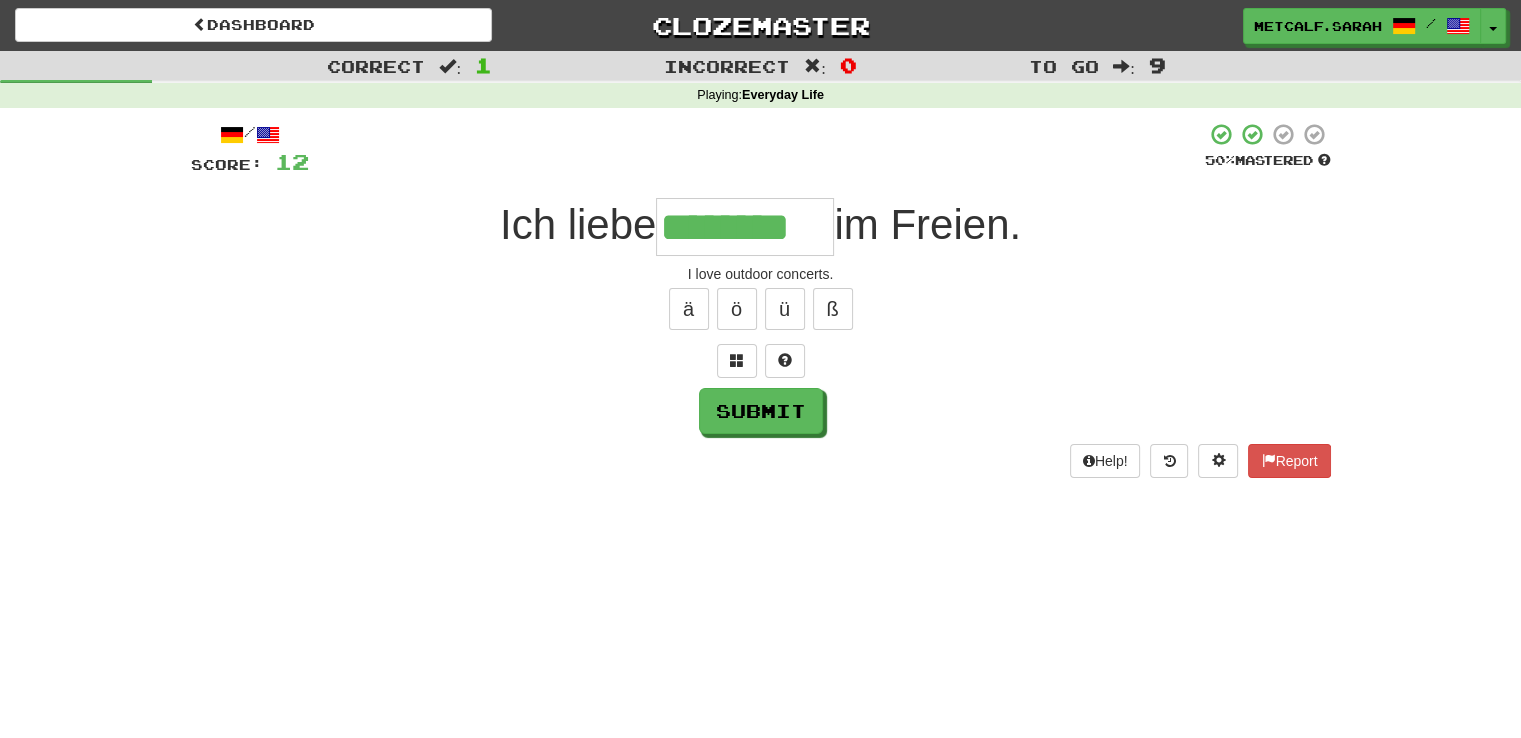 type on "********" 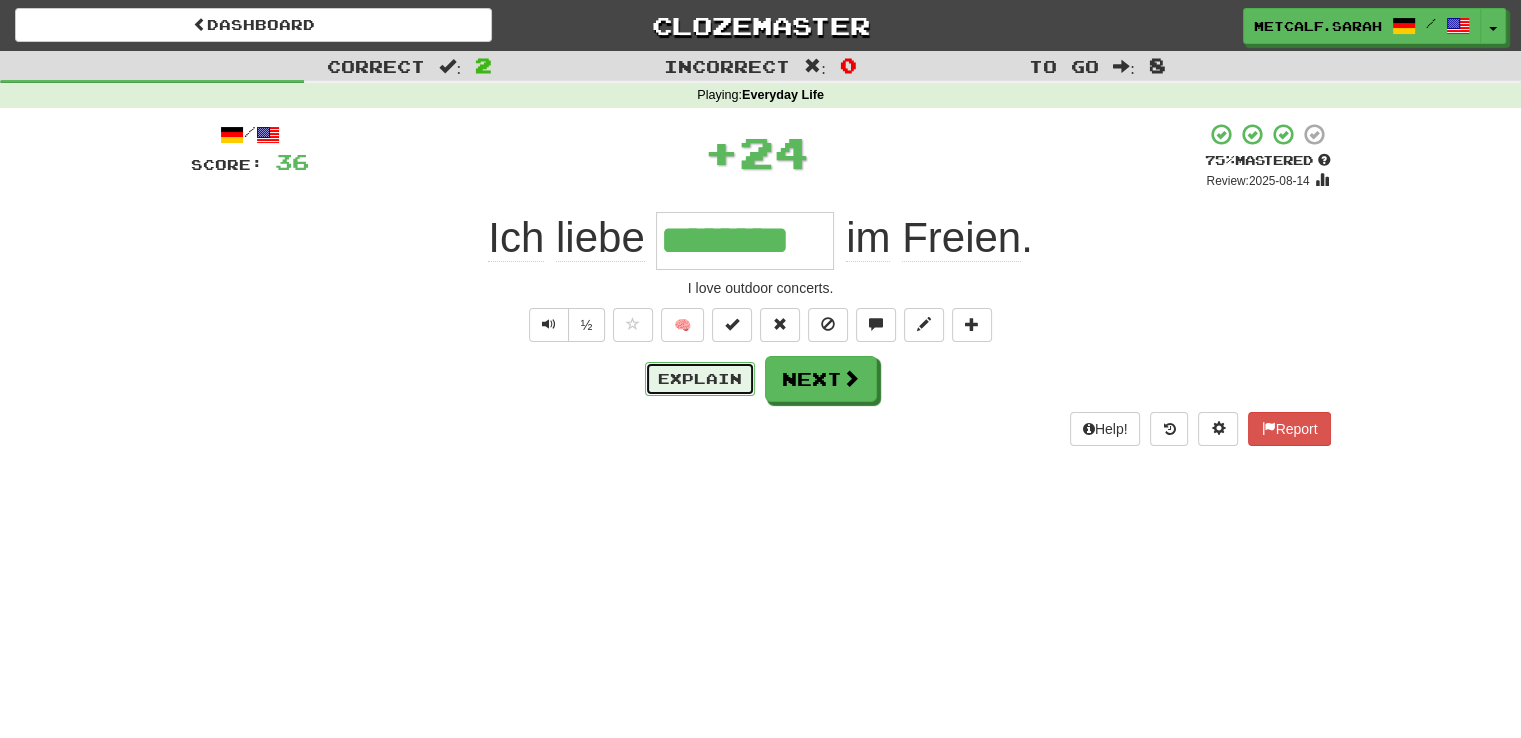 click on "Explain" at bounding box center (700, 379) 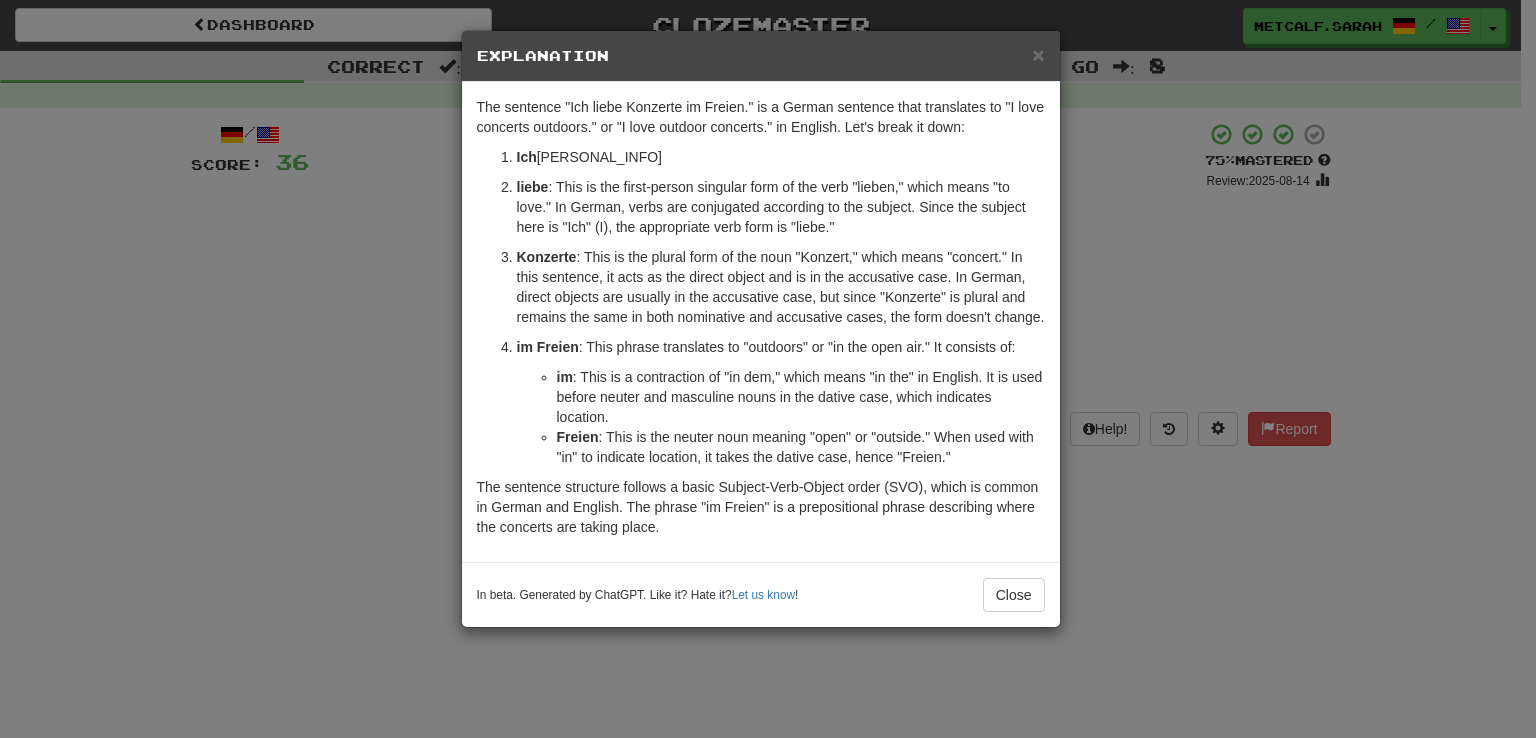 click on "Ich liebe Konzerte im Freien." at bounding box center (768, 369) 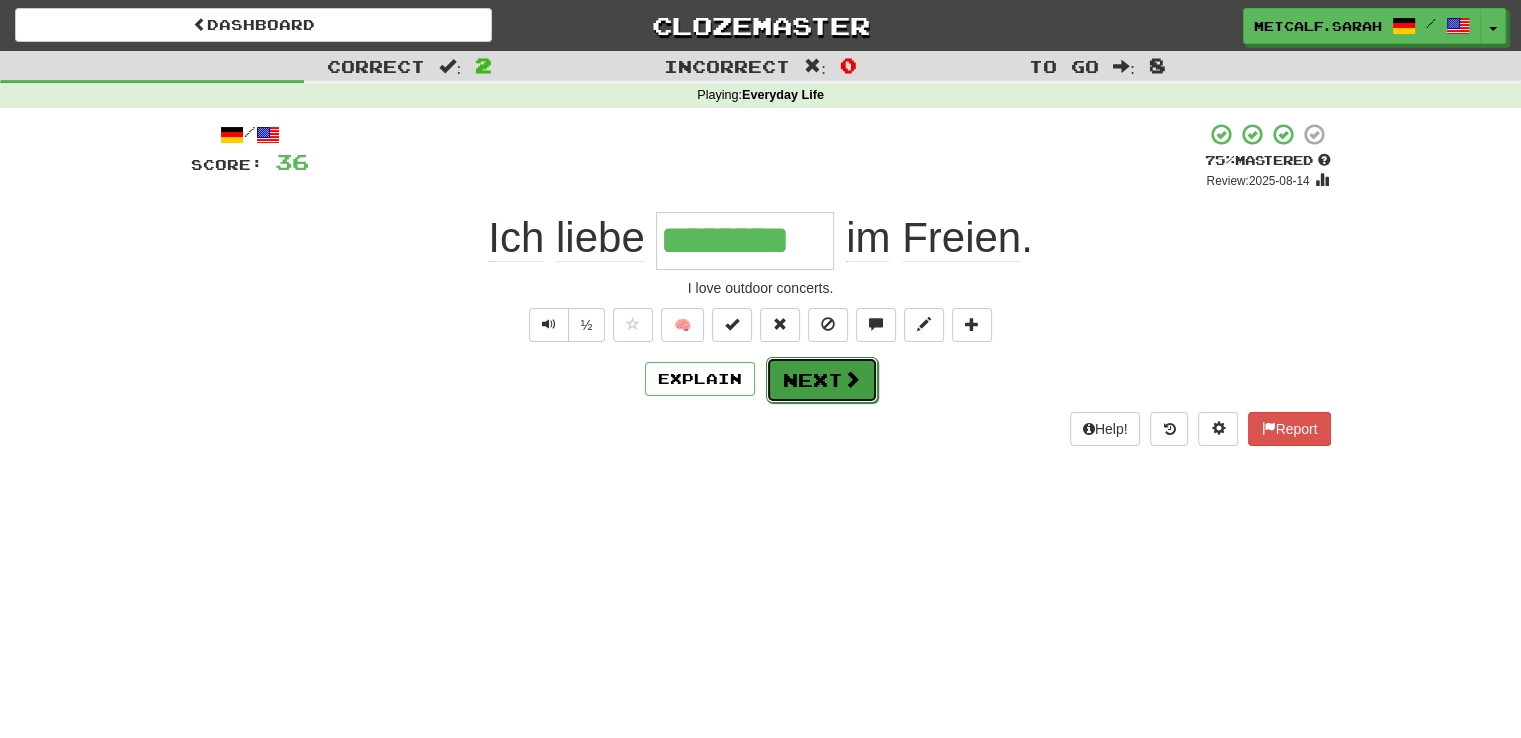 click on "Next" at bounding box center (822, 380) 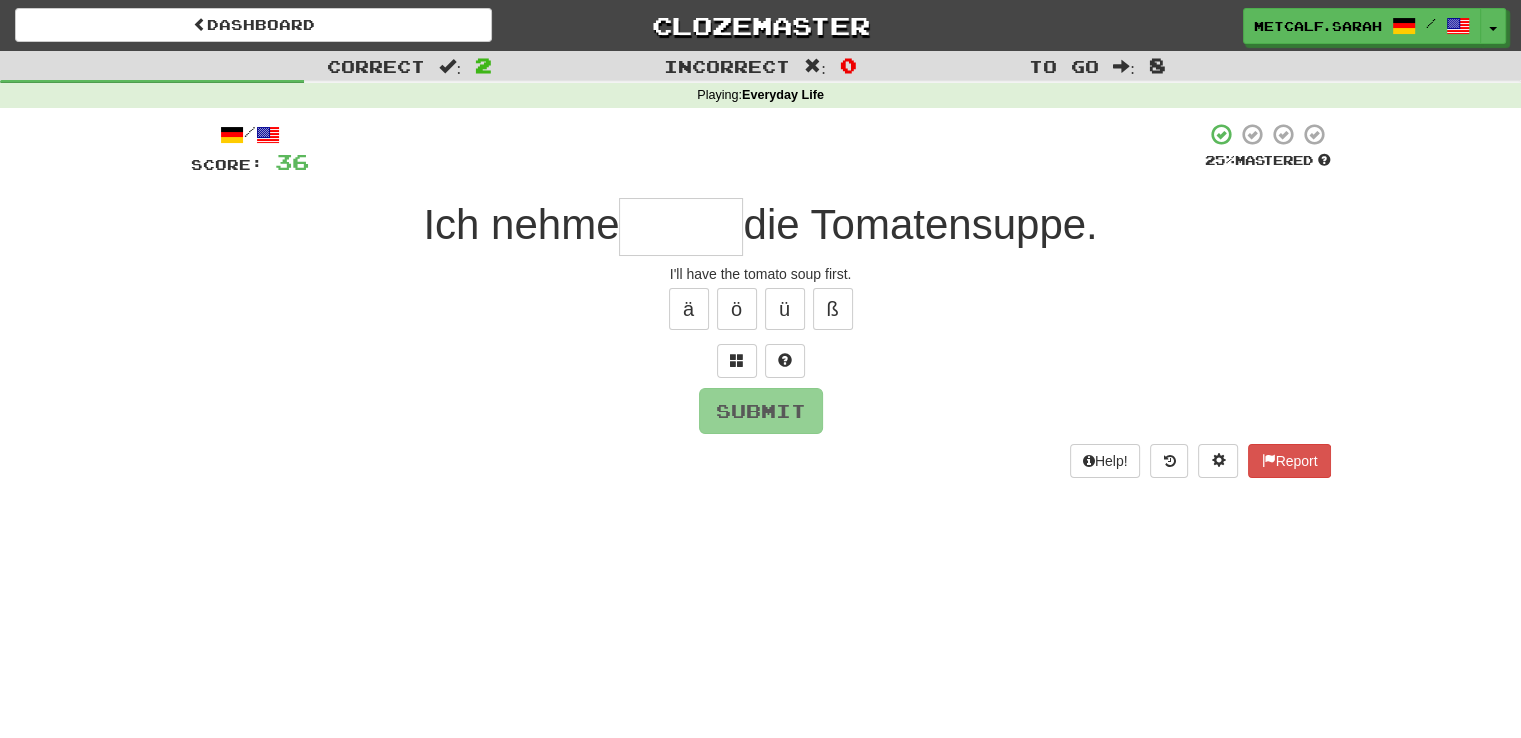 click at bounding box center [681, 227] 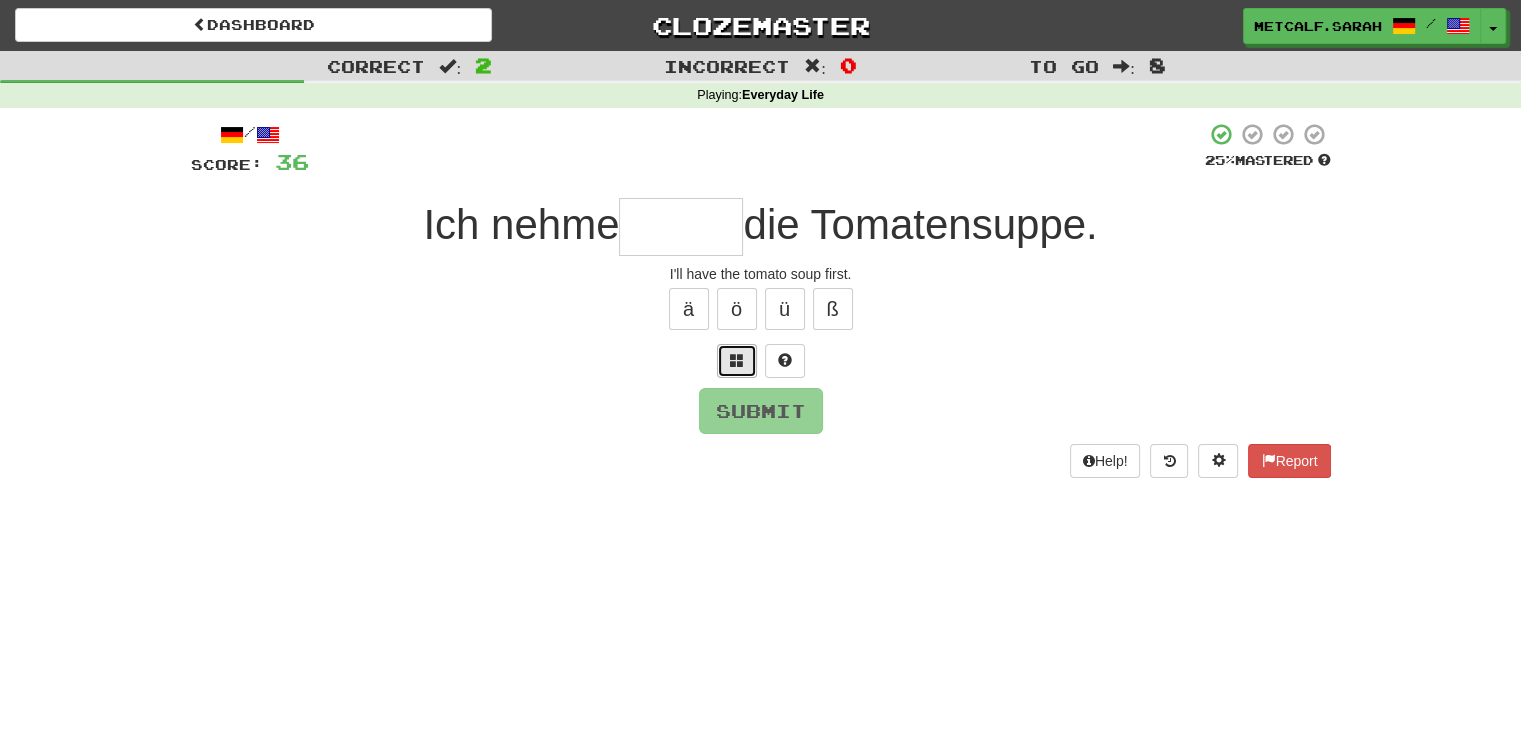 click at bounding box center (737, 360) 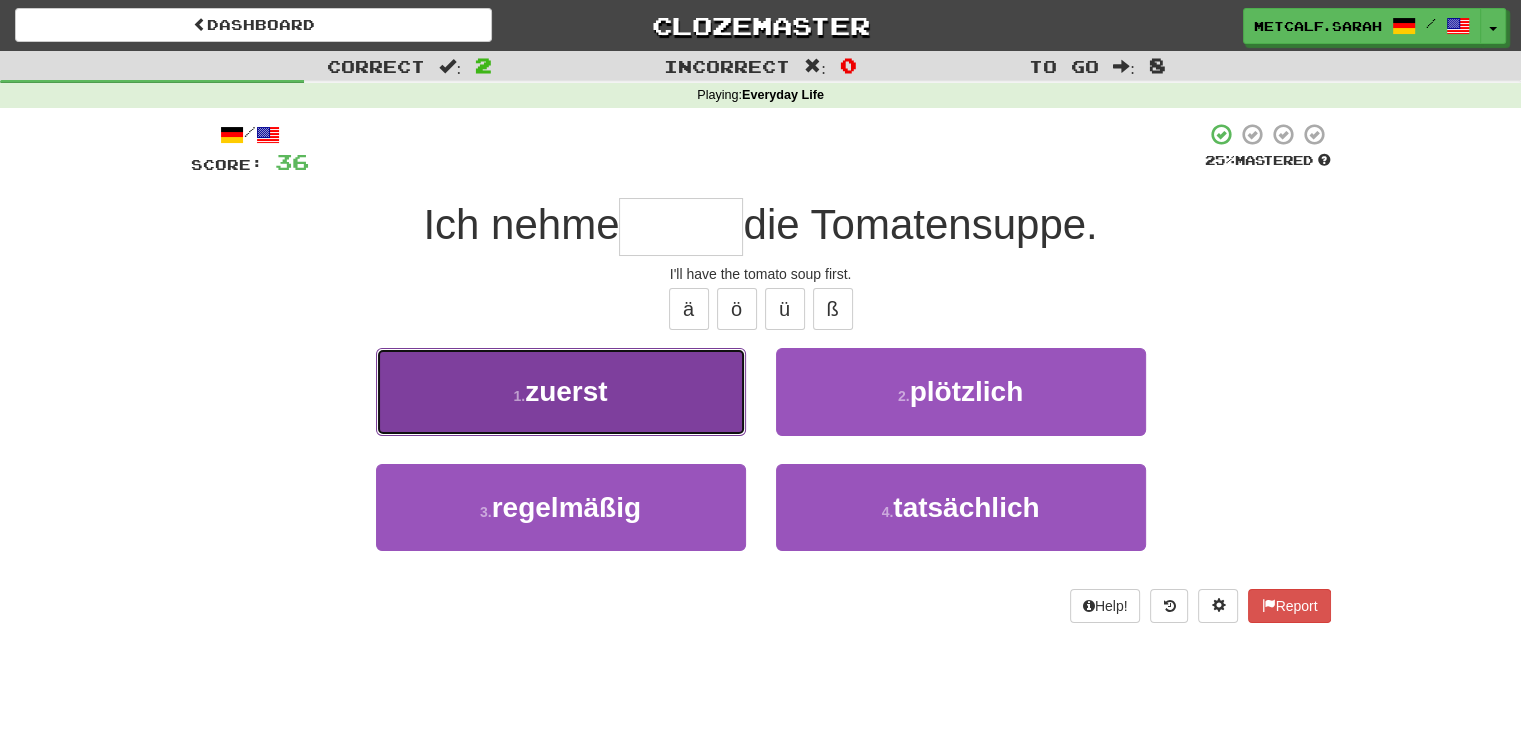 click on "zuerst" at bounding box center [566, 391] 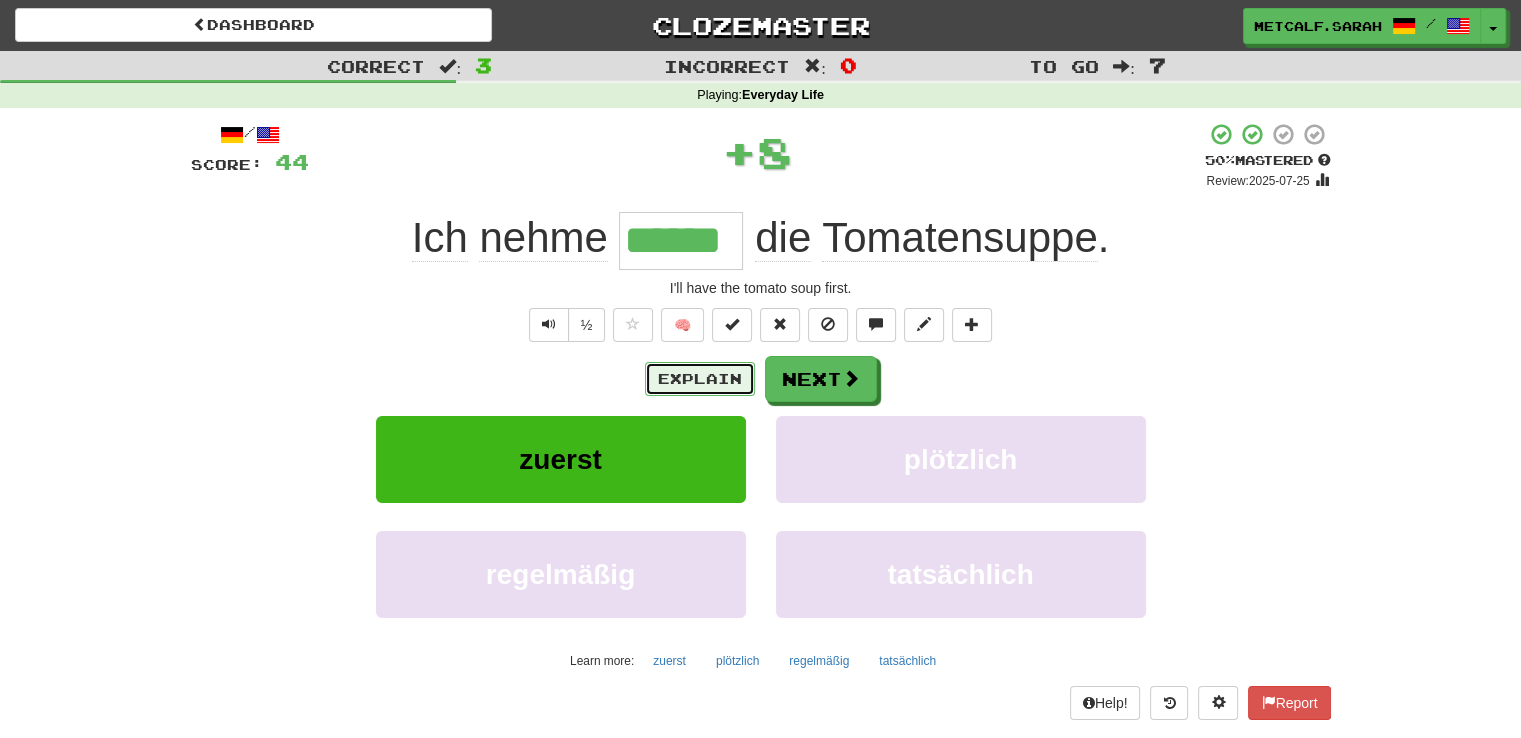 click on "Explain" at bounding box center [700, 379] 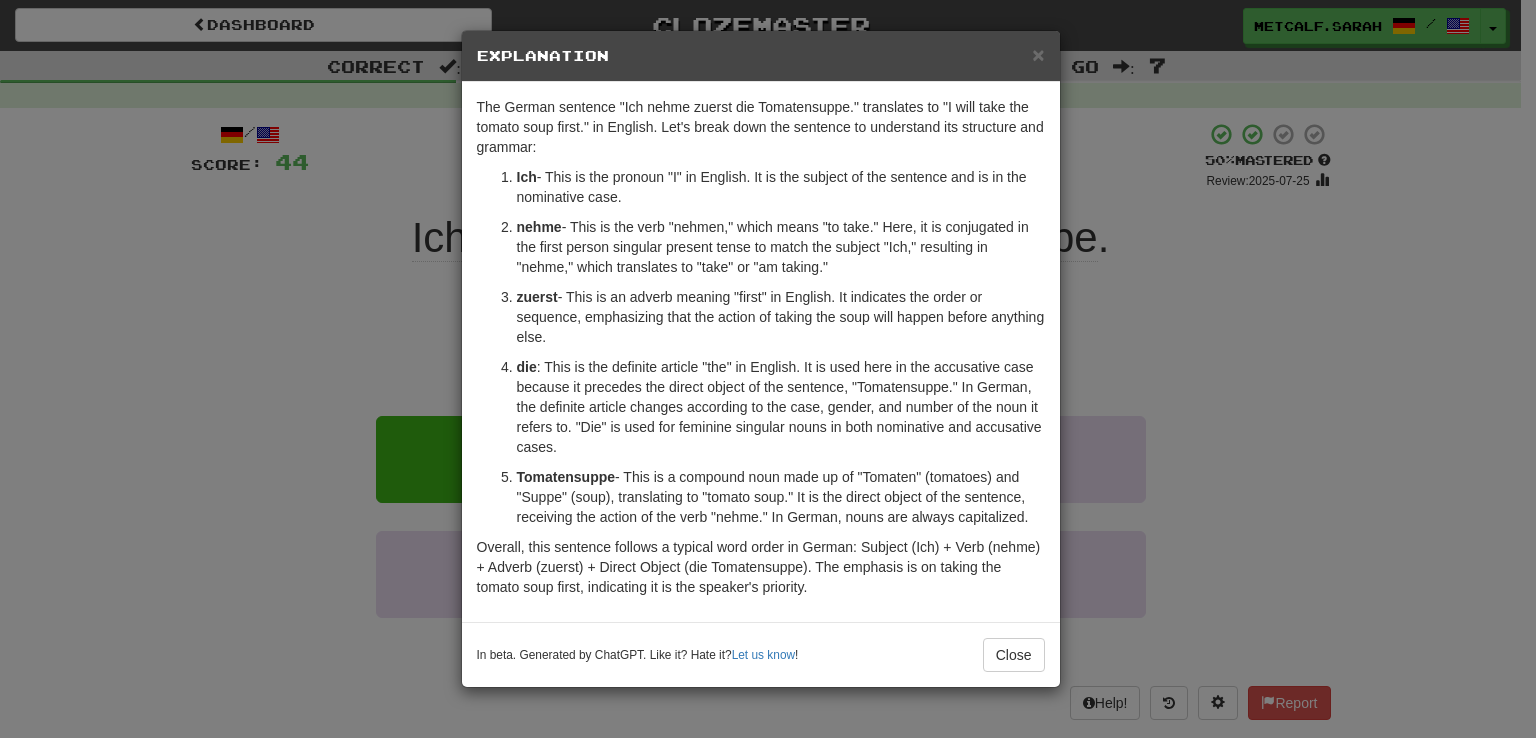 click on "Ich nehme zuerst die Tomatensuppe." at bounding box center (768, 369) 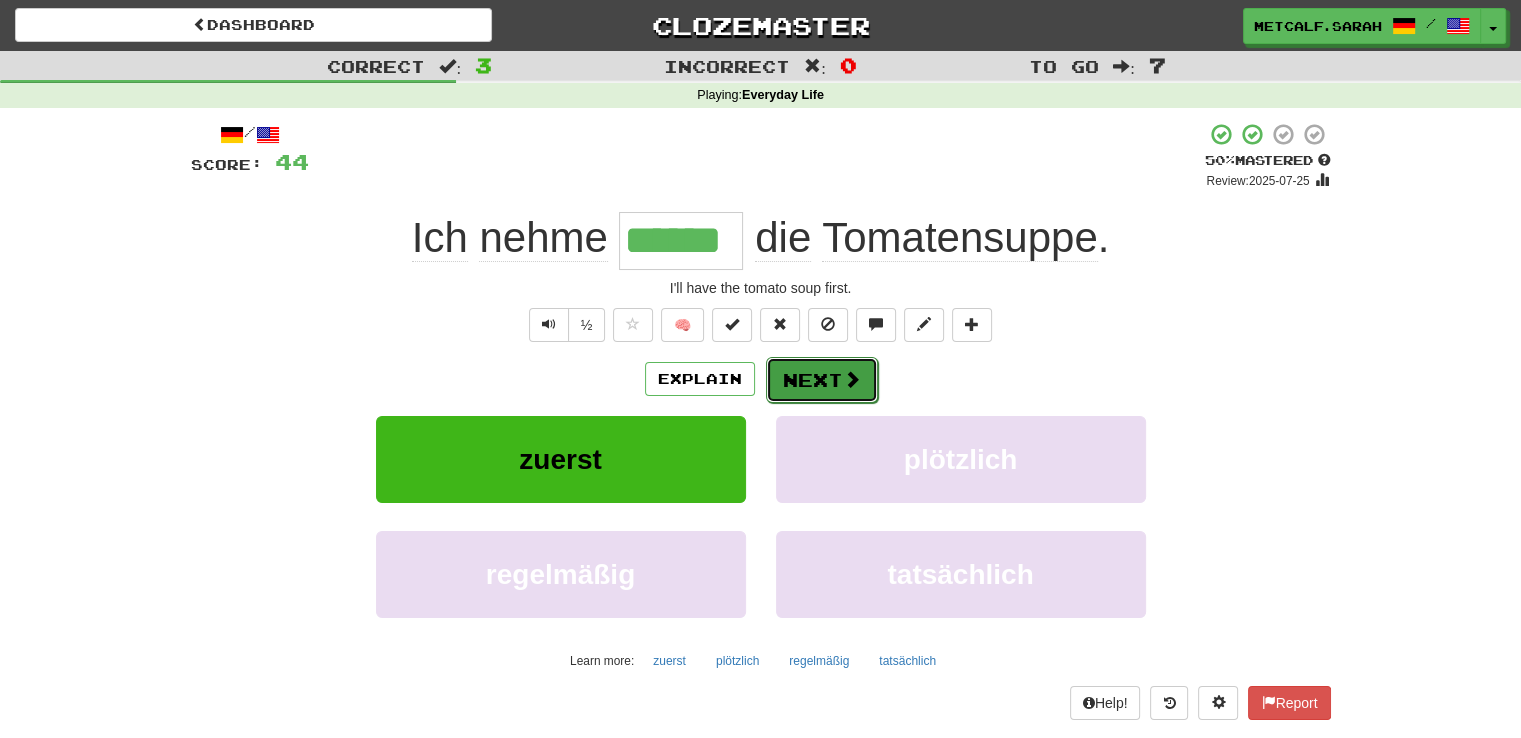 click on "Next" at bounding box center [822, 380] 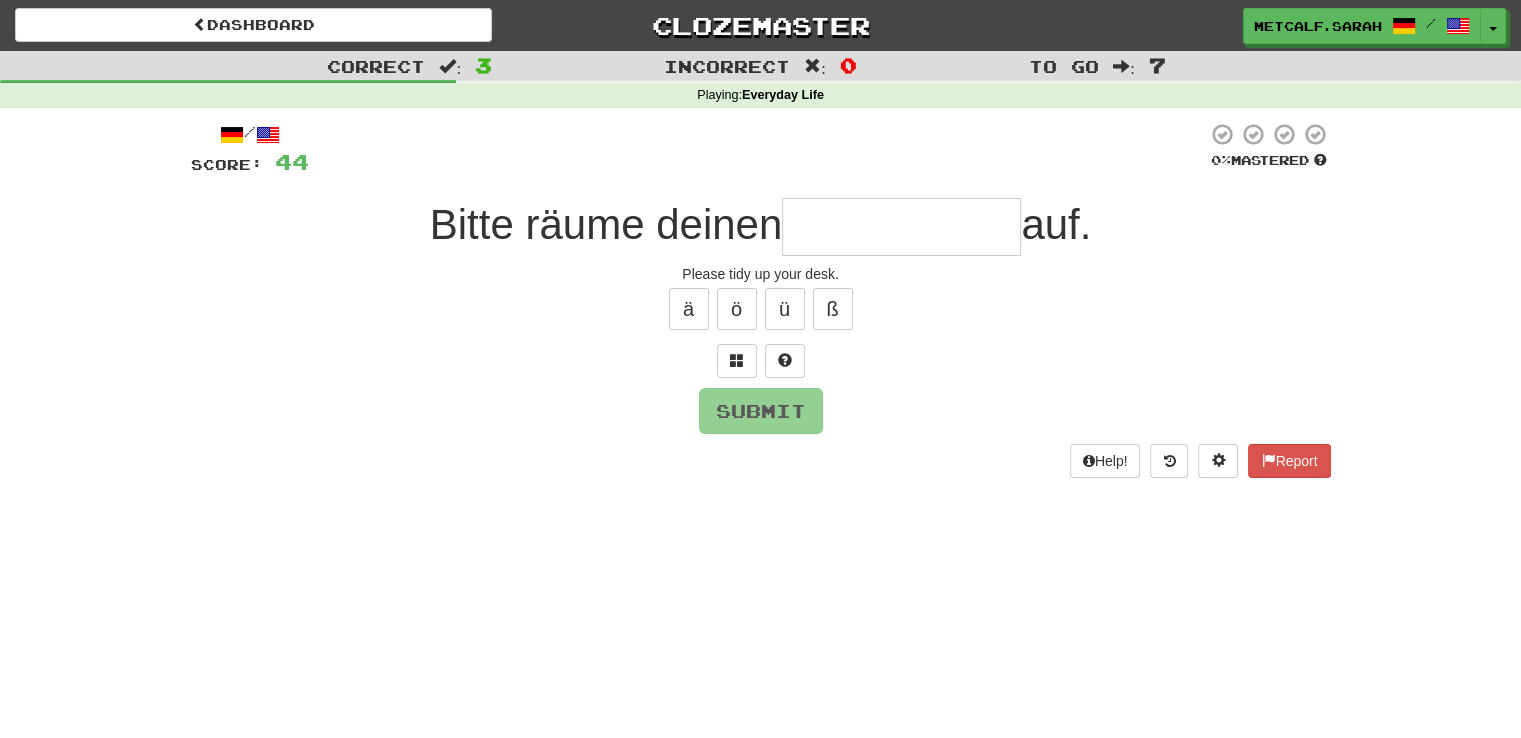 click at bounding box center [901, 227] 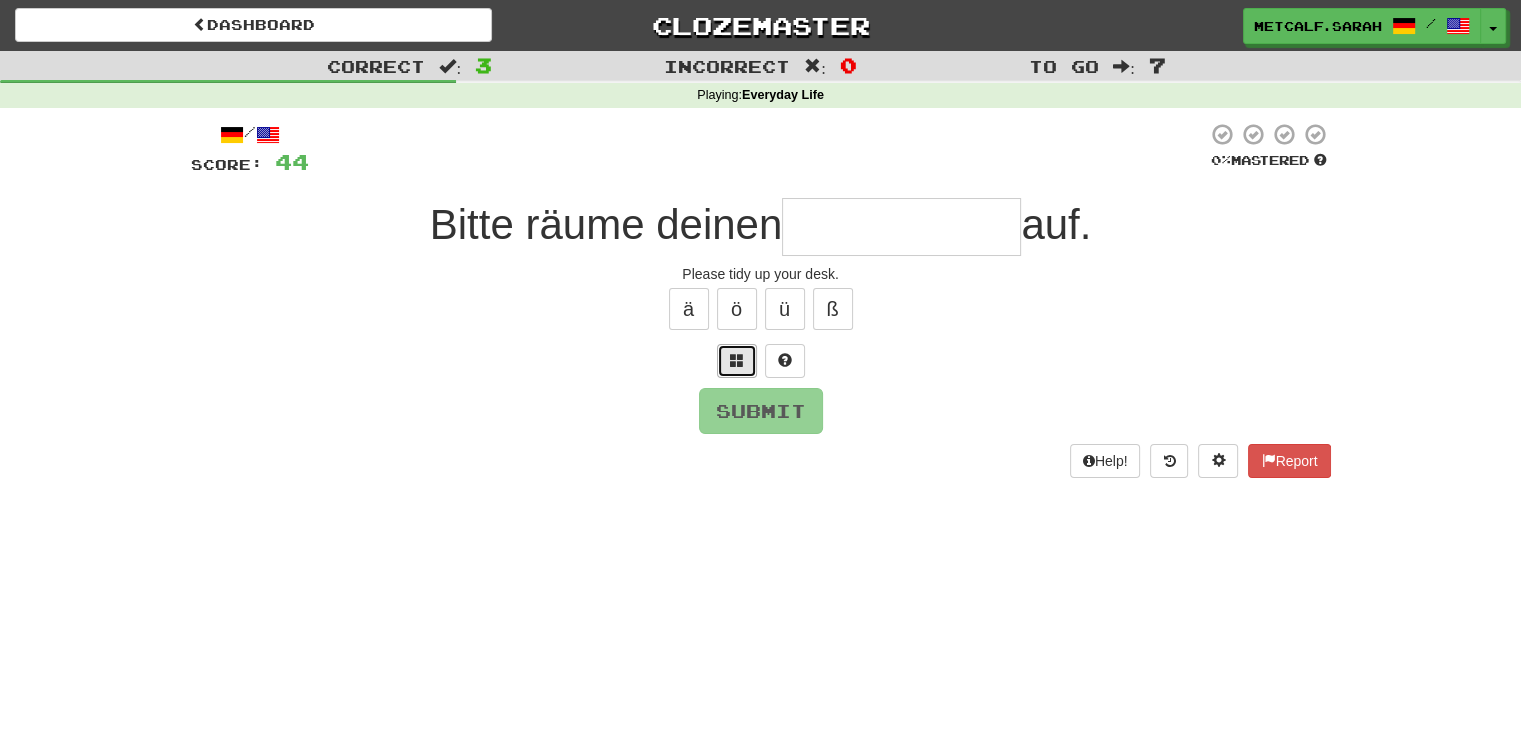 click at bounding box center [737, 360] 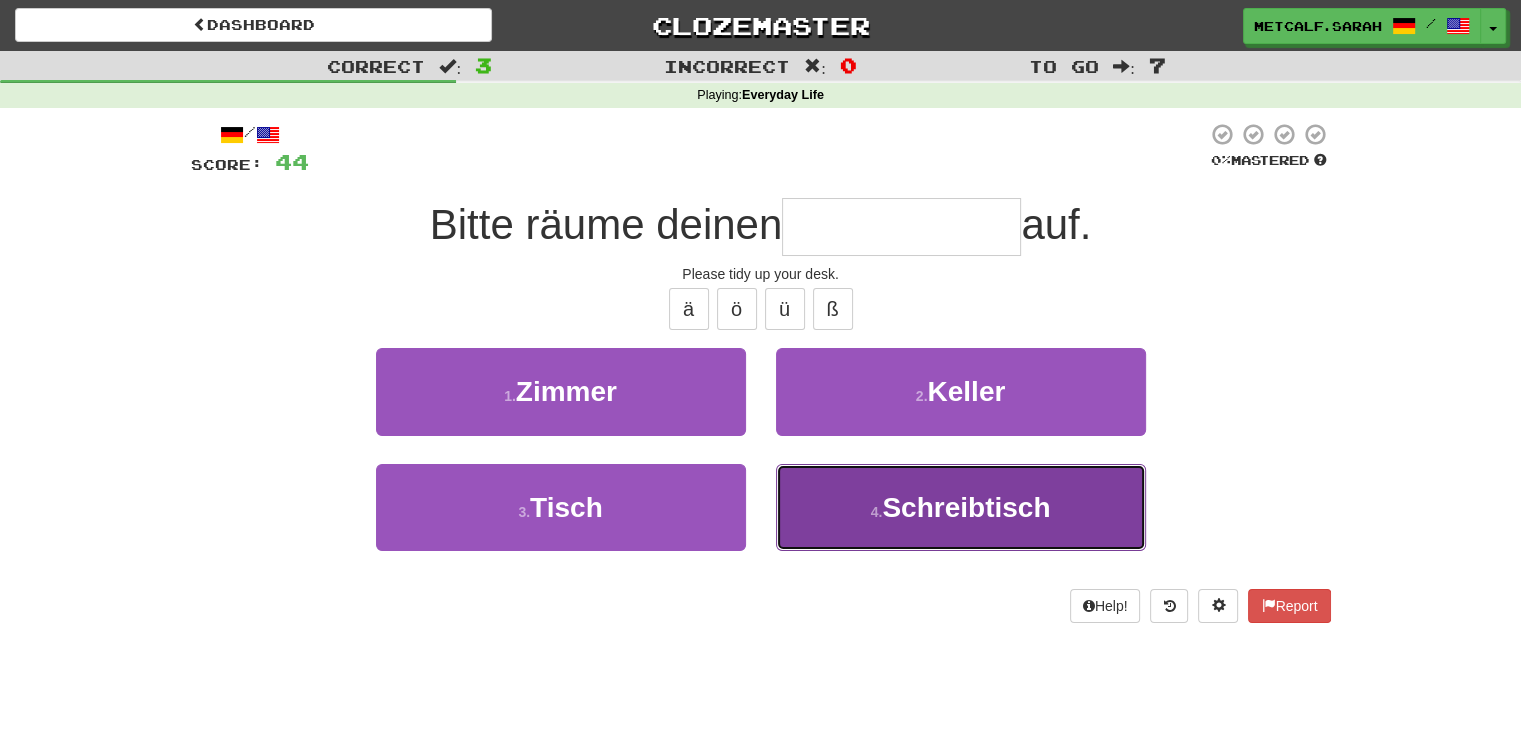click on "Schreibtisch" at bounding box center (966, 507) 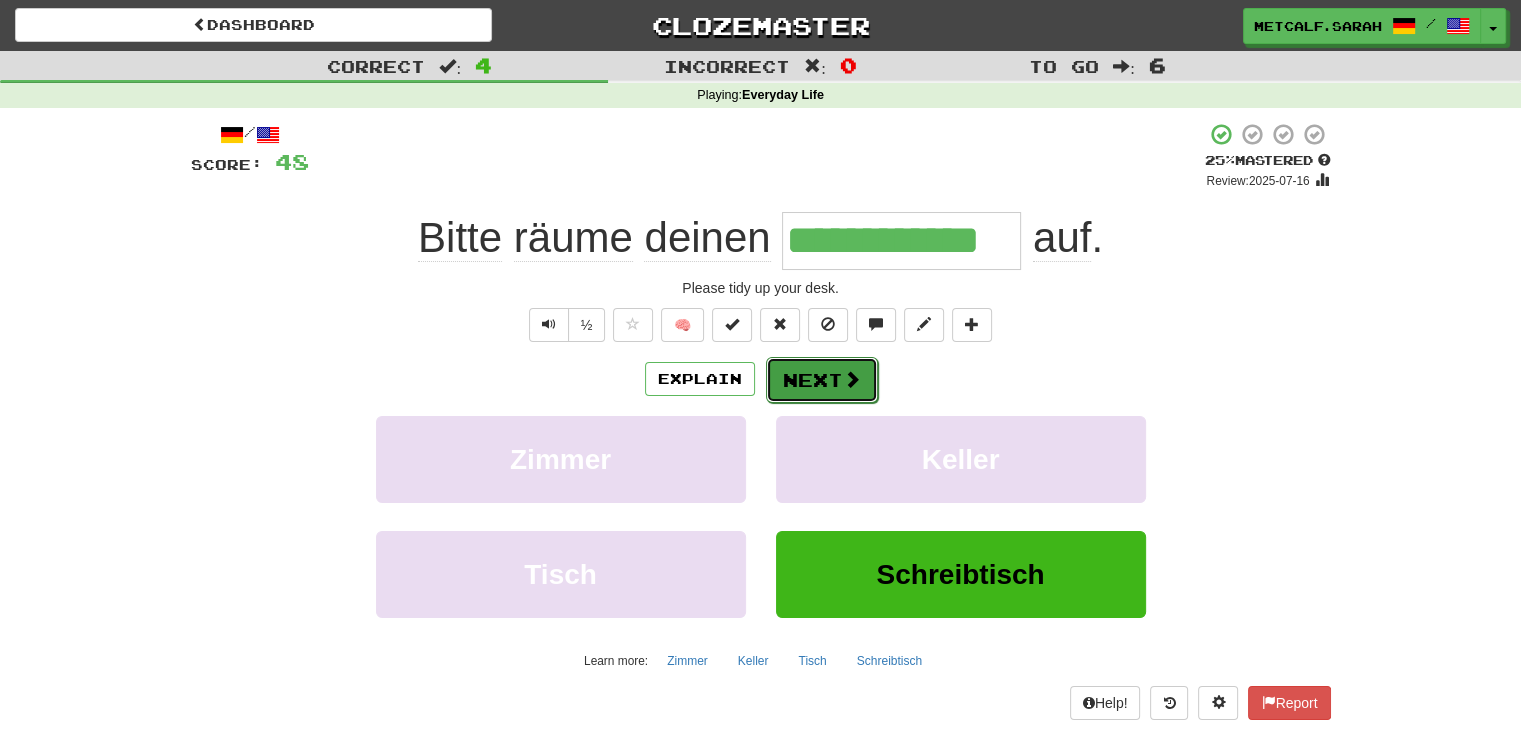 click on "Next" at bounding box center (822, 380) 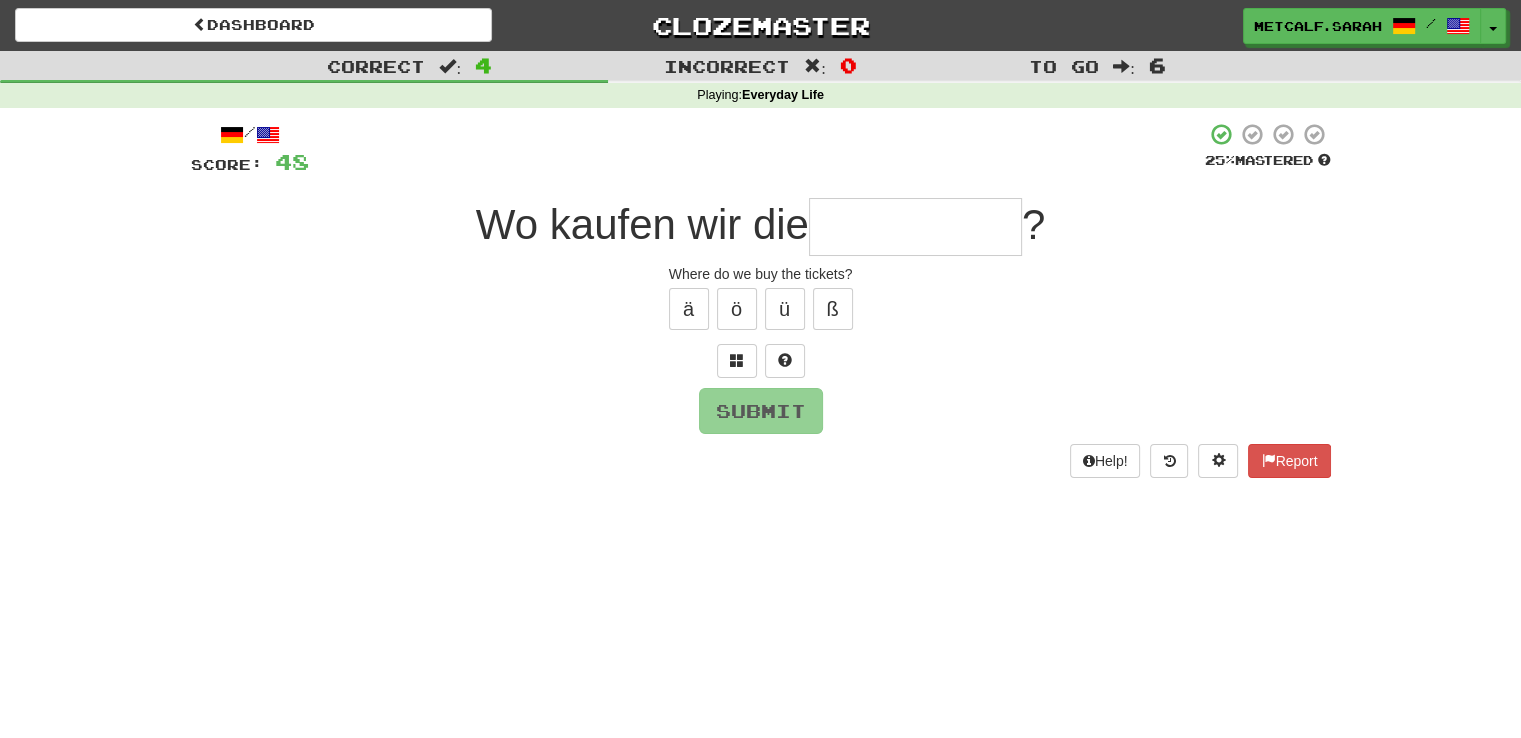 click at bounding box center [915, 227] 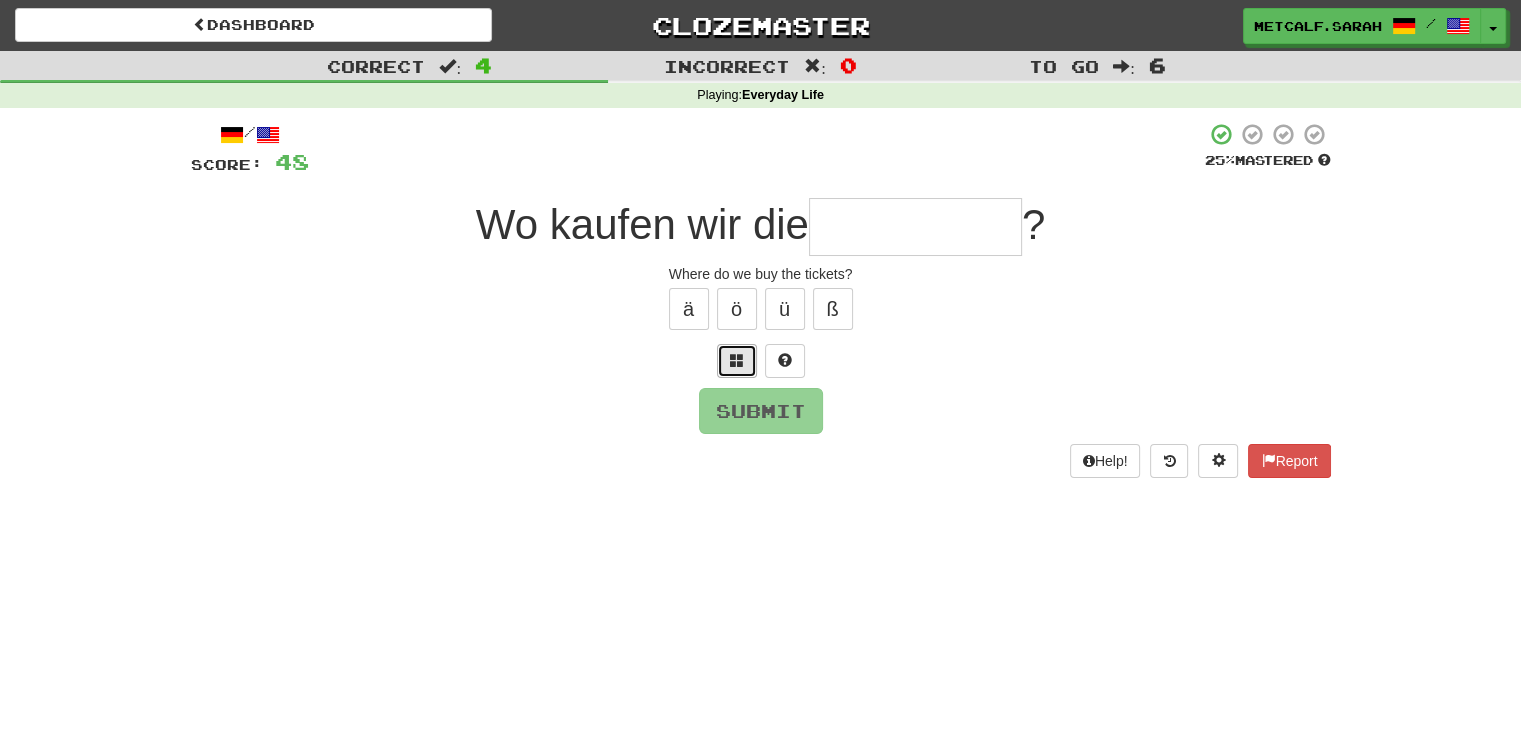 click at bounding box center (737, 361) 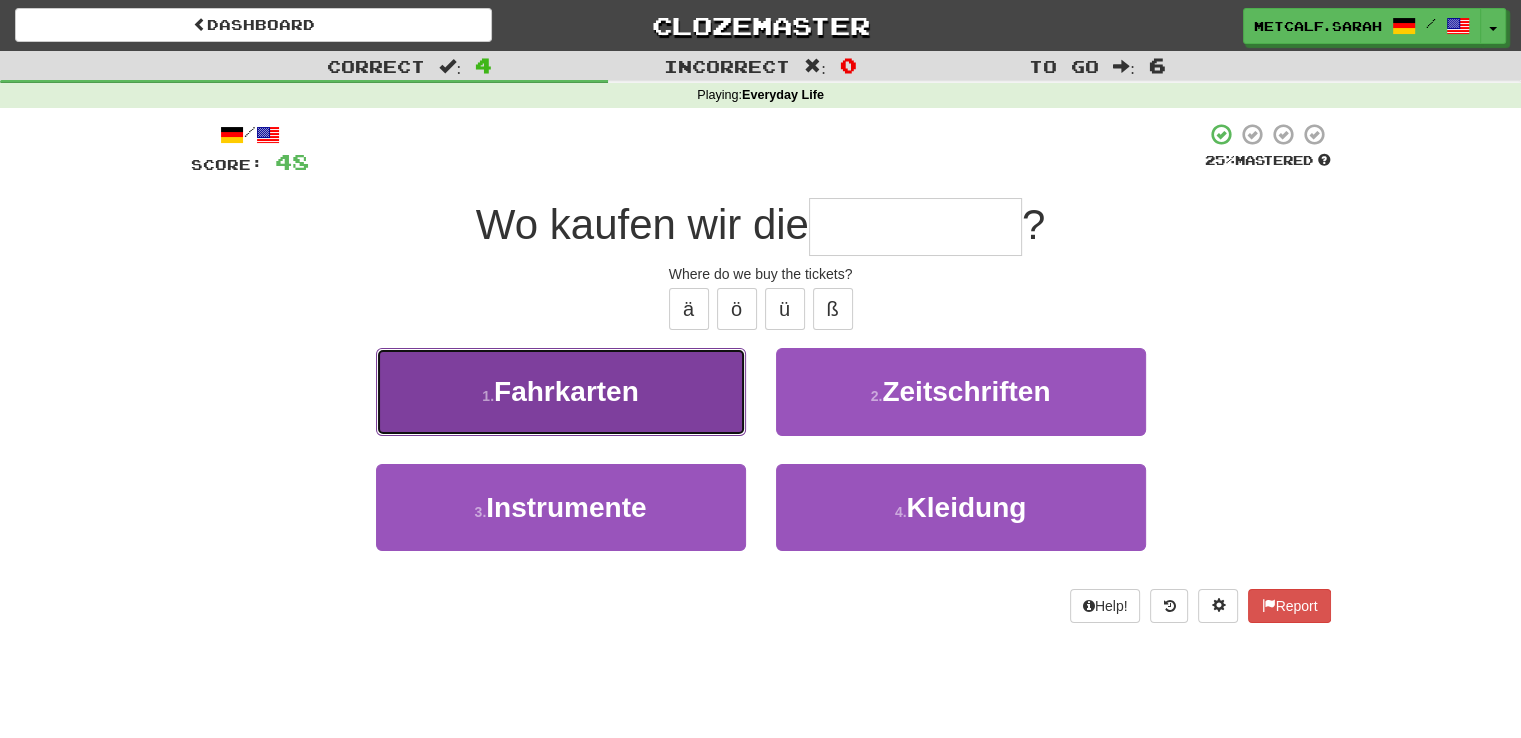 click on "Fahrkarten" at bounding box center (566, 391) 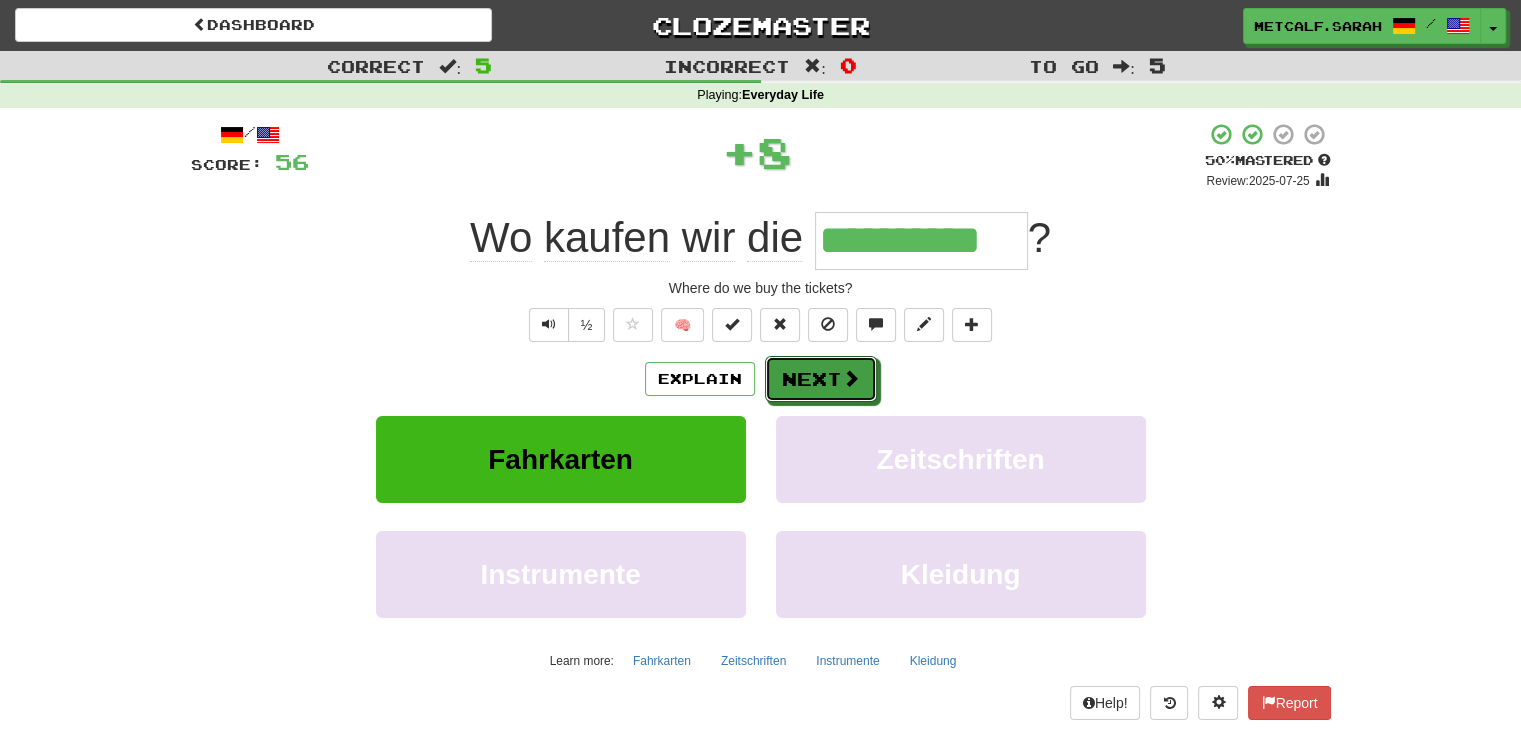 drag, startPoint x: 824, startPoint y: 377, endPoint x: 768, endPoint y: 381, distance: 56.142673 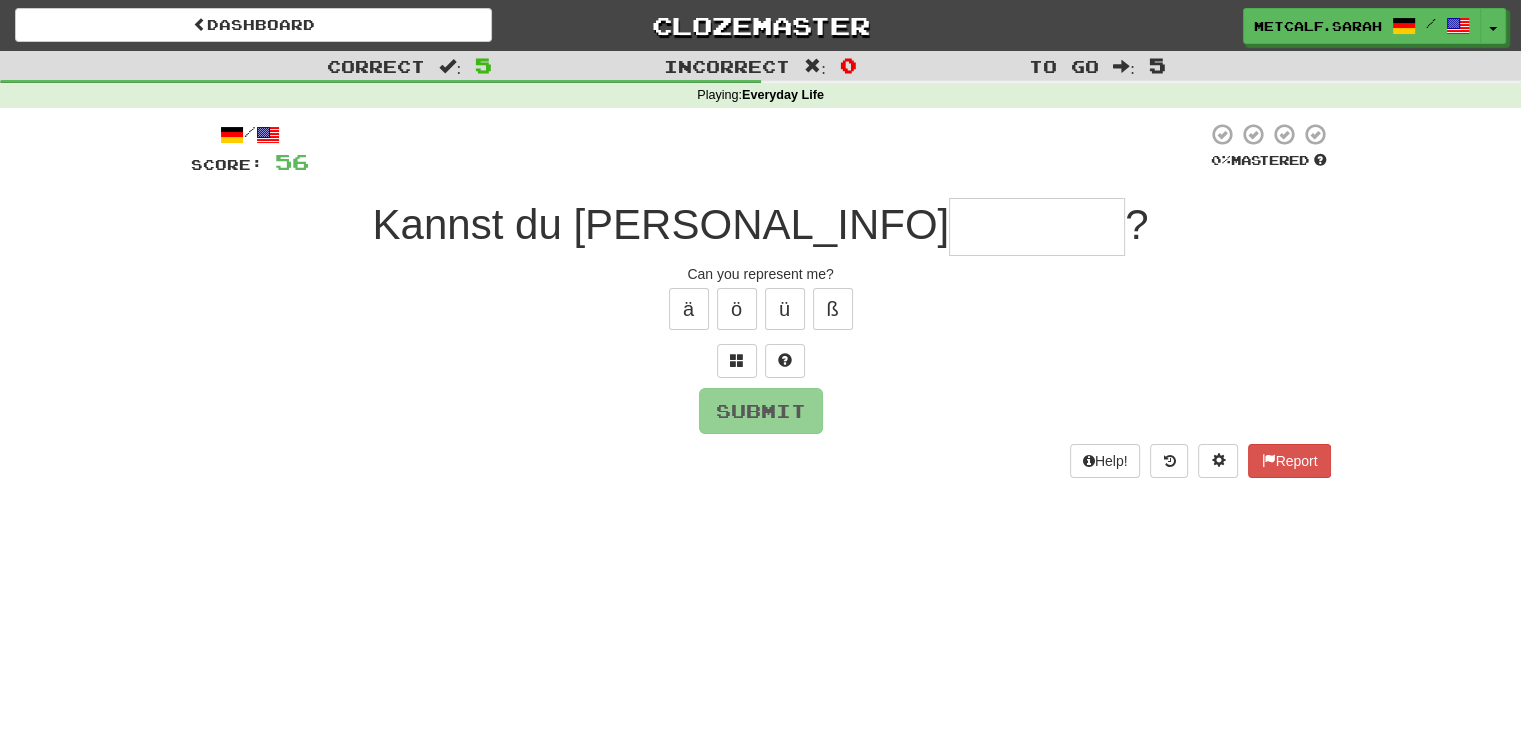 click at bounding box center [1037, 227] 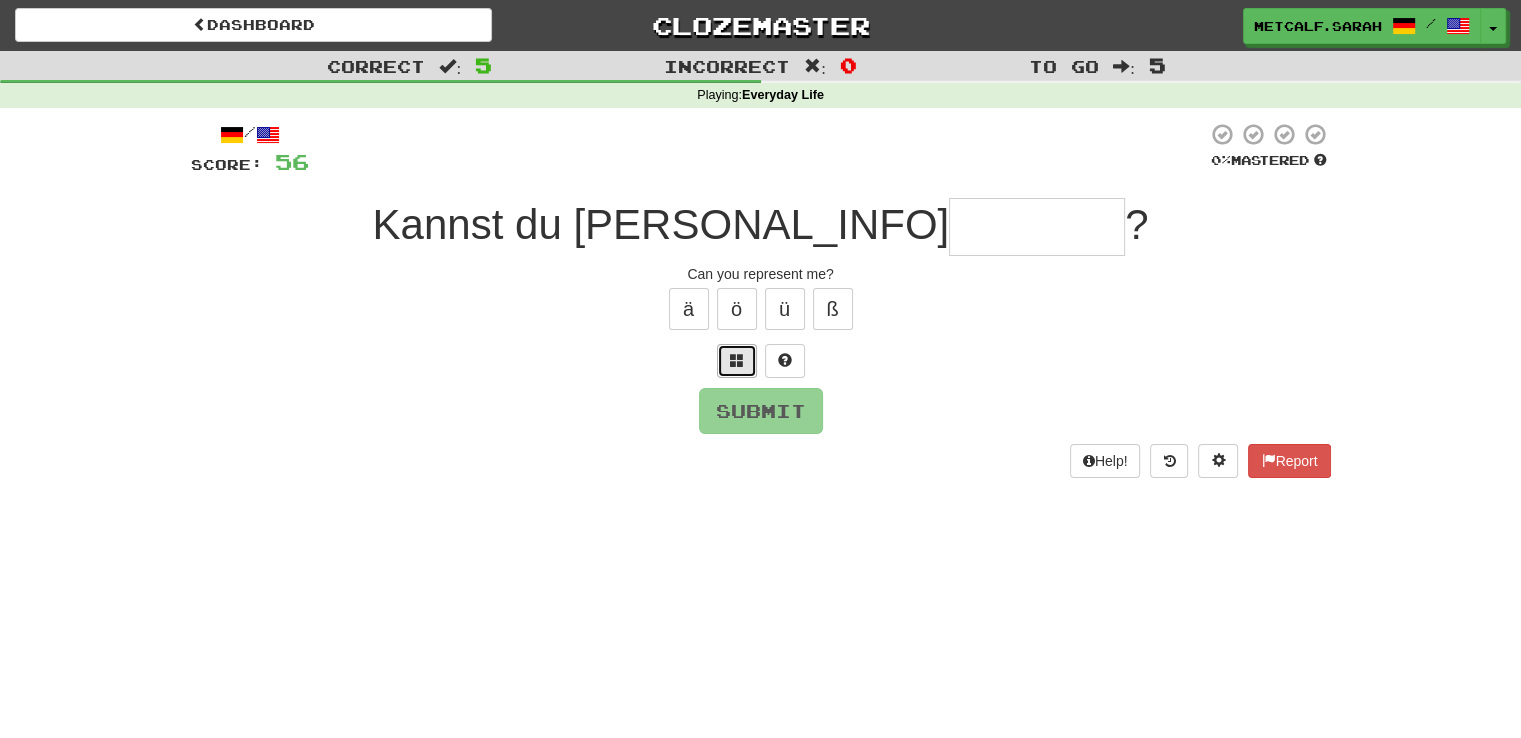 click at bounding box center [737, 360] 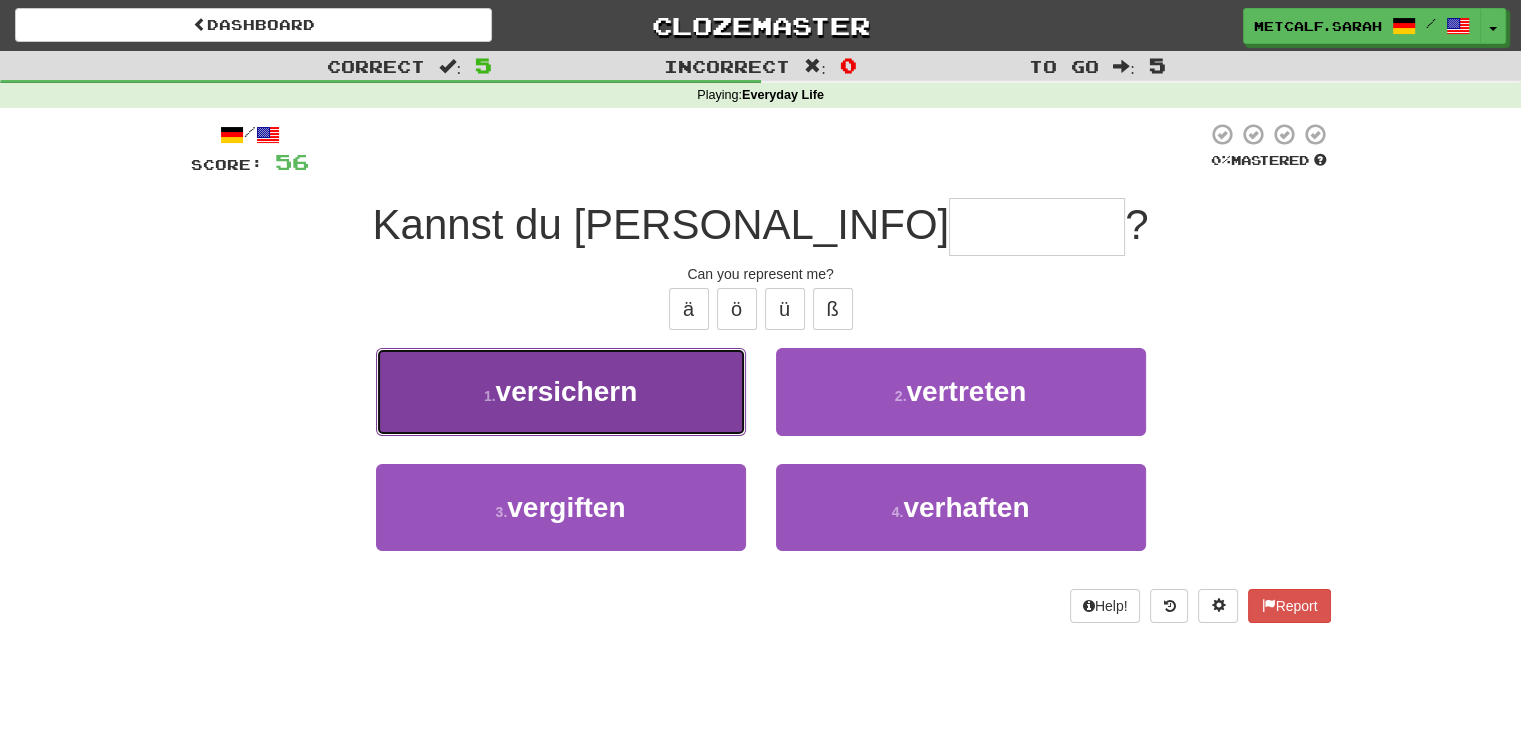 click on "versichern" at bounding box center [567, 391] 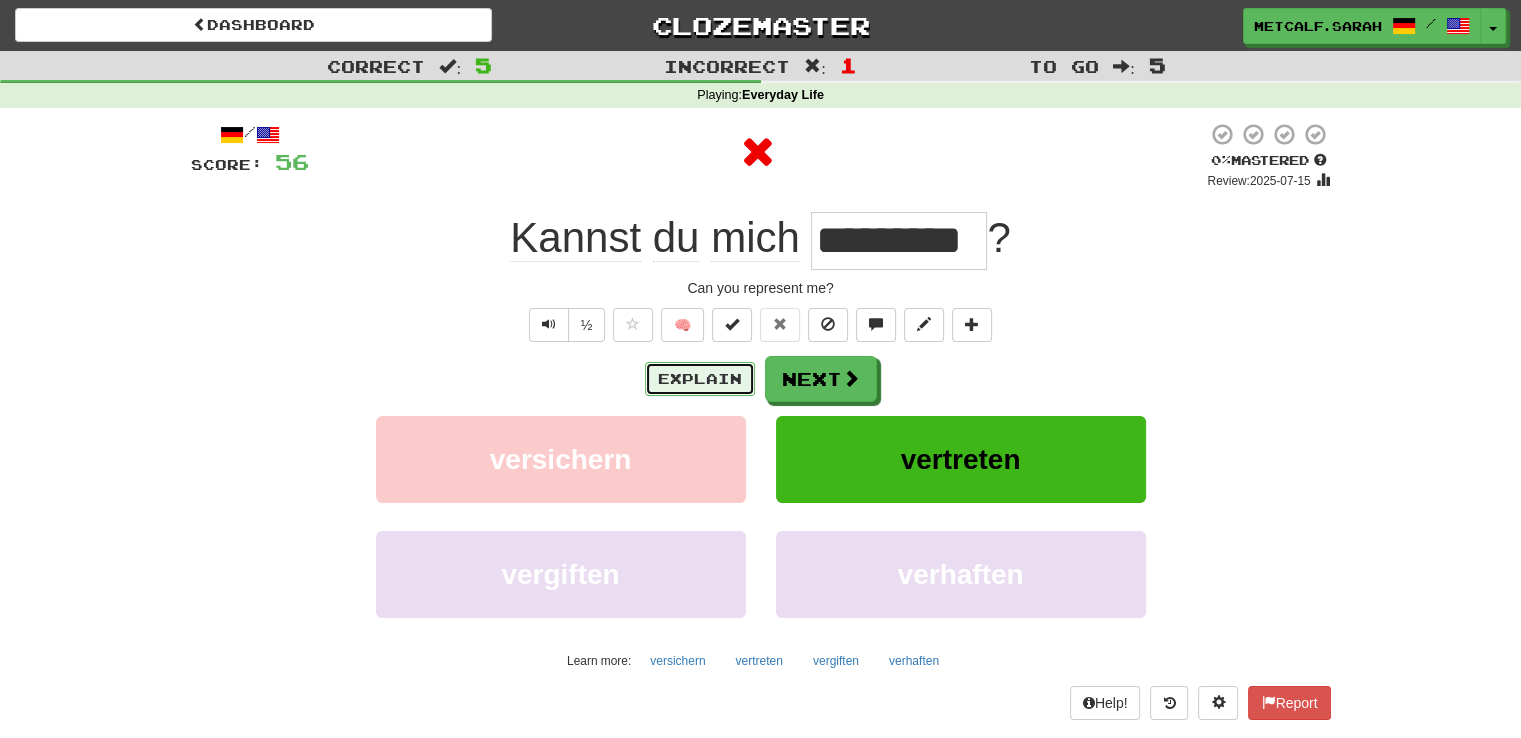 click on "Explain" at bounding box center (700, 379) 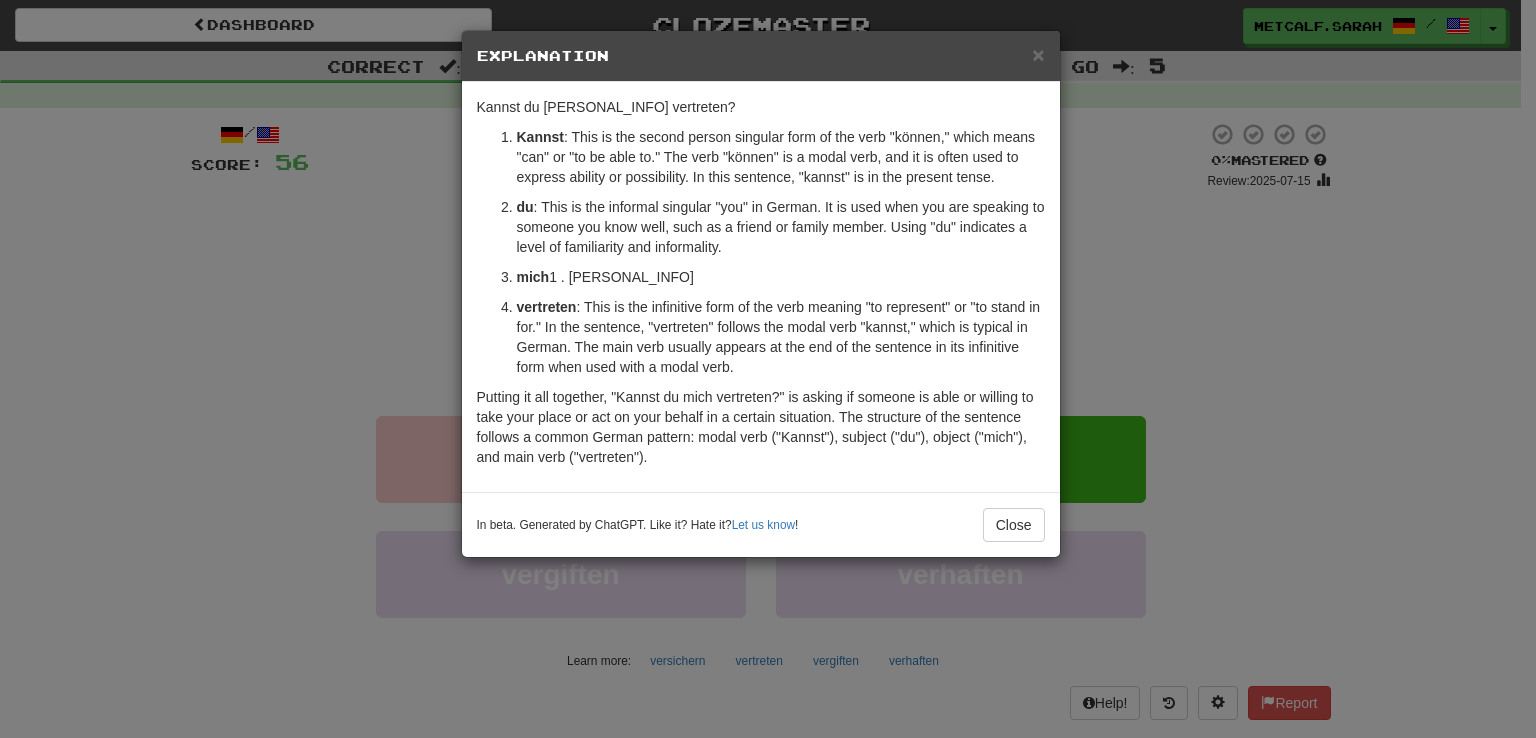 click on "Kannst du [PERSONAL_INFO] vertreten?" at bounding box center (768, 369) 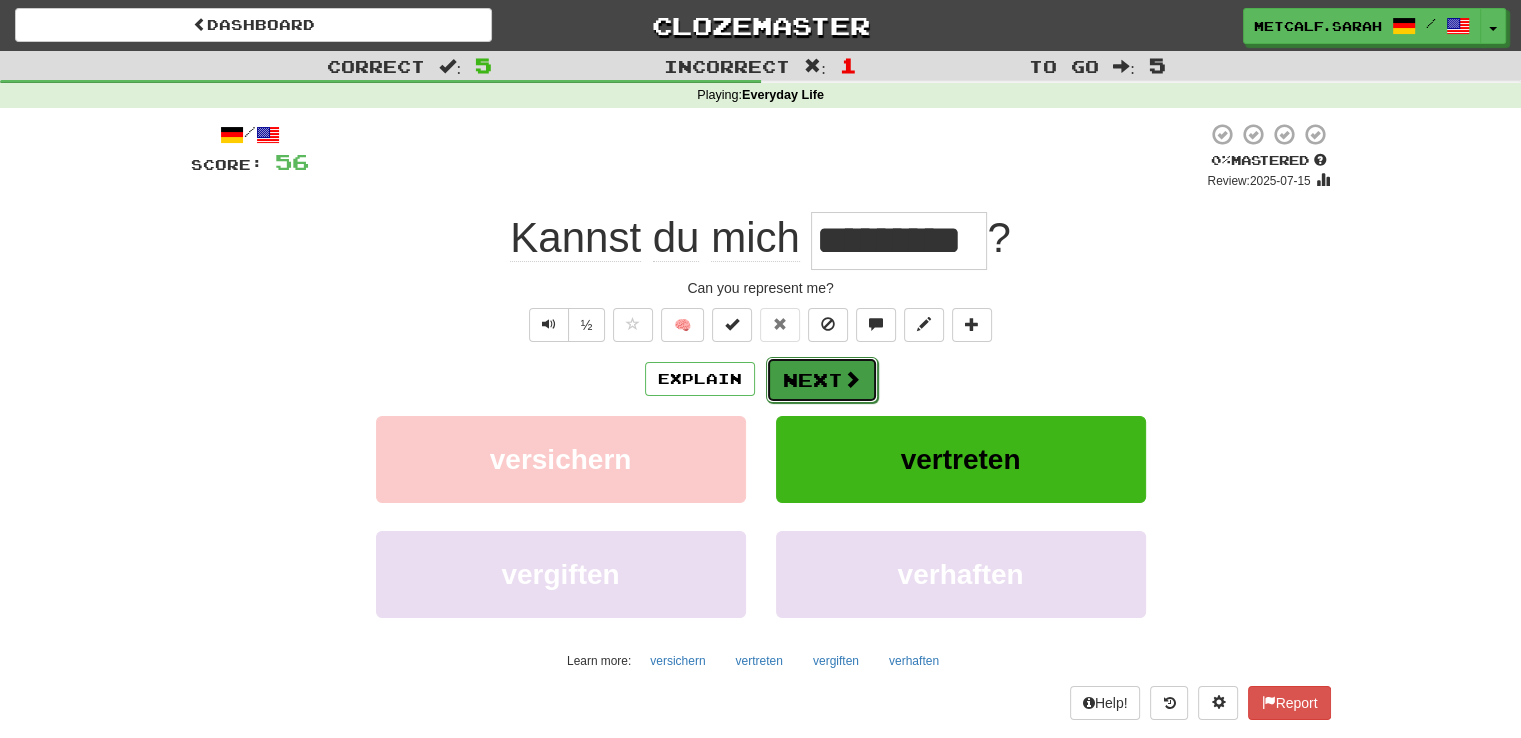 click on "Next" at bounding box center (822, 380) 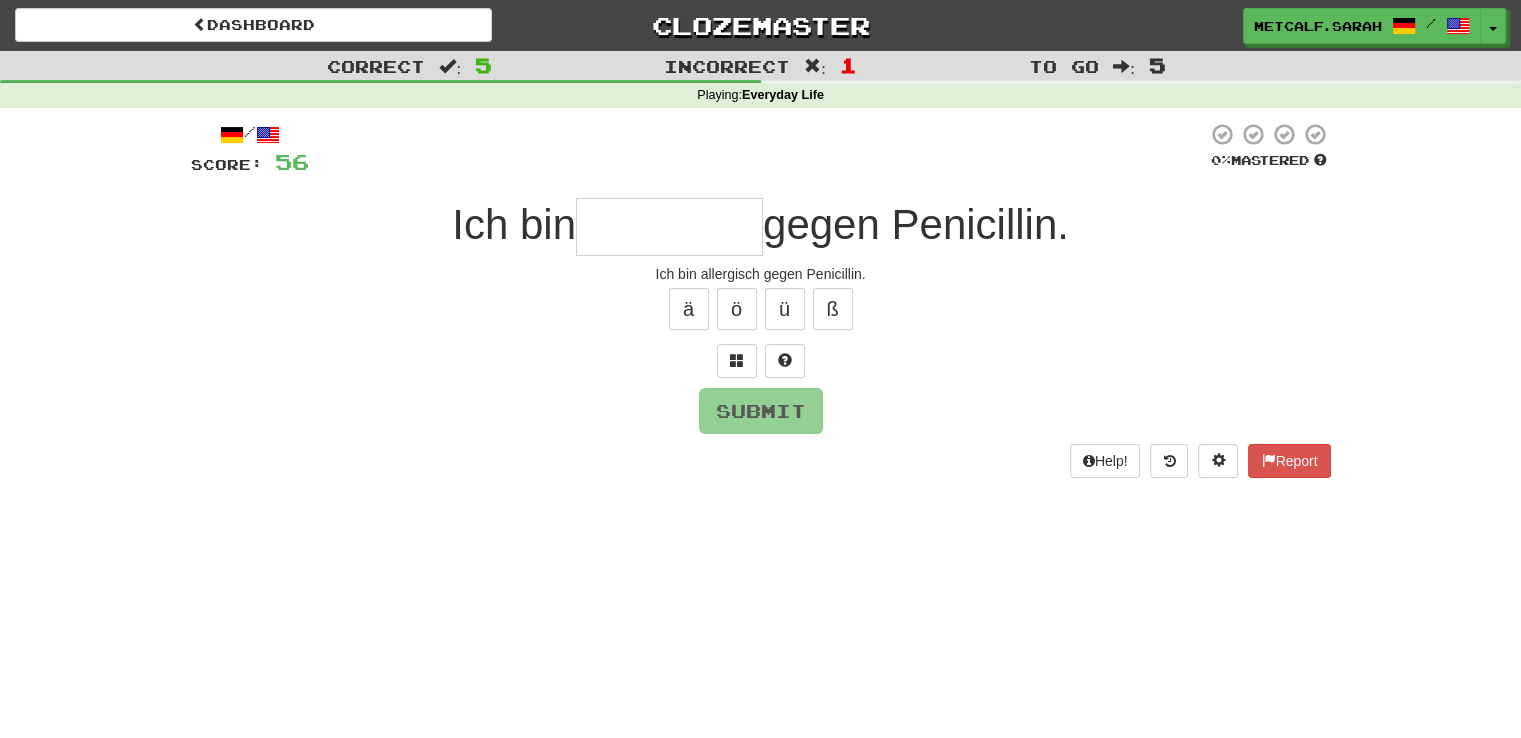 click at bounding box center [669, 227] 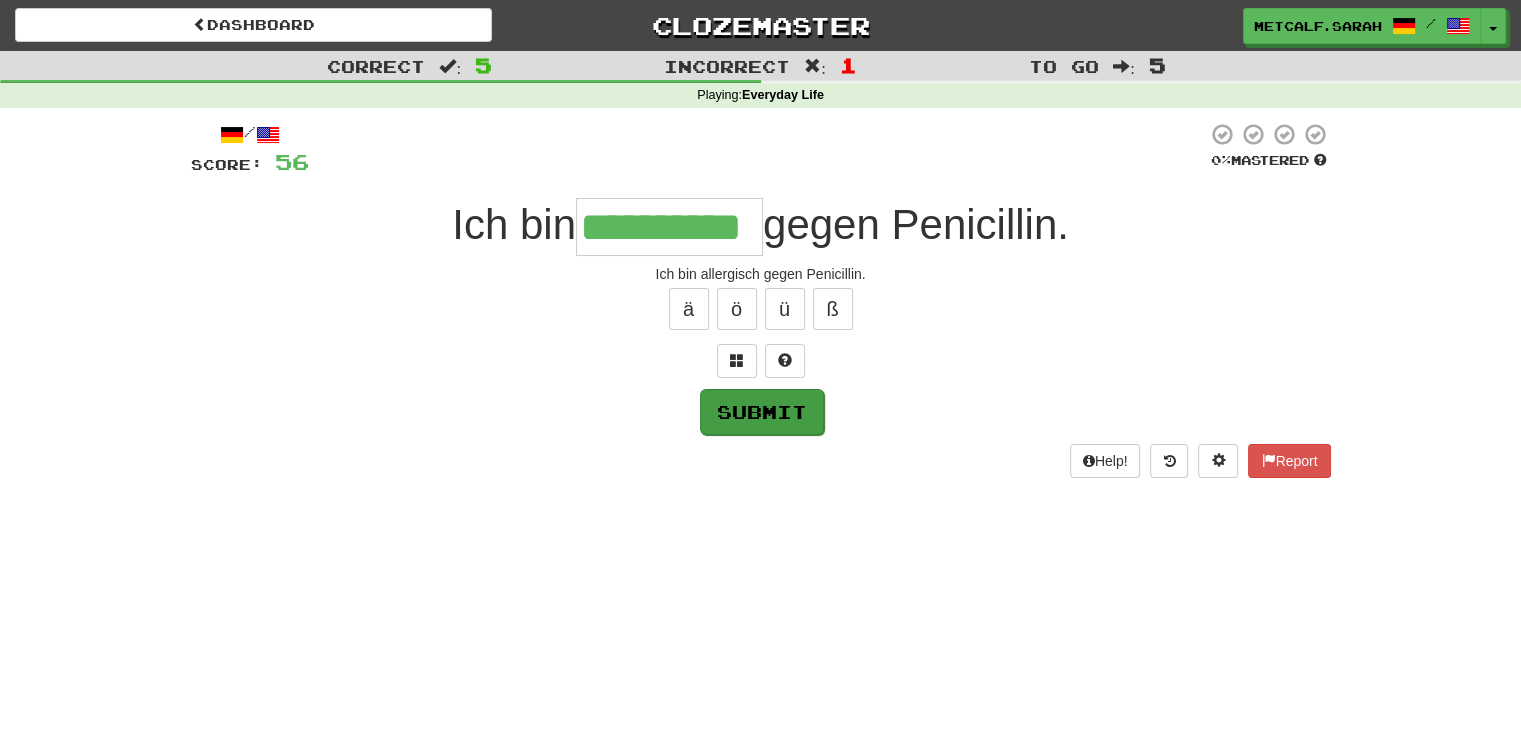 type on "**********" 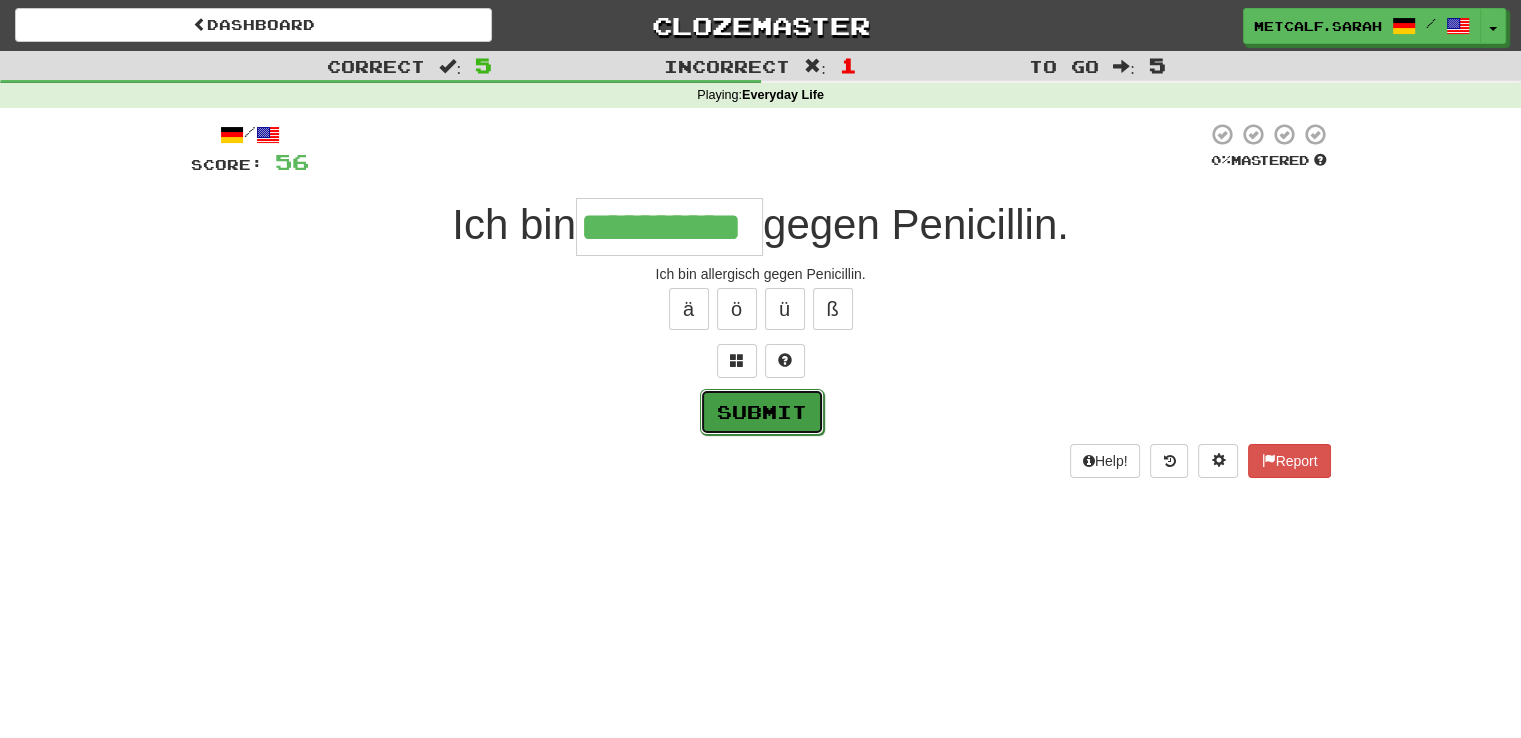 click on "Submit" at bounding box center [762, 412] 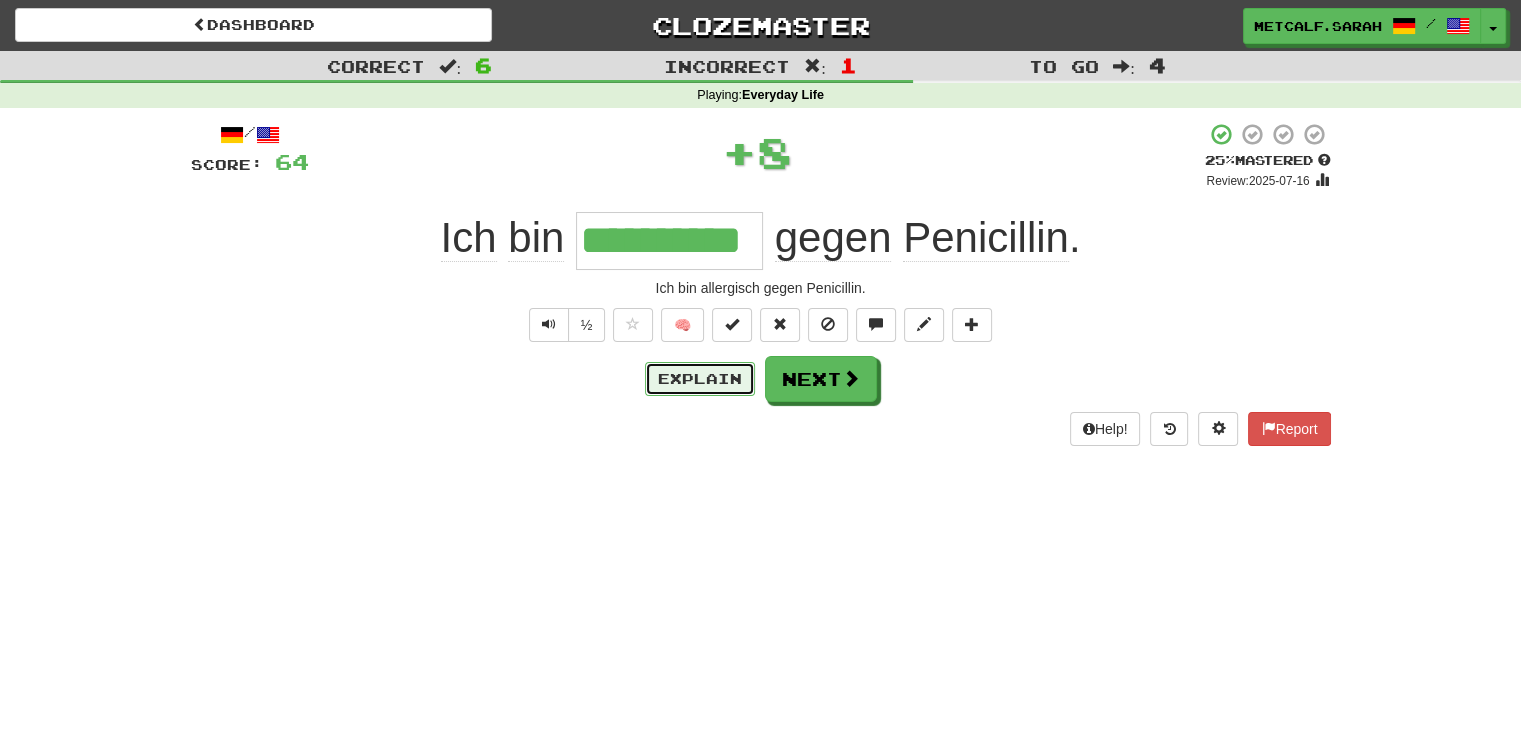 click on "Explain" at bounding box center [700, 379] 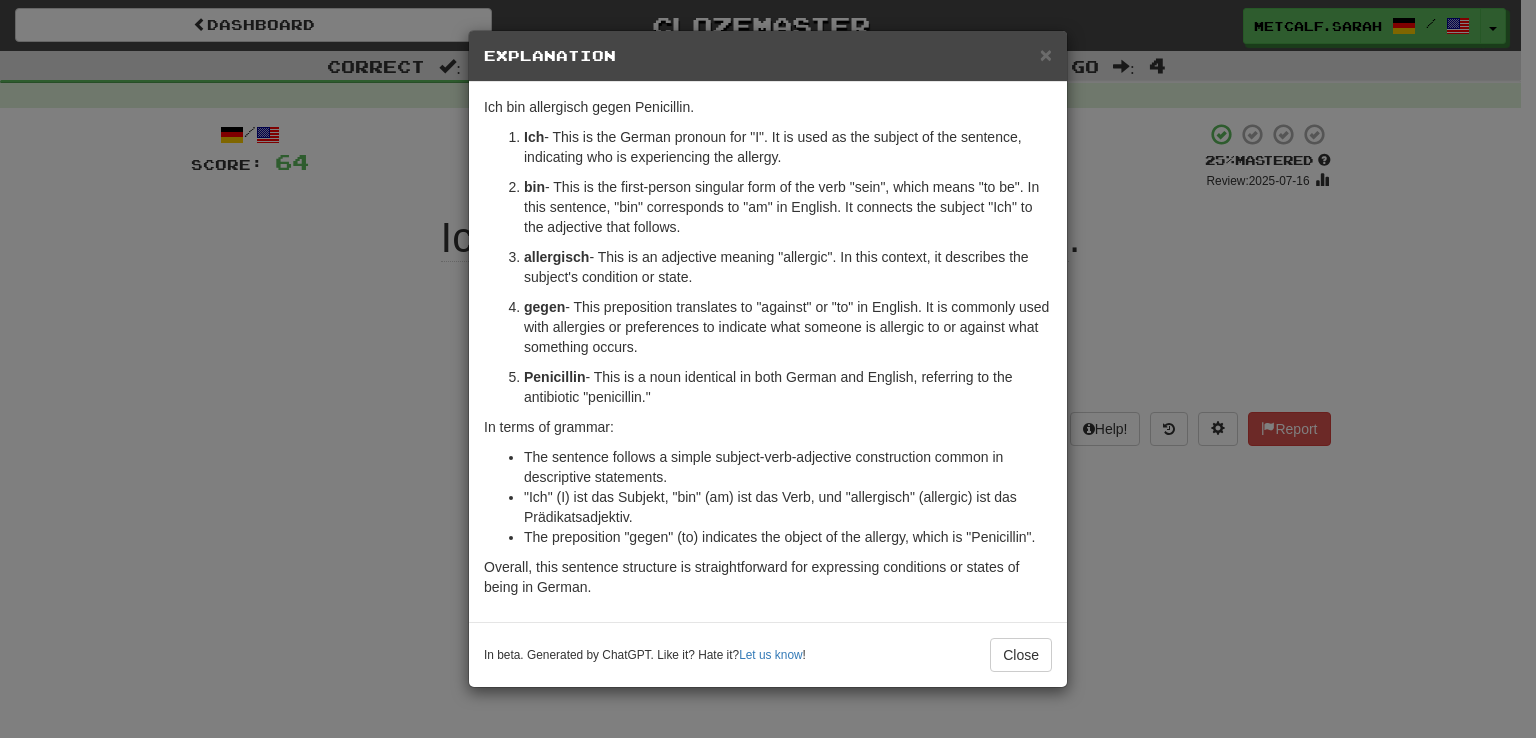 click on "× Explanation The German sentence "Ich bin allergisch gegen Penicillin" translates to "I am allergic to penicillin" in English. Let's break down the sentence to better understand its components and grammar:
Ich  - This is the German pronoun for "I". It is used as the subject of the sentence, indicating who is experiencing the allergy.
bin  - This is the first-person singular form of the verb "sein", which means "to be". In this sentence, "bin" corresponds to "am" in English. It connects the subject "Ich" to the adjective that follows.
allergisch  - This is an adjective meaning "allergic". In this context, it describes the subject's condition or state.
gegen  - This preposition translates to "against" or "to" in English. It is commonly used with allergies or preferences to indicate what someone is allergic to or against what something occurs.
Penicillin  - This is a noun identical in both German and English, referring to the antibiotic "penicillin."
In terms of grammar:" at bounding box center (768, 369) 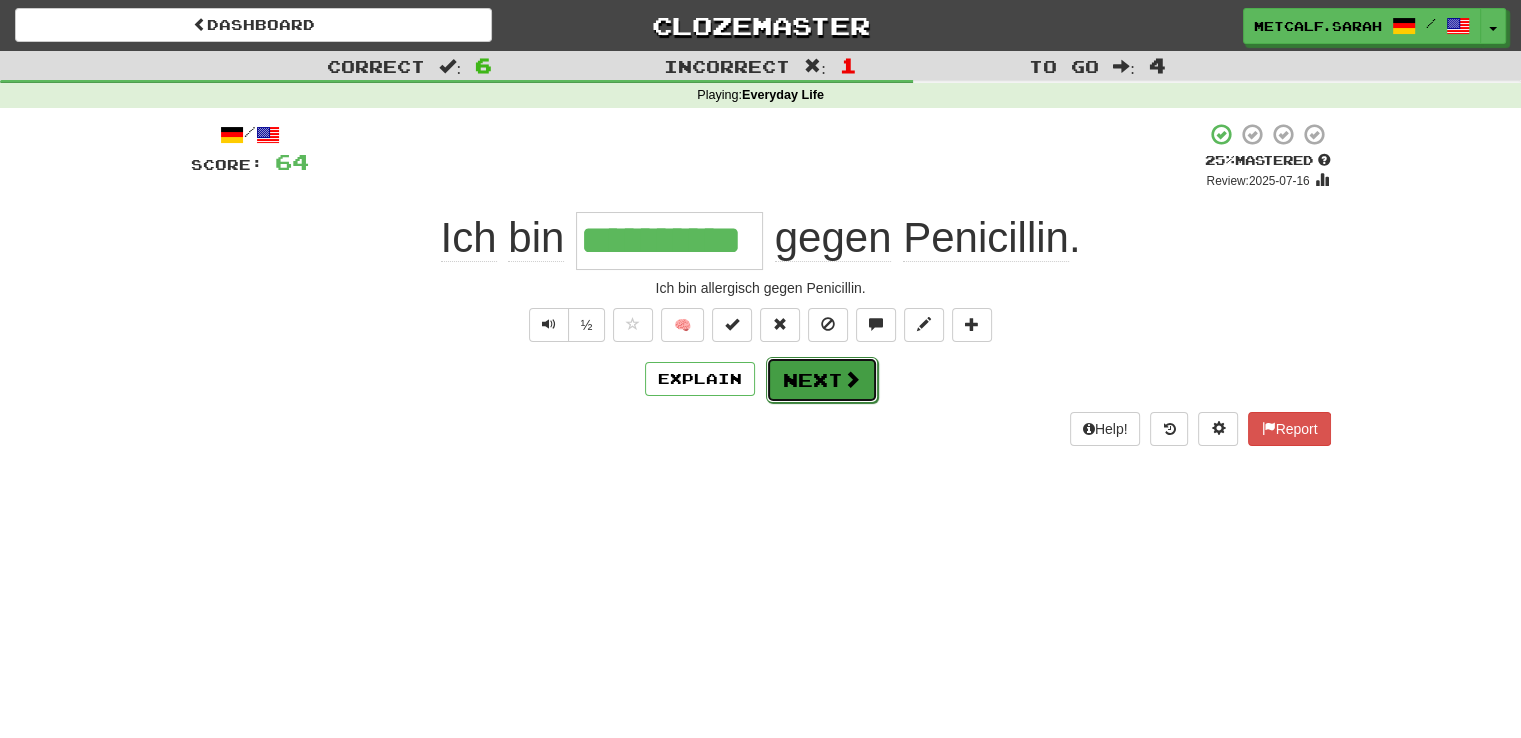 click on "Next" at bounding box center [822, 380] 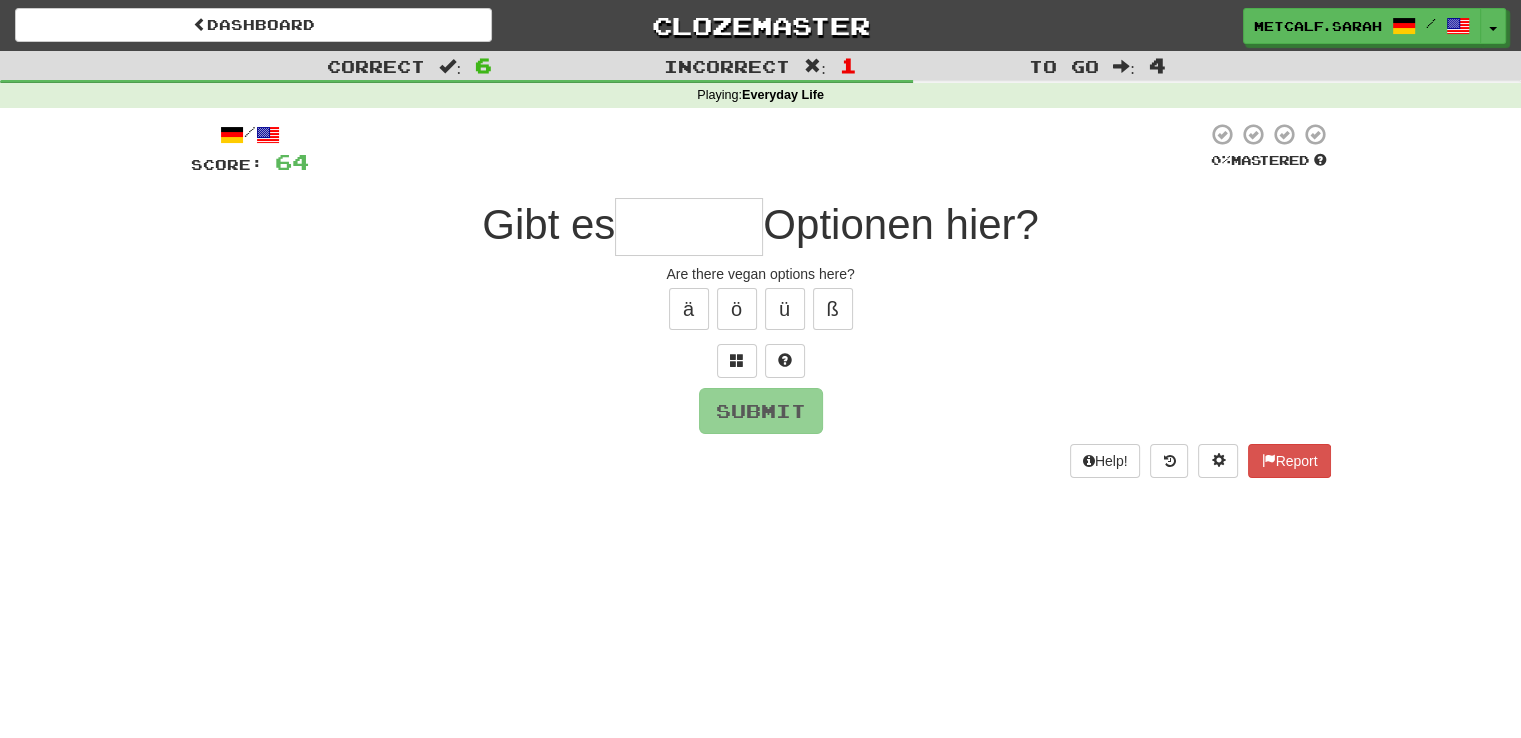 click at bounding box center [689, 227] 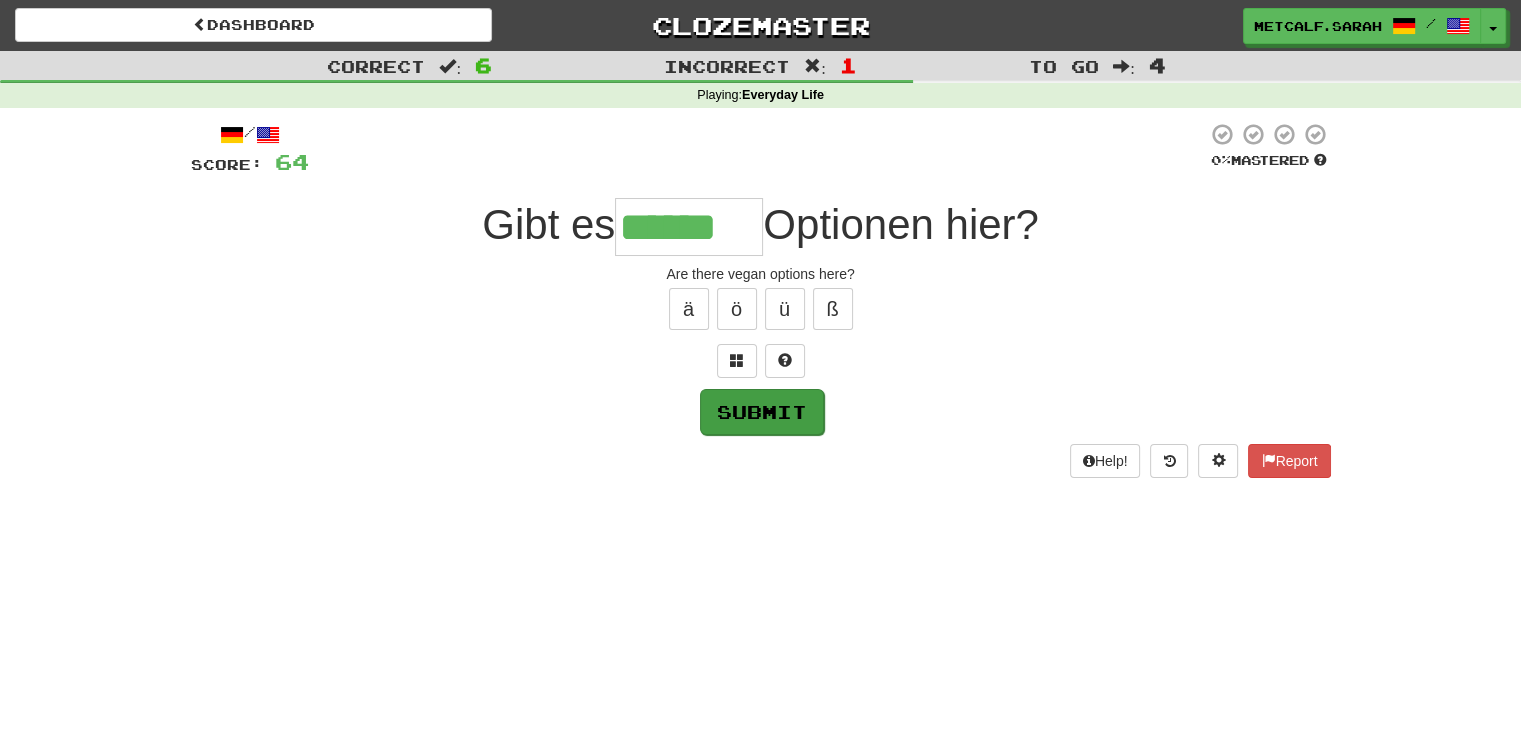 type on "******" 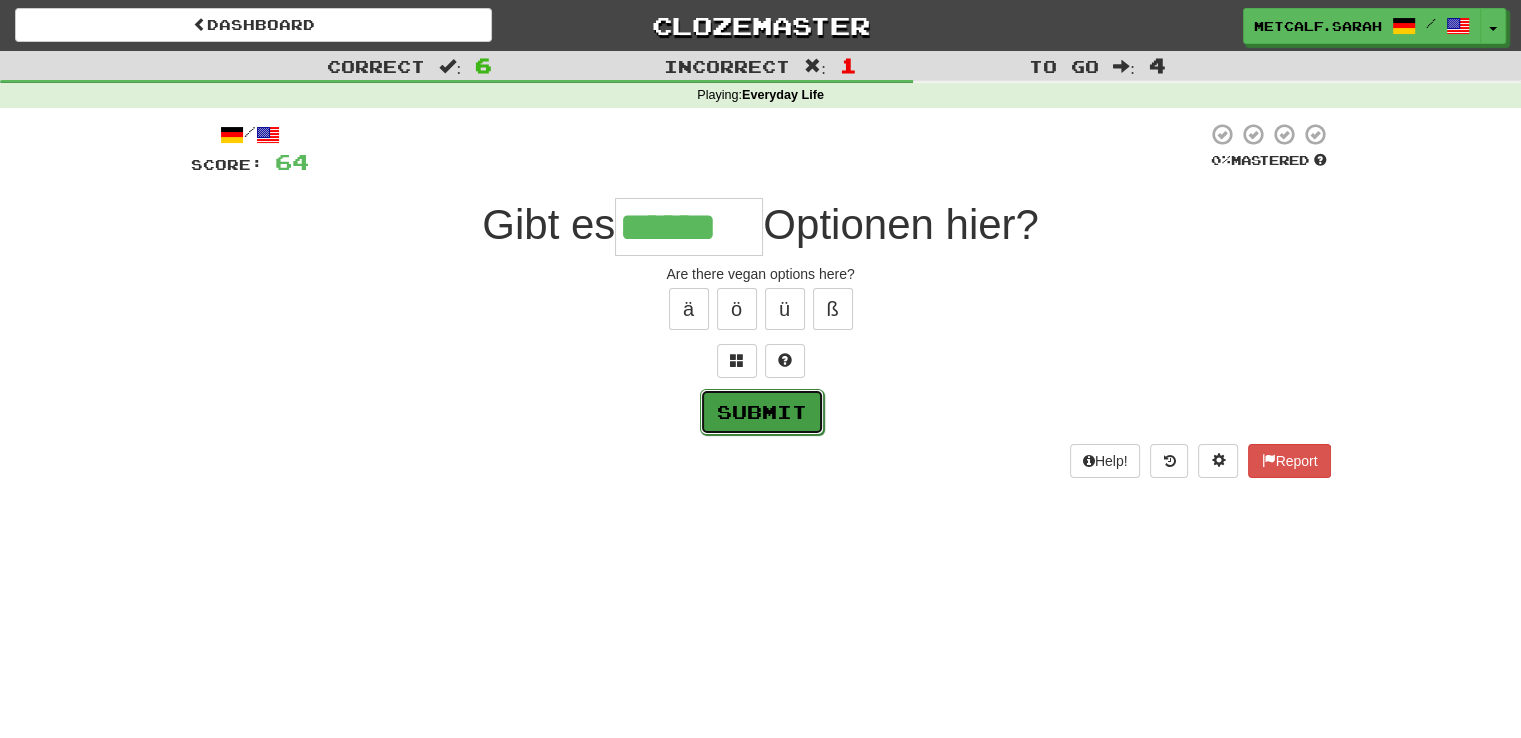 click on "Submit" at bounding box center (762, 412) 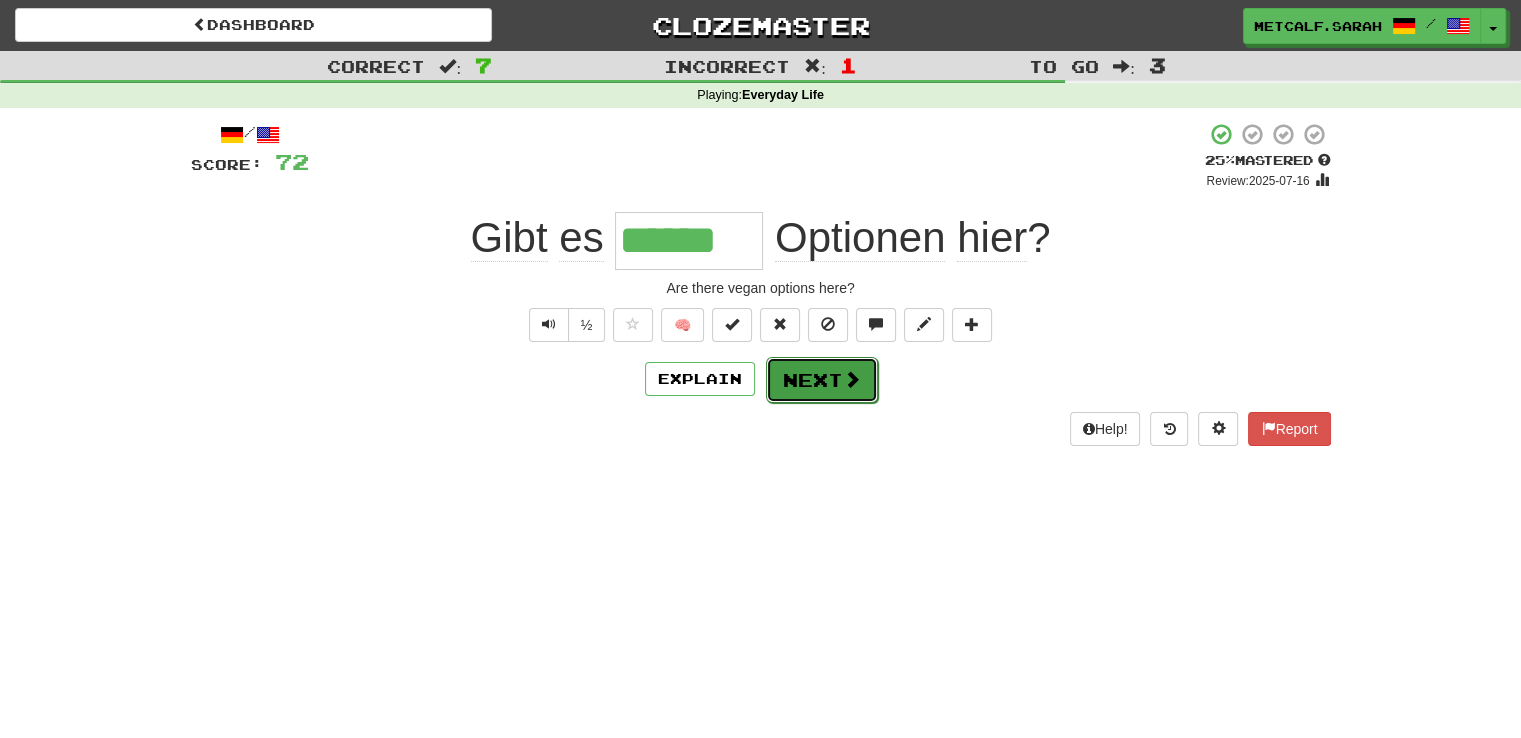 click on "Next" at bounding box center (822, 380) 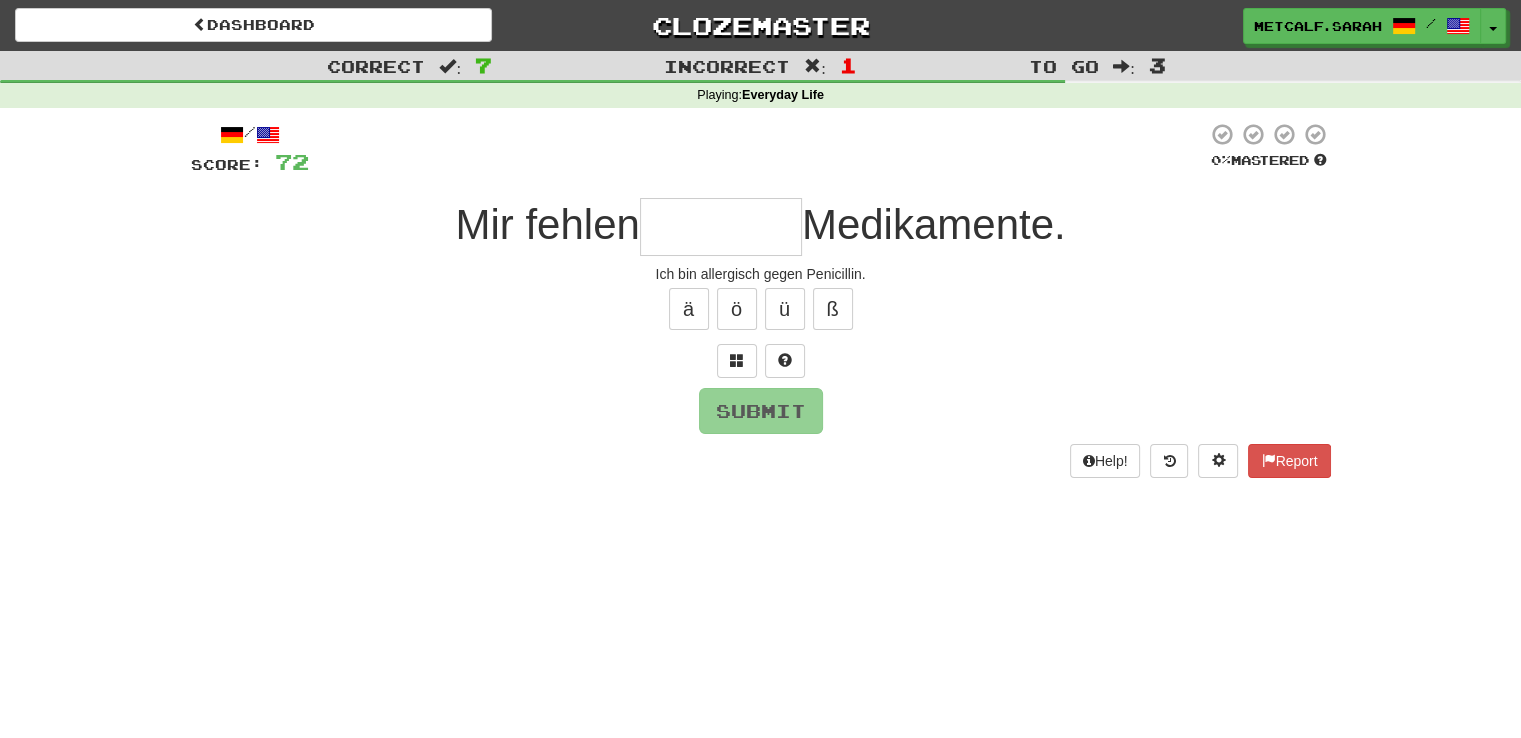 click at bounding box center (721, 227) 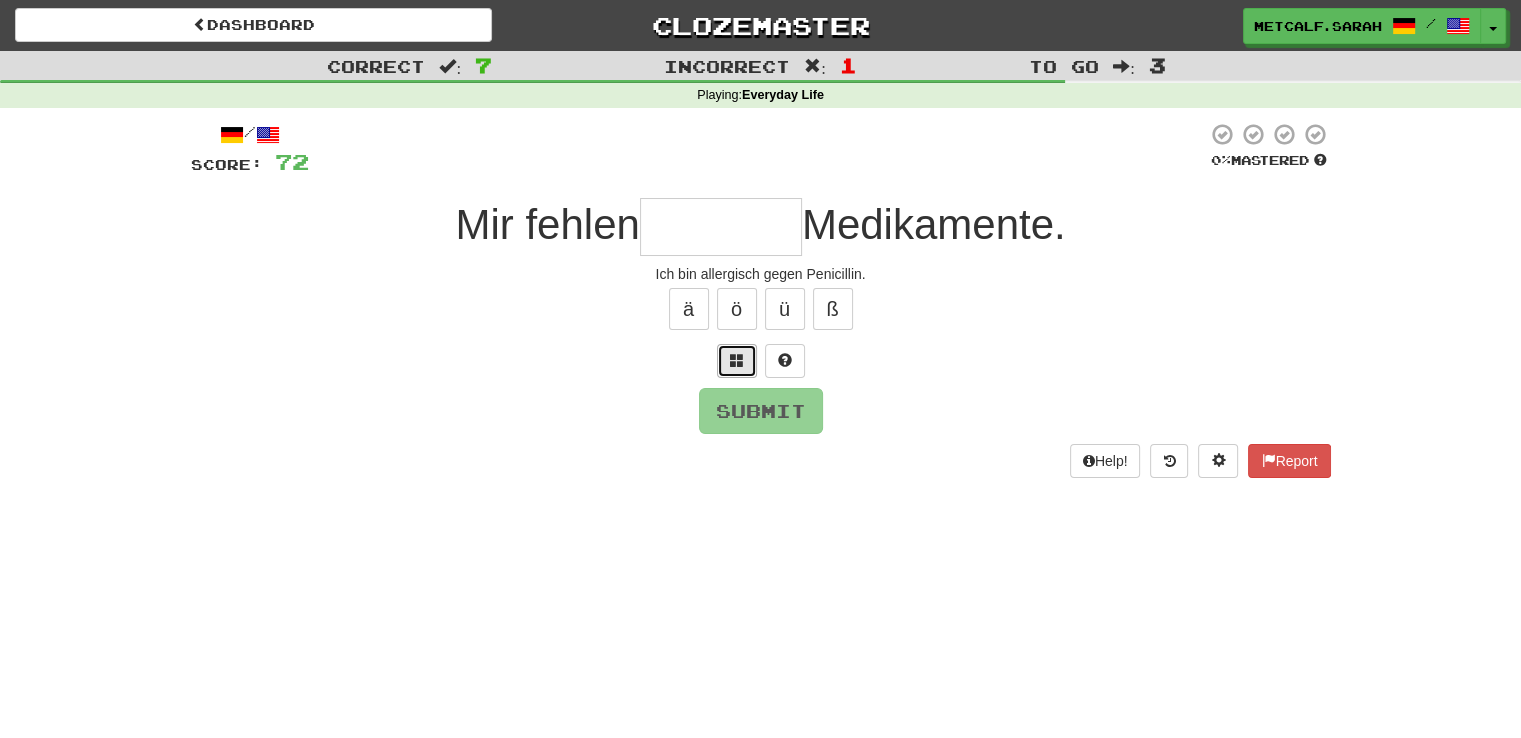 click at bounding box center (737, 360) 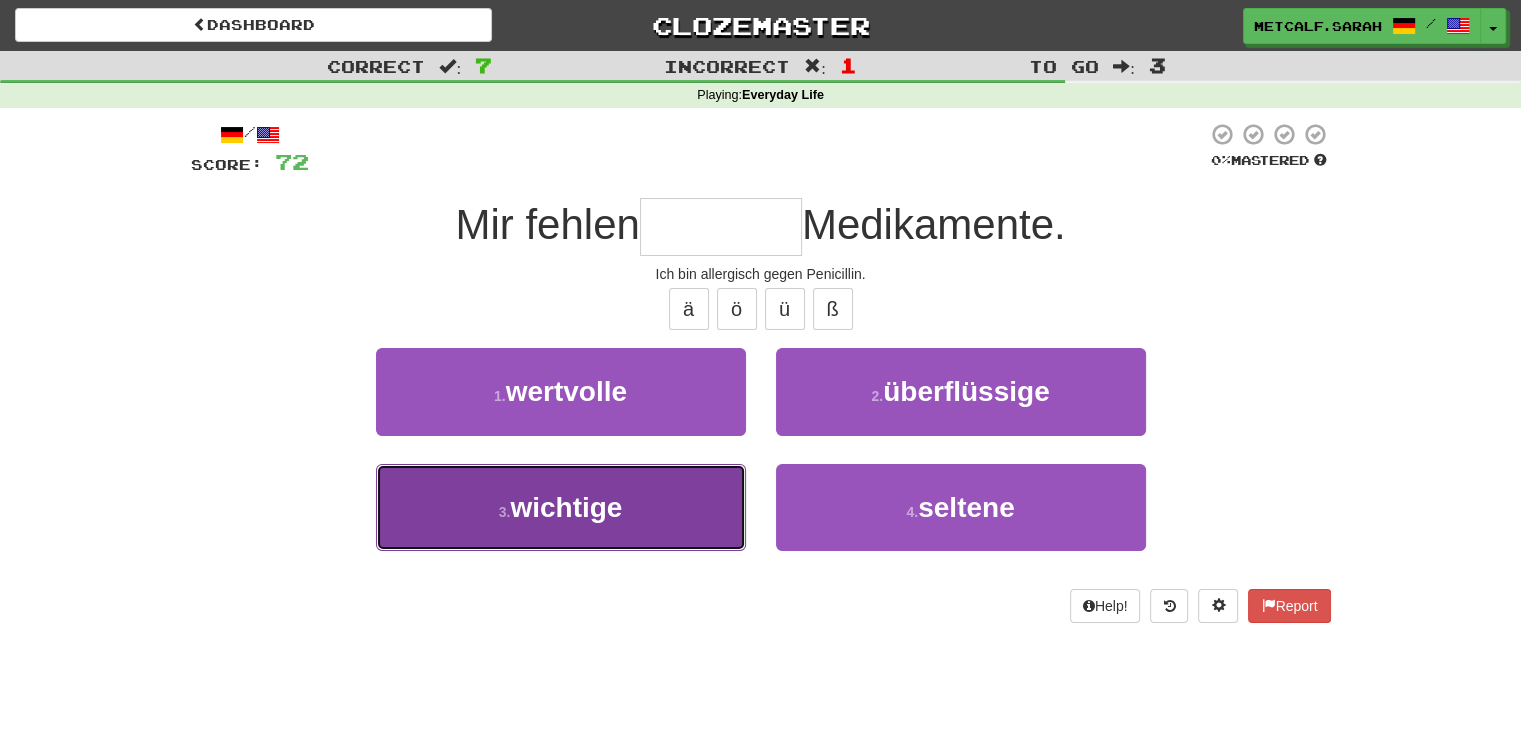 click on "wichtige" at bounding box center (566, 507) 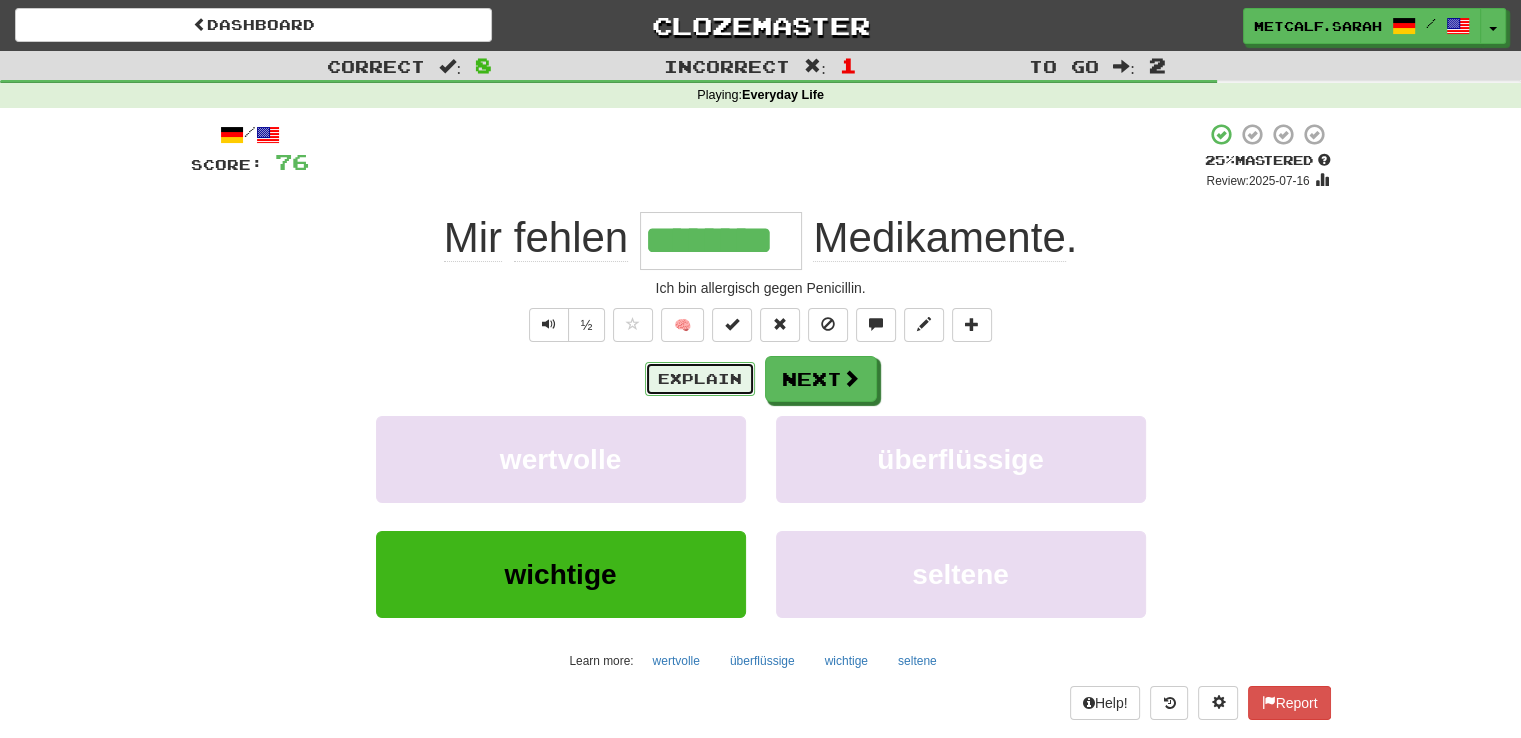 click on "Explain" at bounding box center [700, 379] 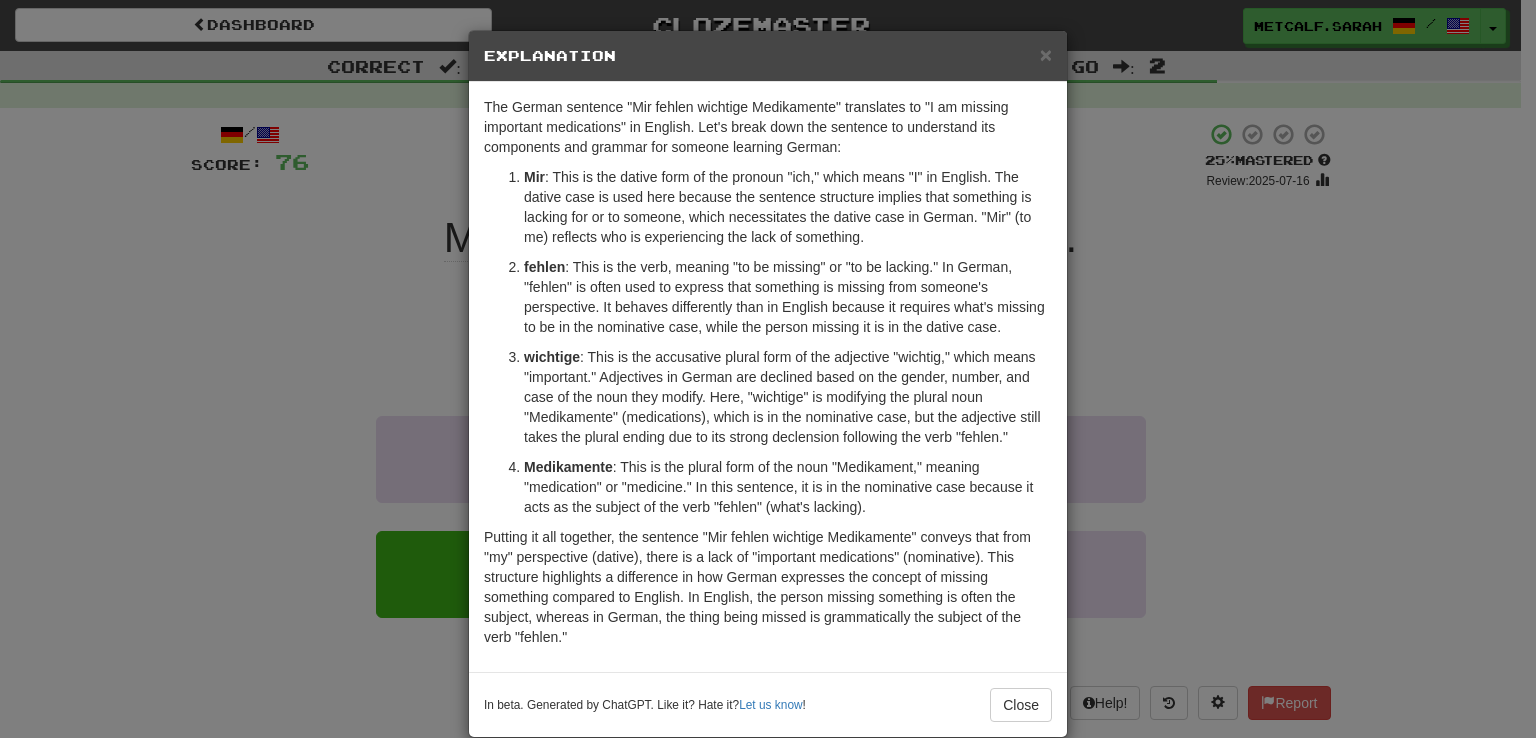click on "Mir fehlen wichtige [PERSONAL_INFO]" at bounding box center (768, 369) 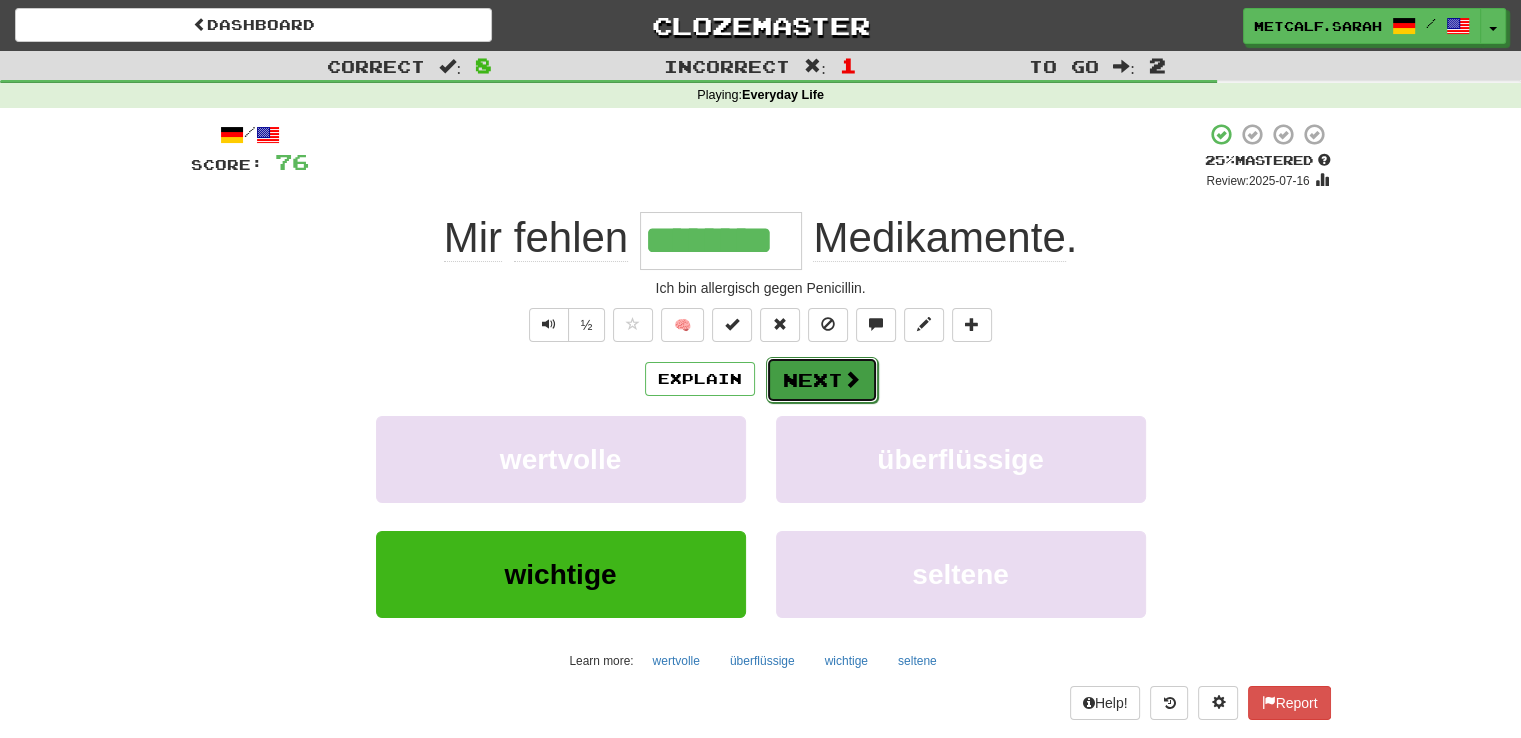 click on "Next" at bounding box center [822, 380] 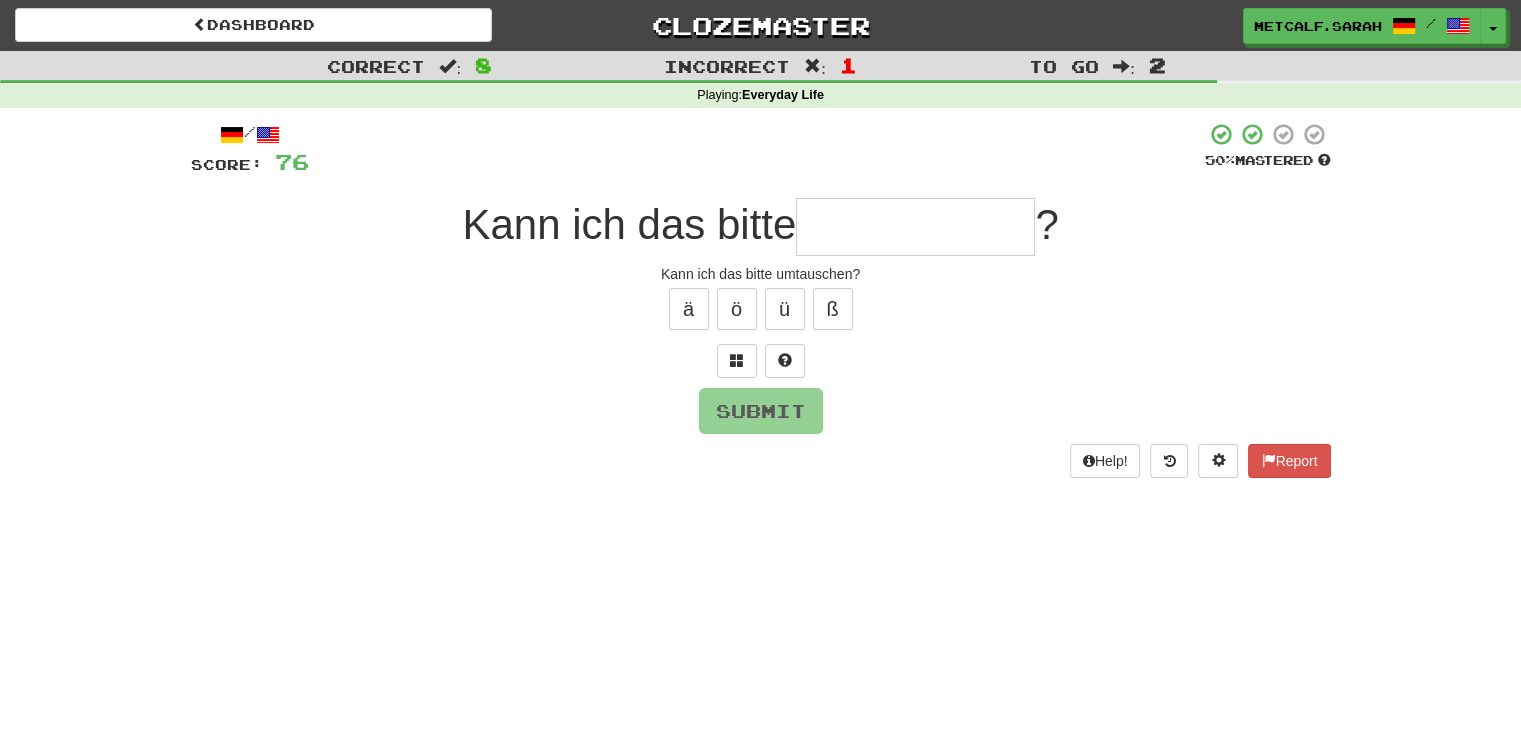 click at bounding box center (915, 227) 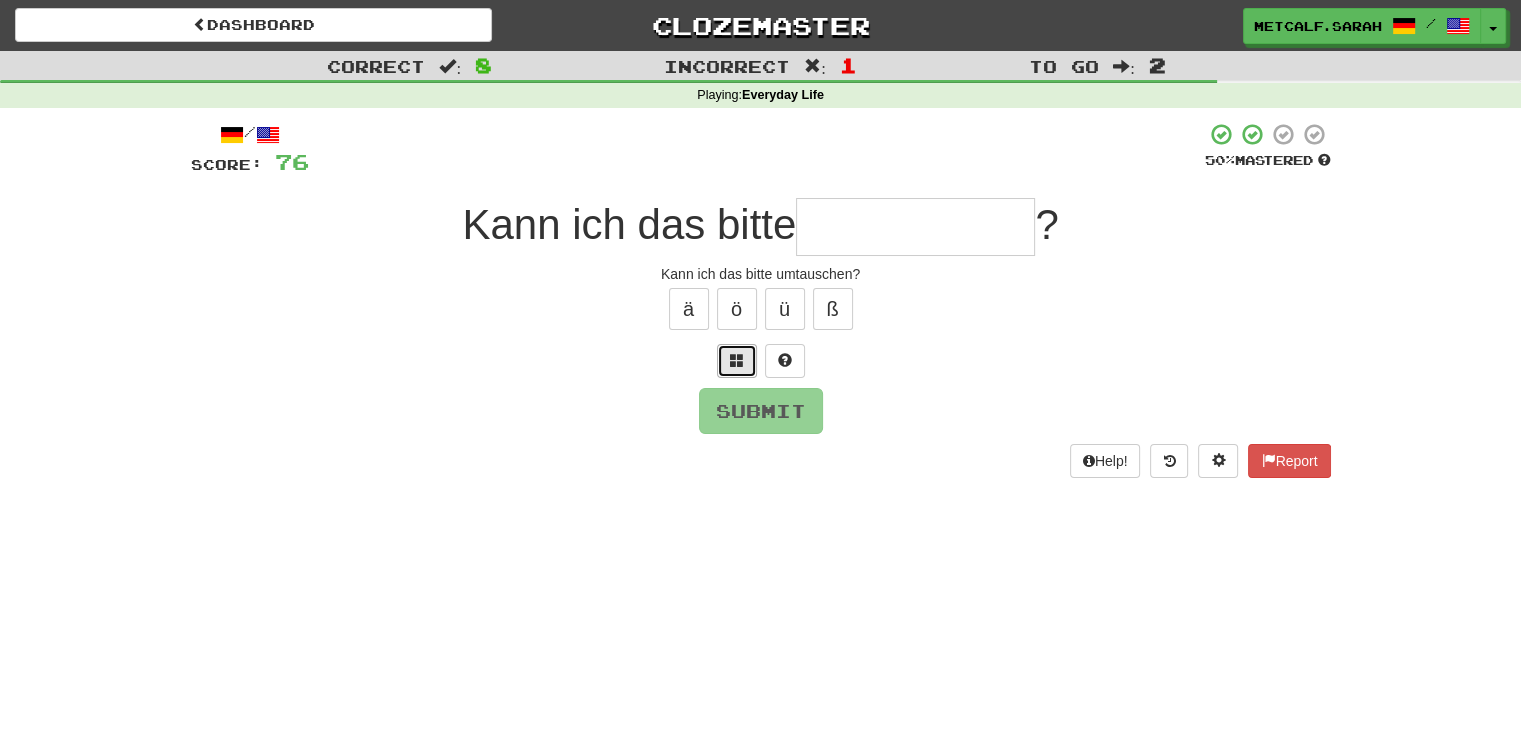 click at bounding box center [737, 360] 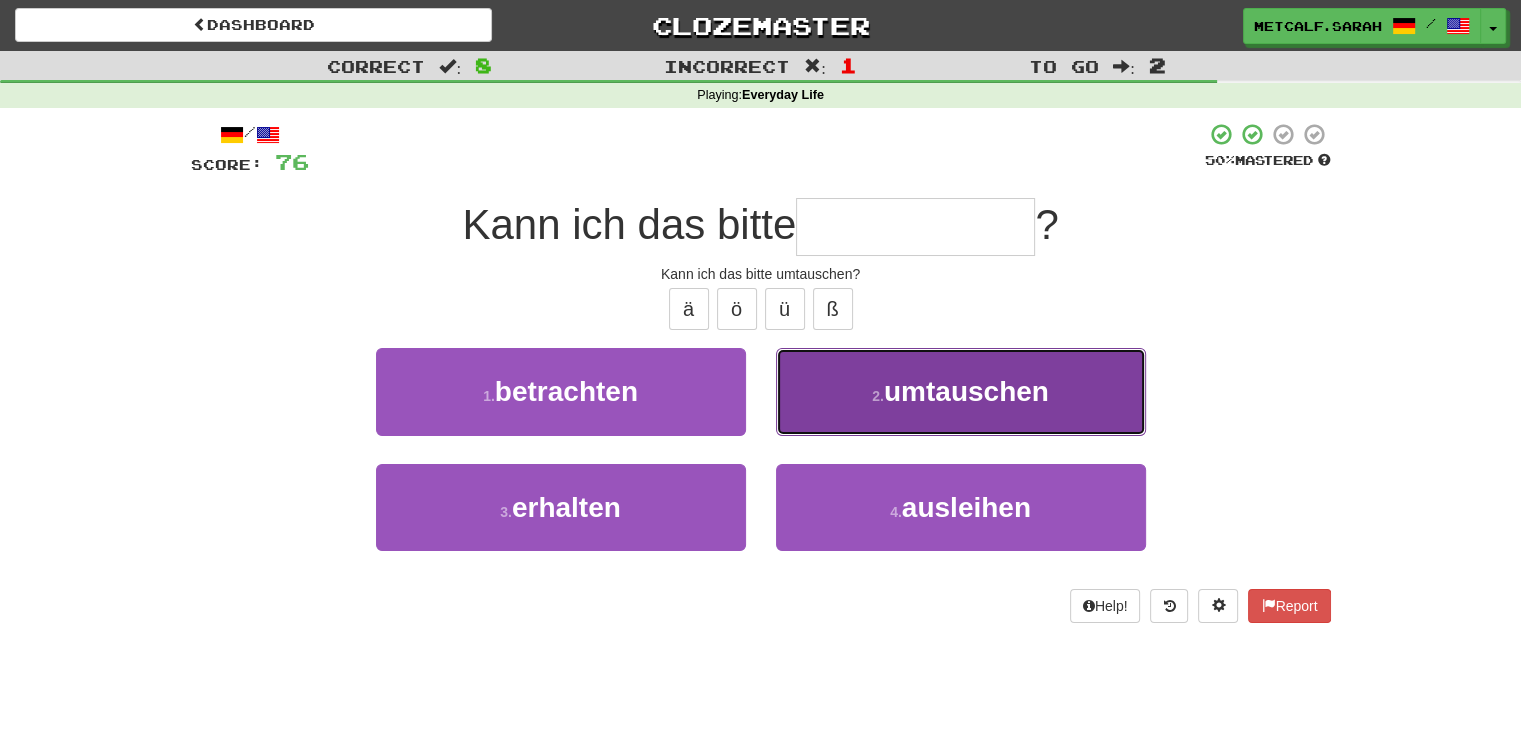 click on "umtauschen" at bounding box center (966, 391) 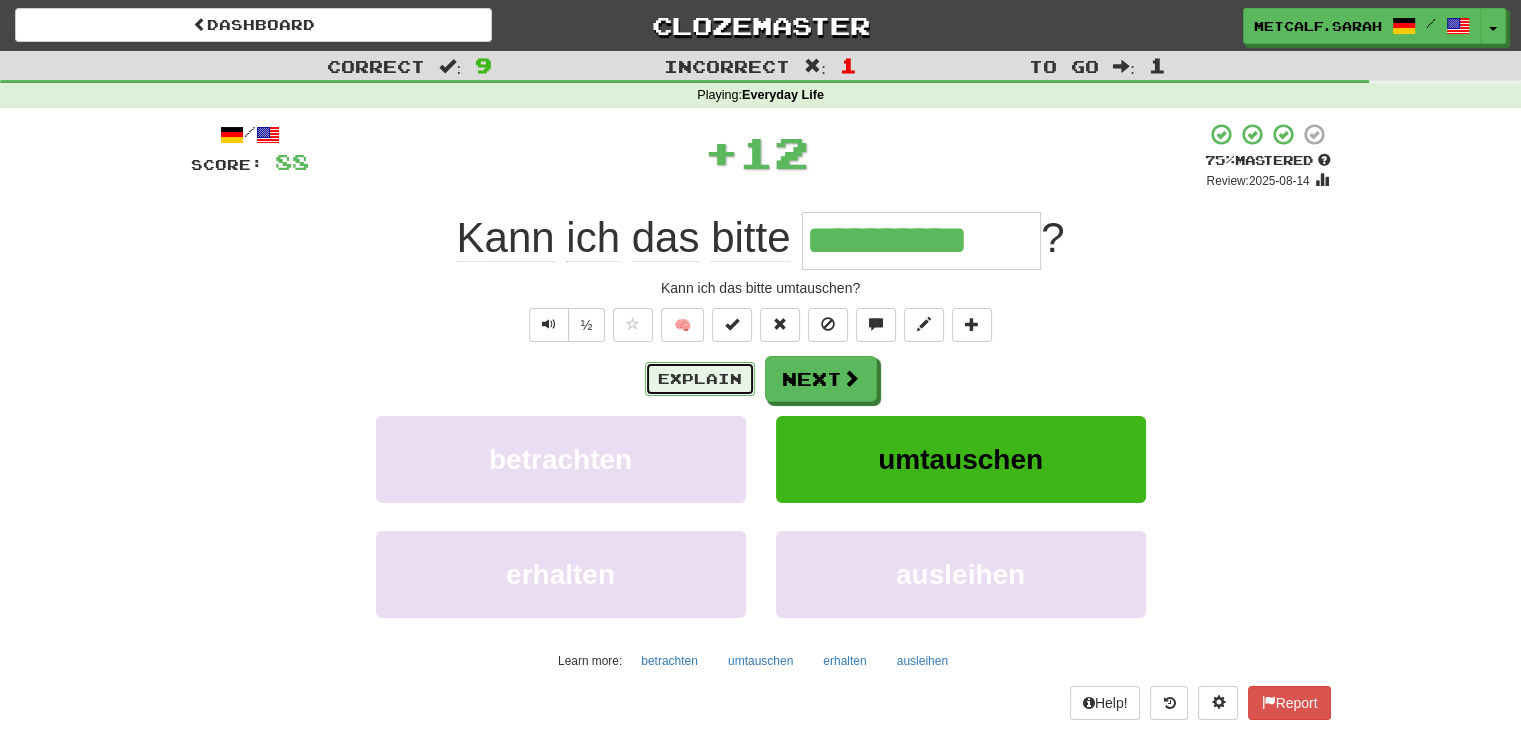 click on "Explain" at bounding box center [700, 379] 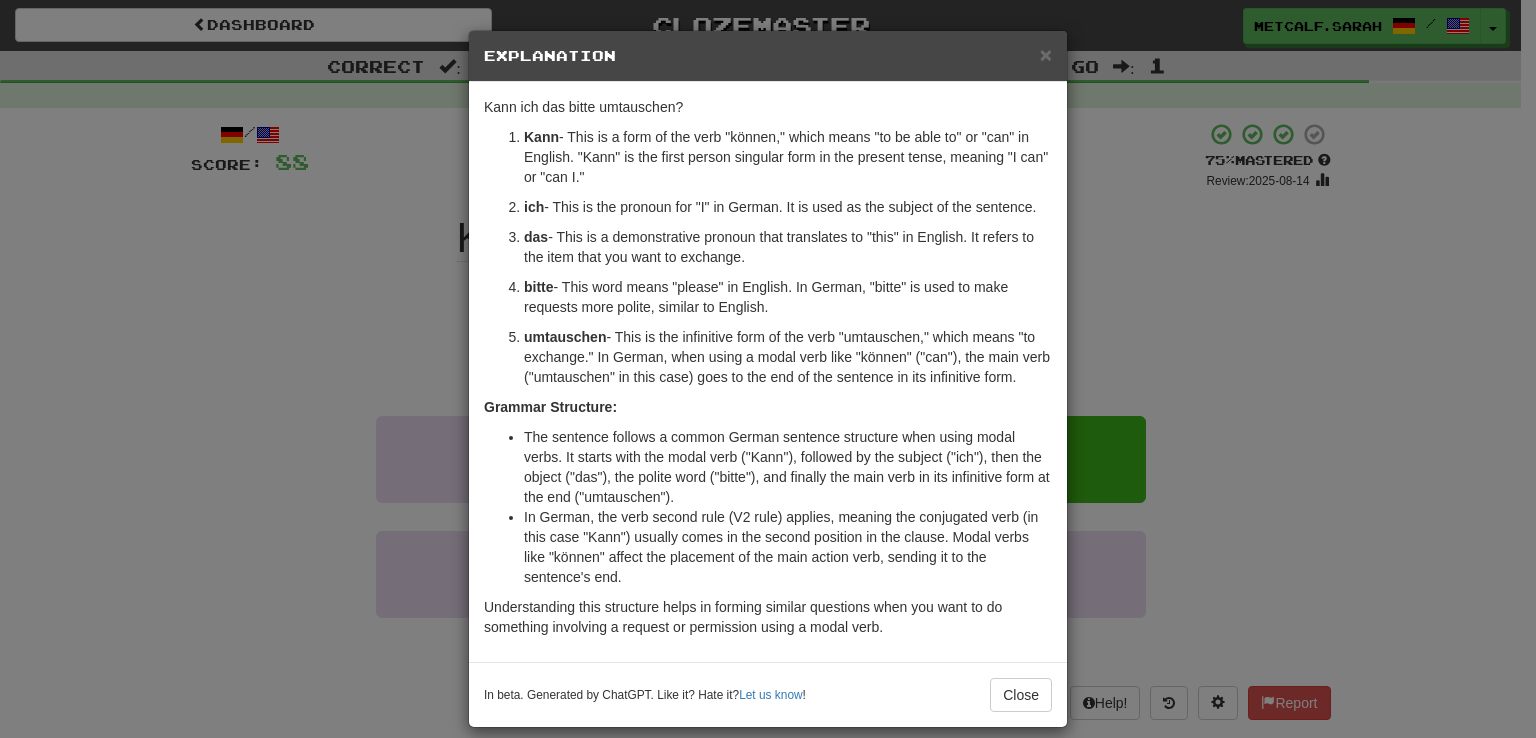 drag, startPoint x: 292, startPoint y: 216, endPoint x: 313, endPoint y: 205, distance: 23.70654 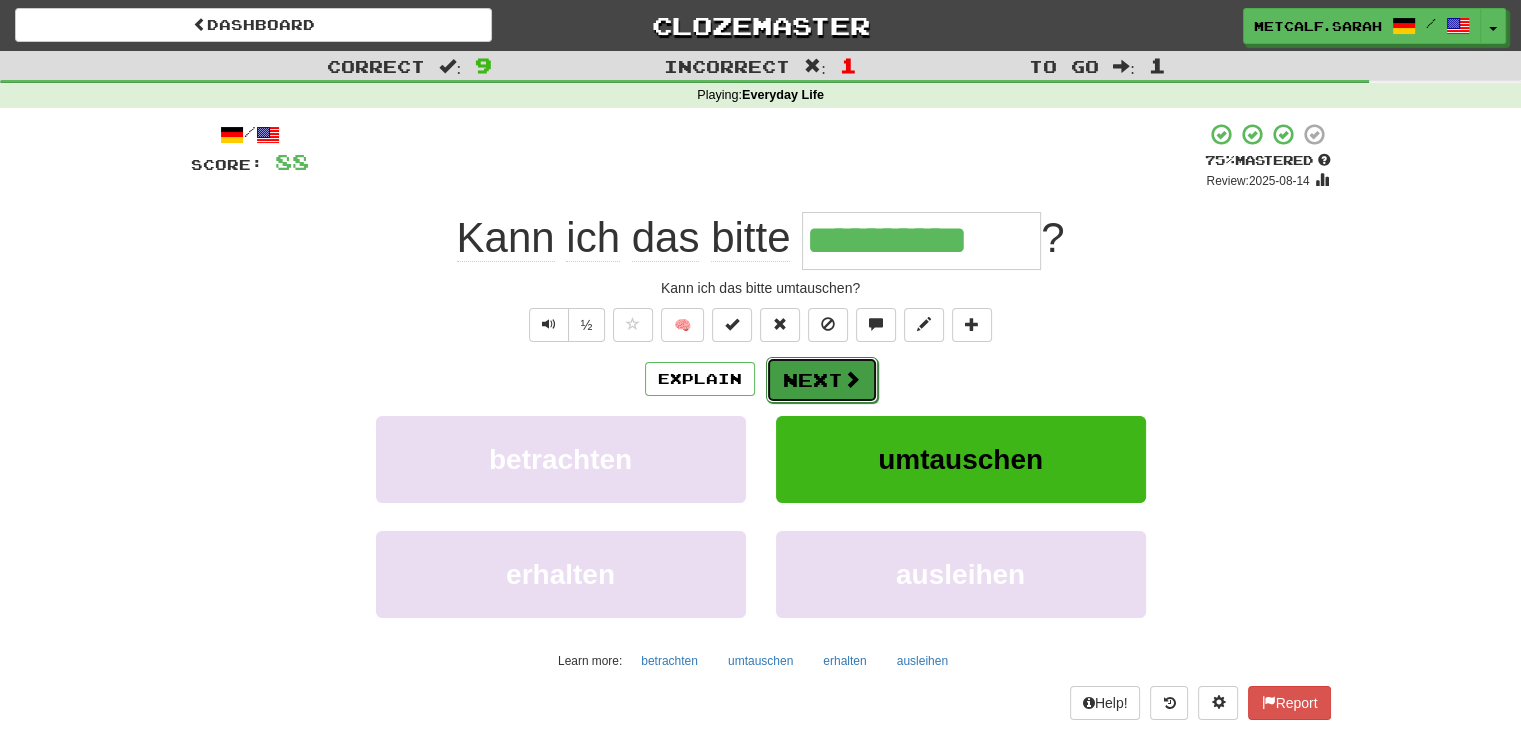 click on "Next" at bounding box center (822, 380) 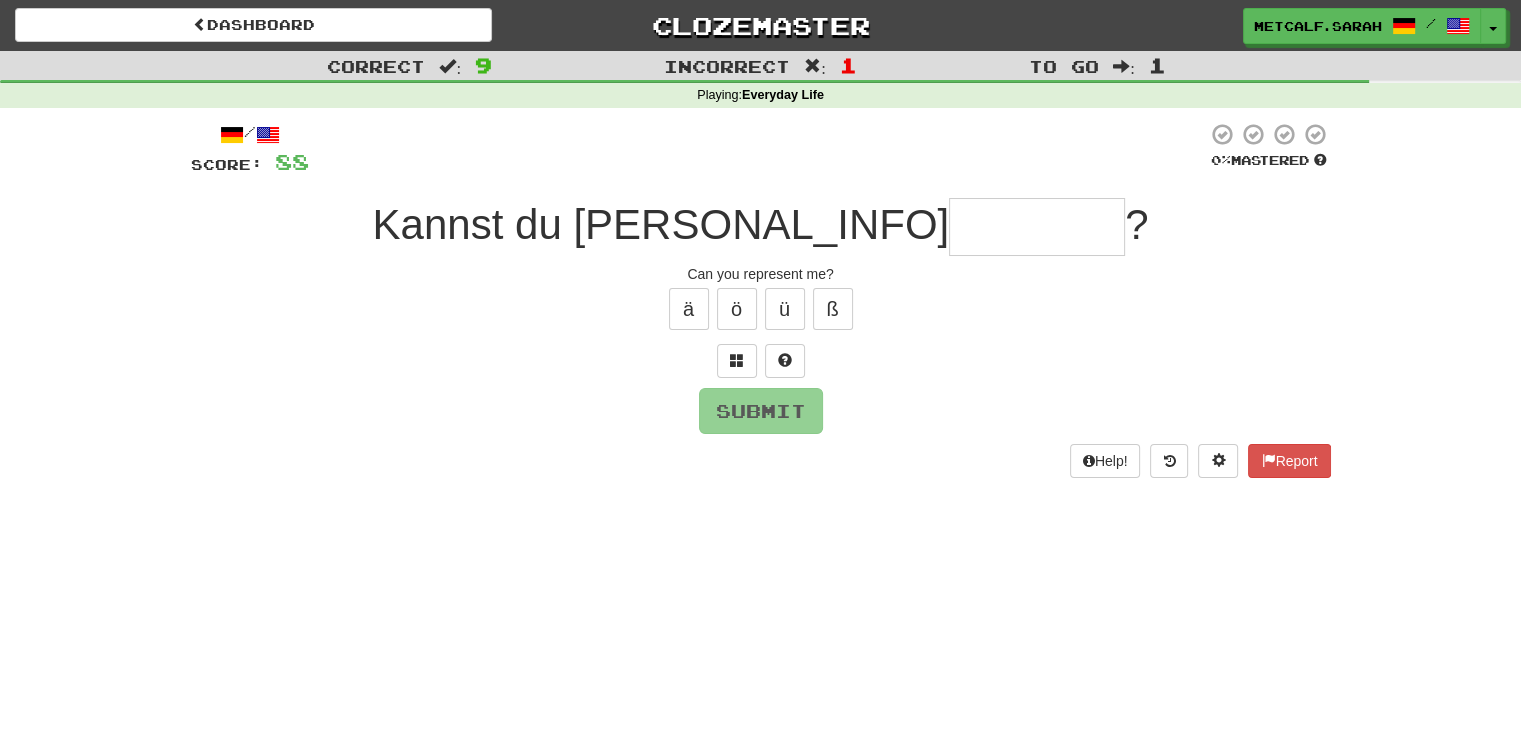 click at bounding box center [1037, 227] 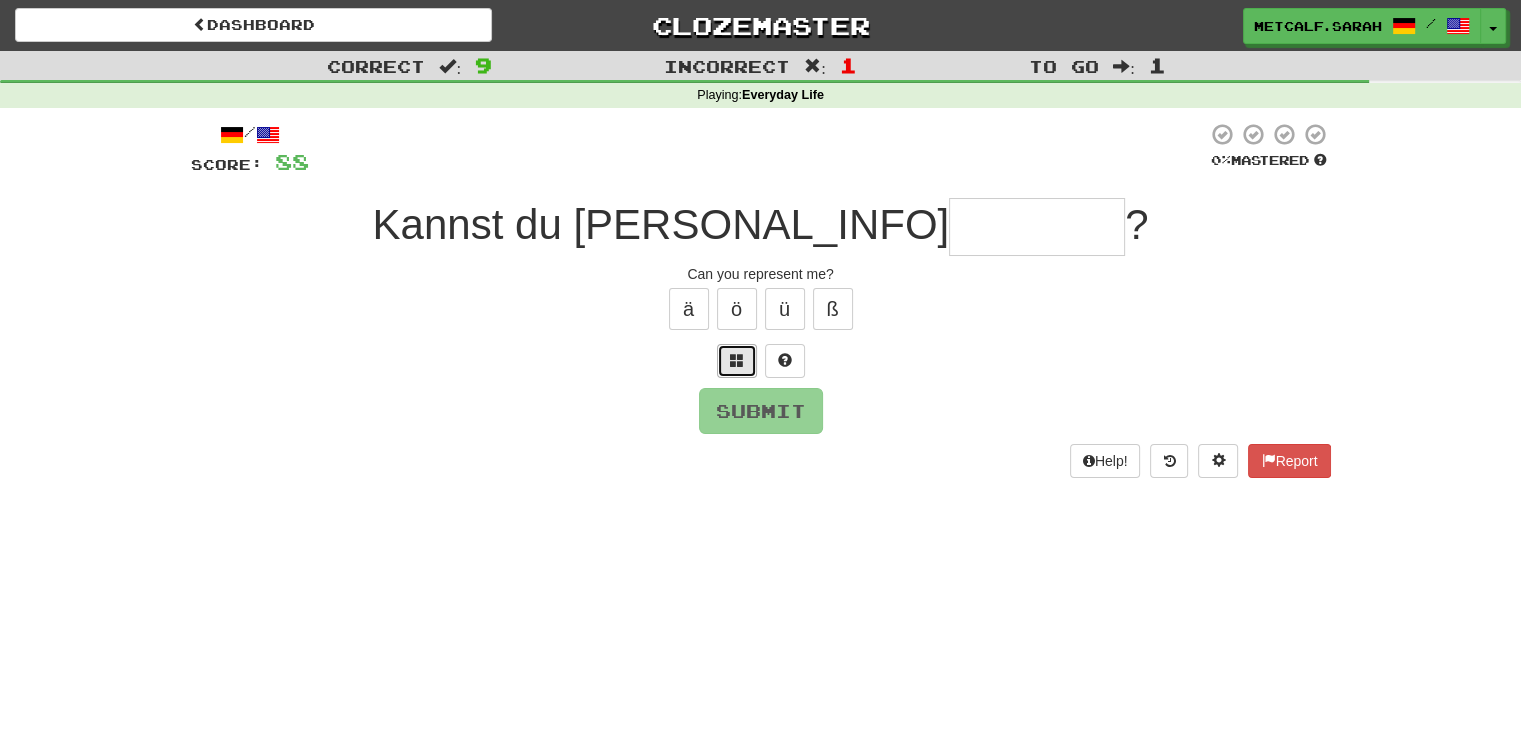 click at bounding box center [737, 360] 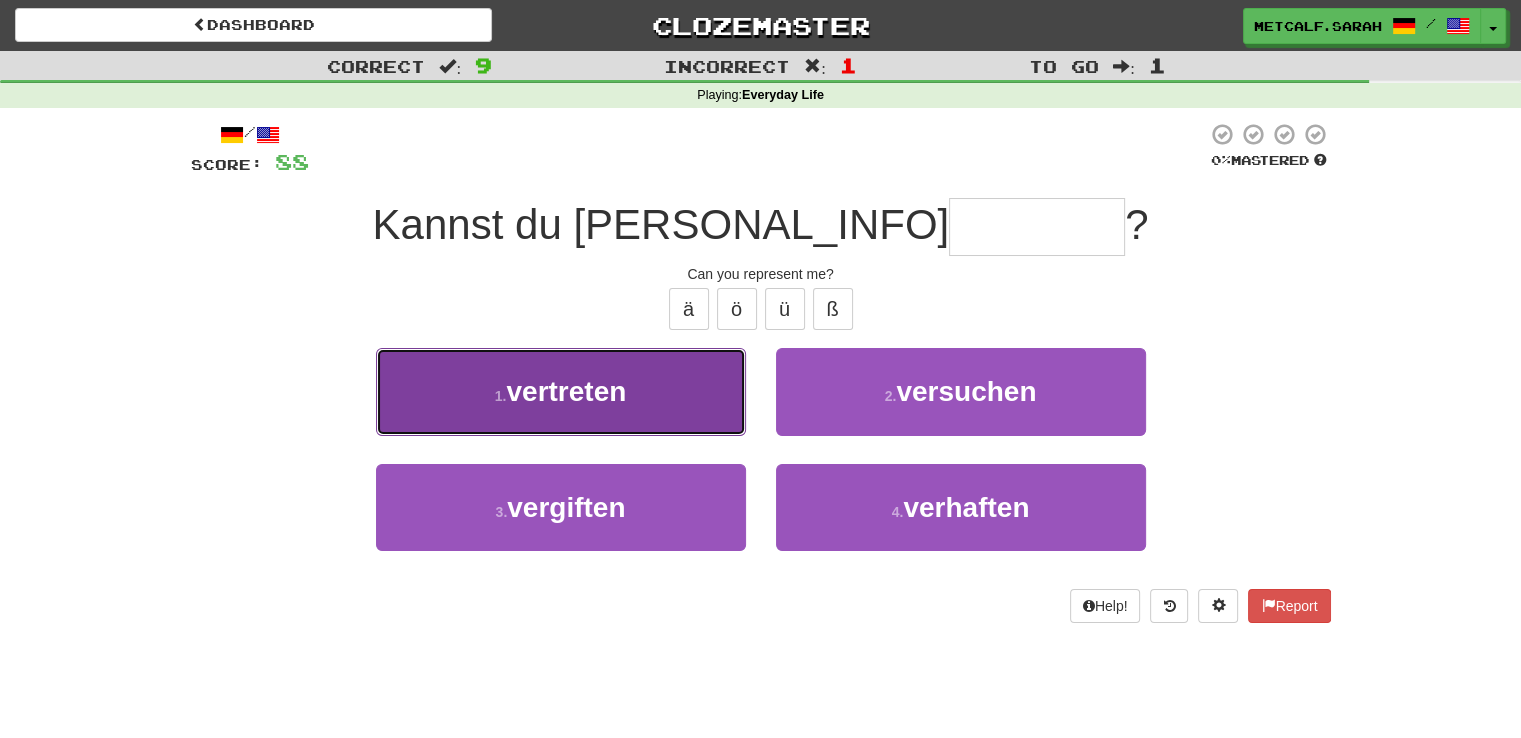 click on "vertreten" at bounding box center [566, 391] 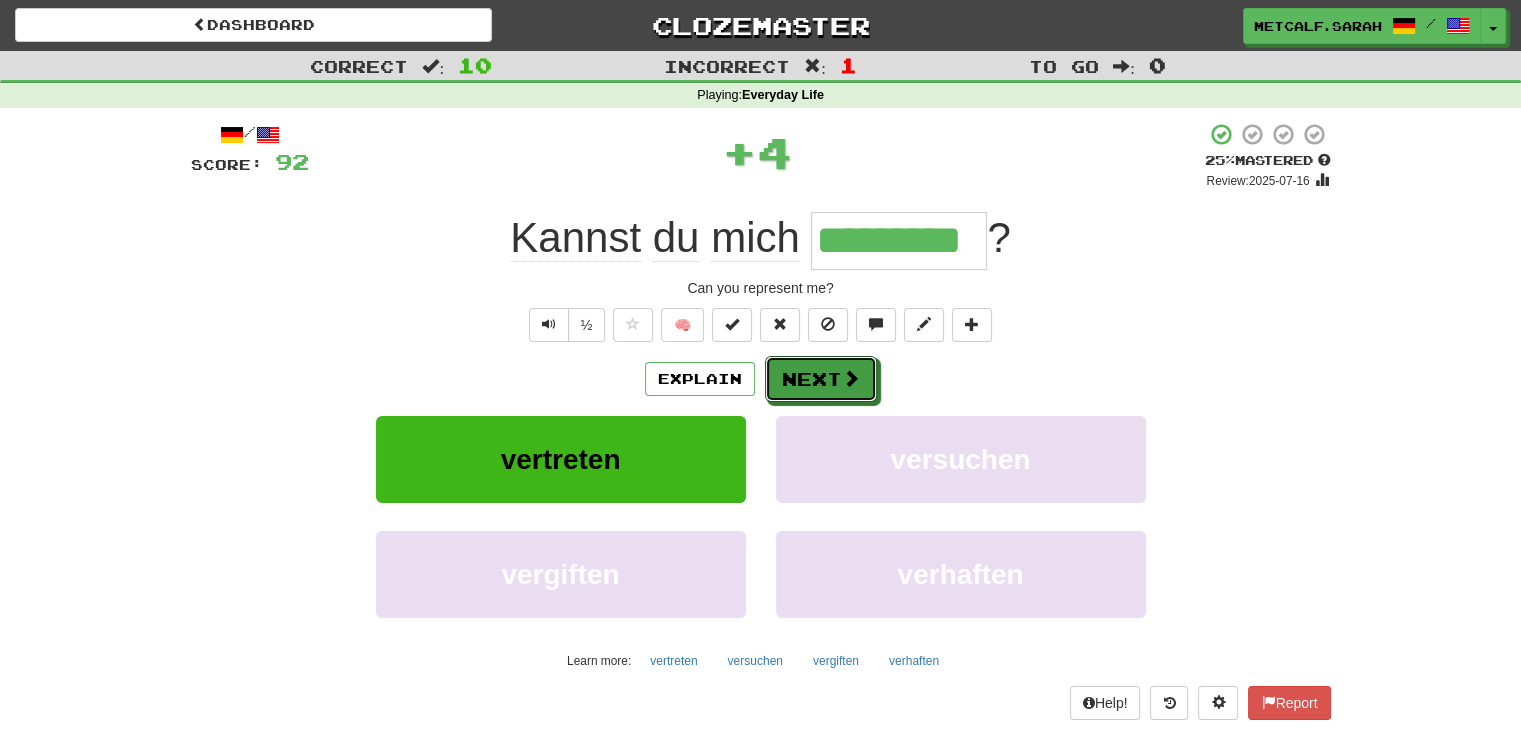 click on "Next" at bounding box center (821, 379) 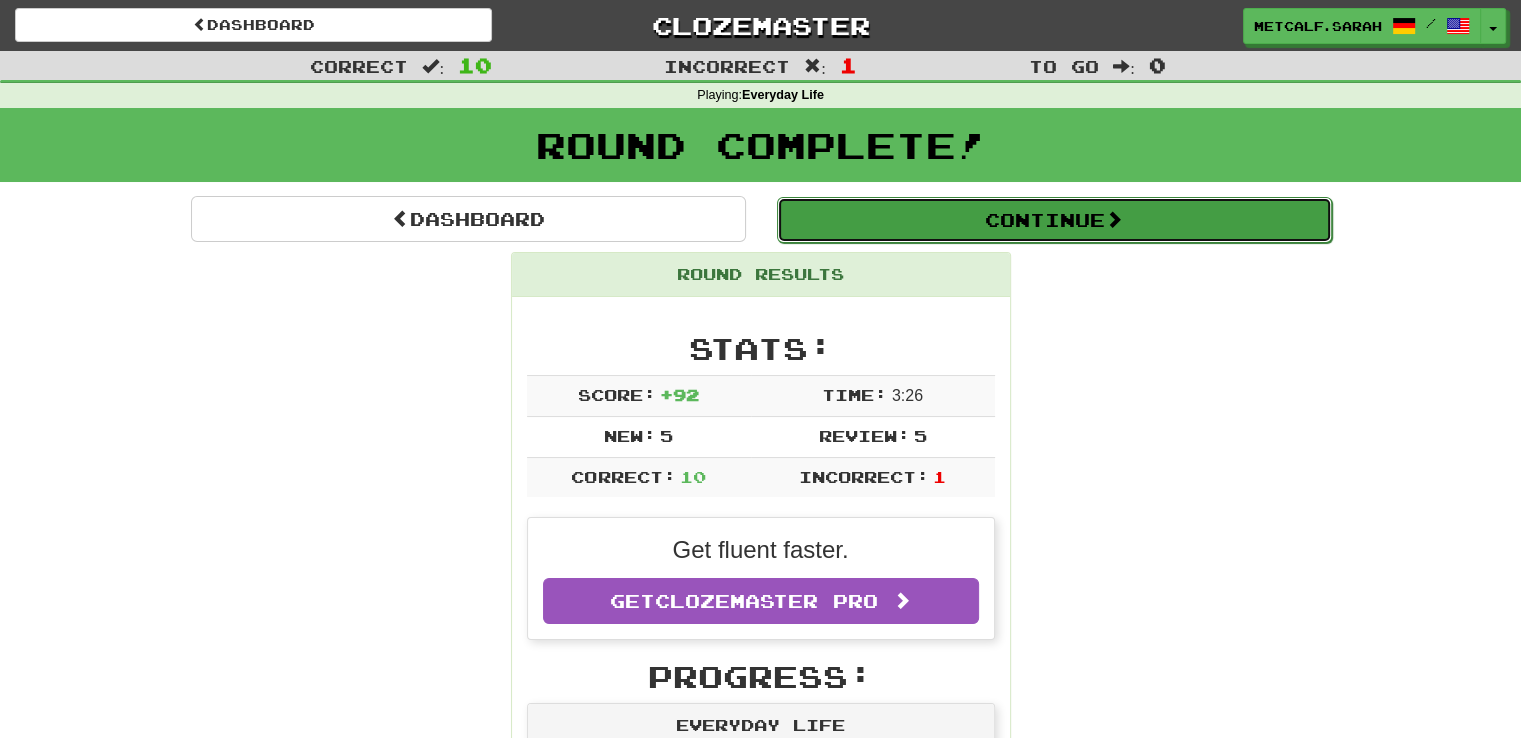 click on "Continue" at bounding box center [1054, 220] 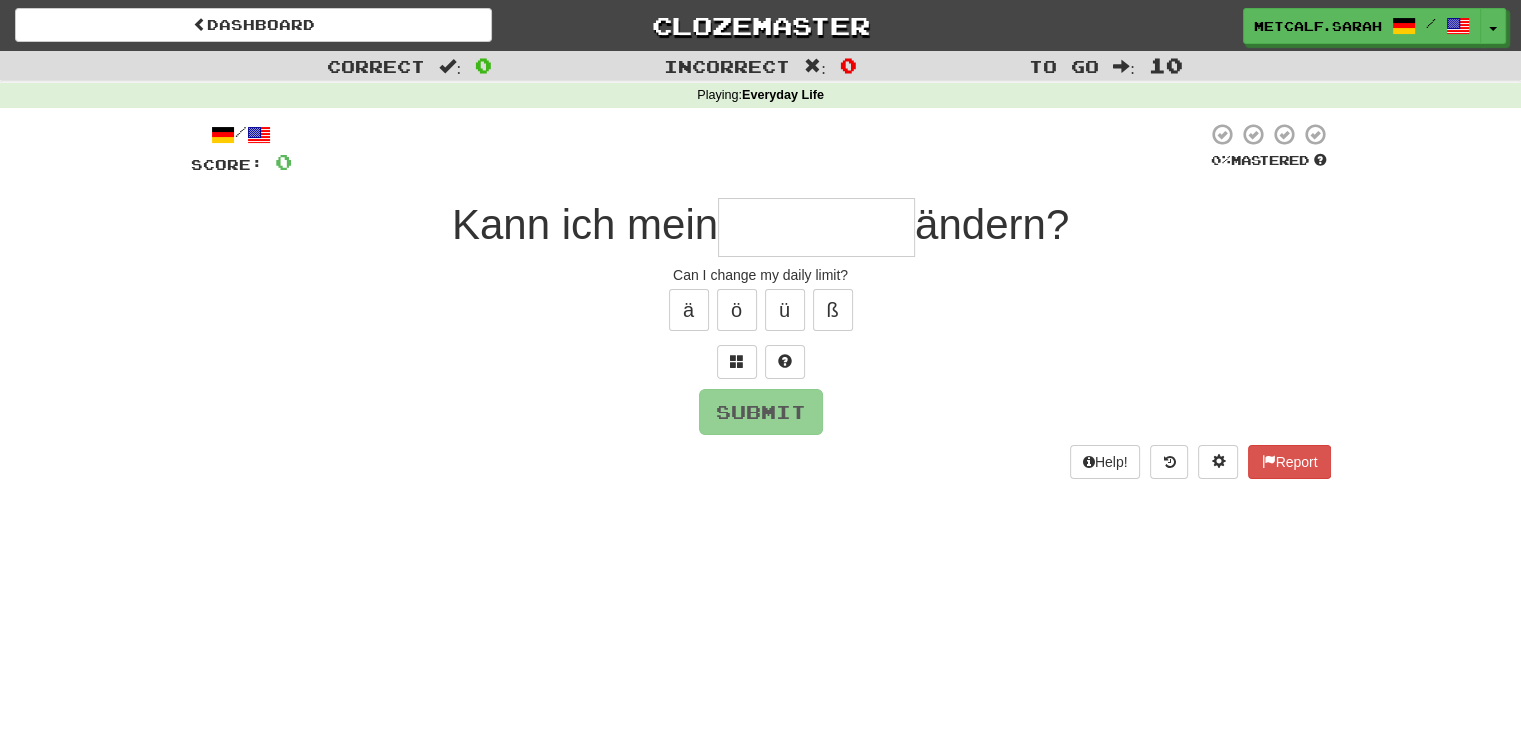 click at bounding box center (816, 227) 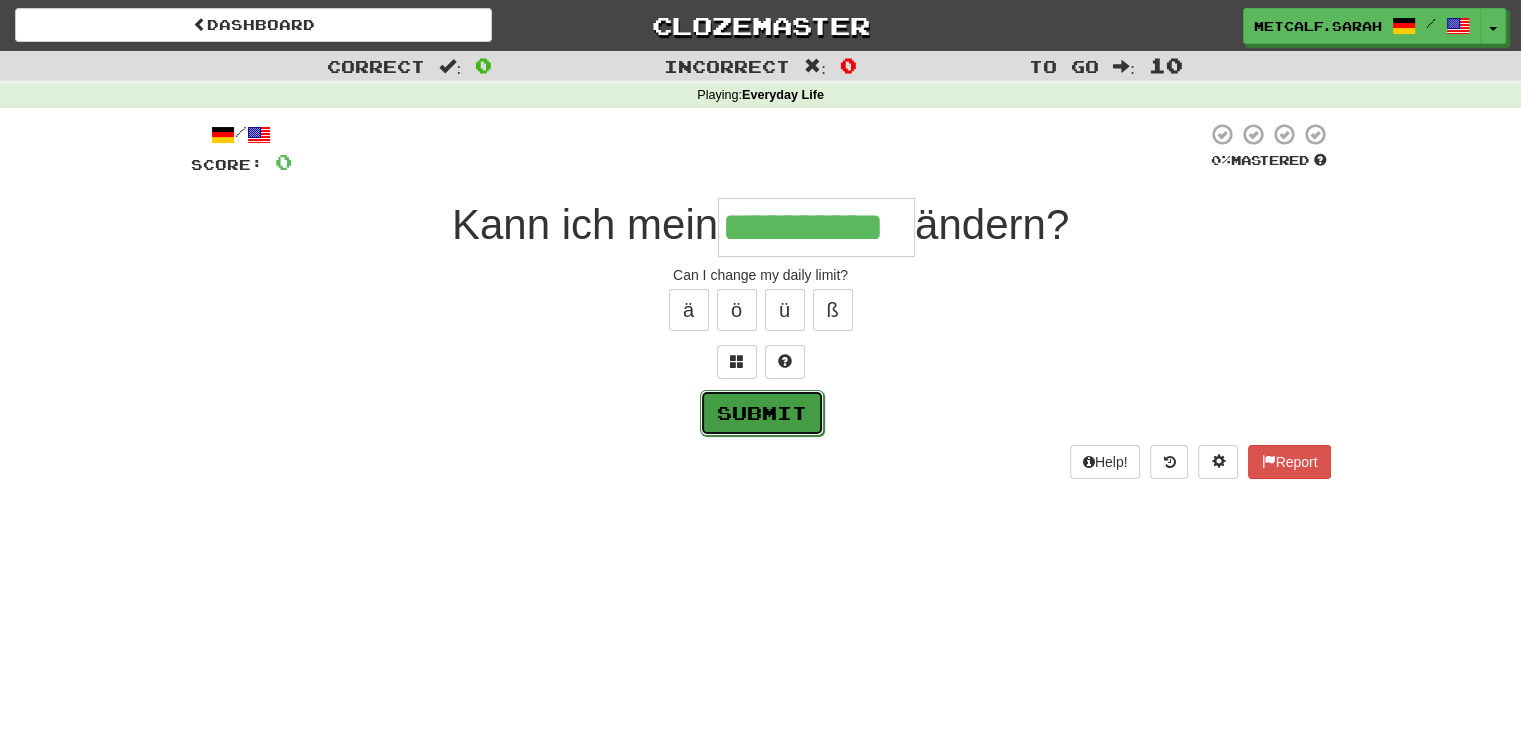 click on "Submit" at bounding box center (762, 413) 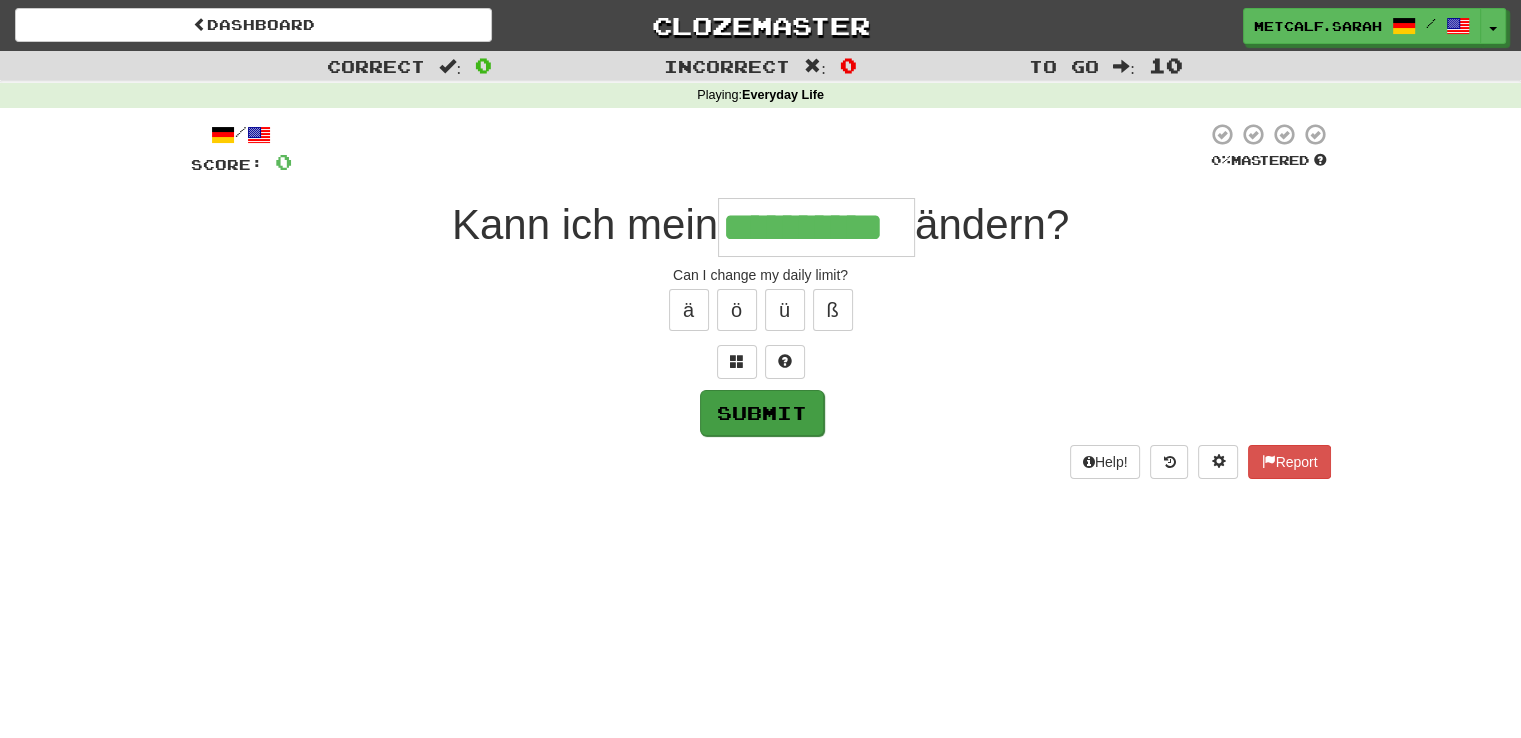 type on "**********" 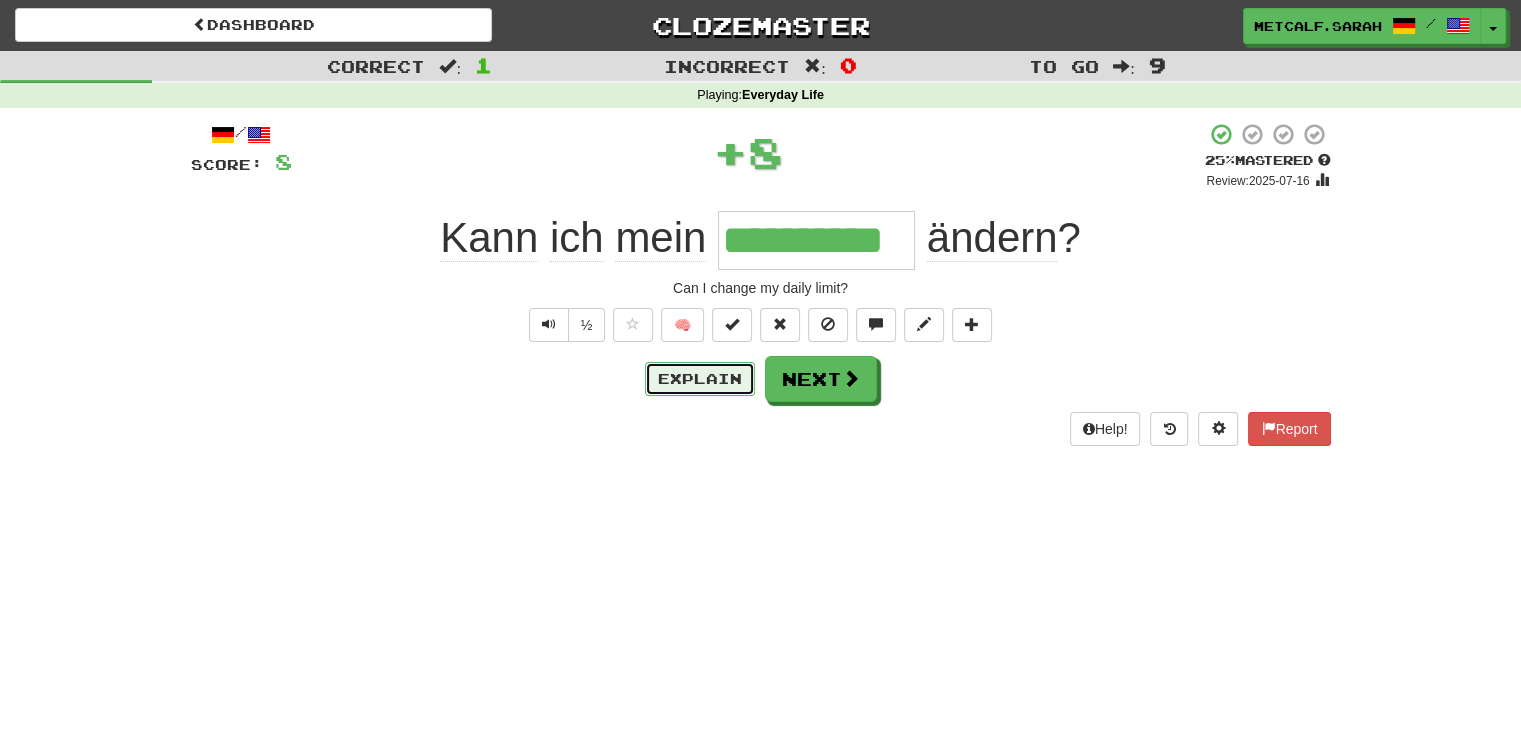 click on "Explain" at bounding box center [700, 379] 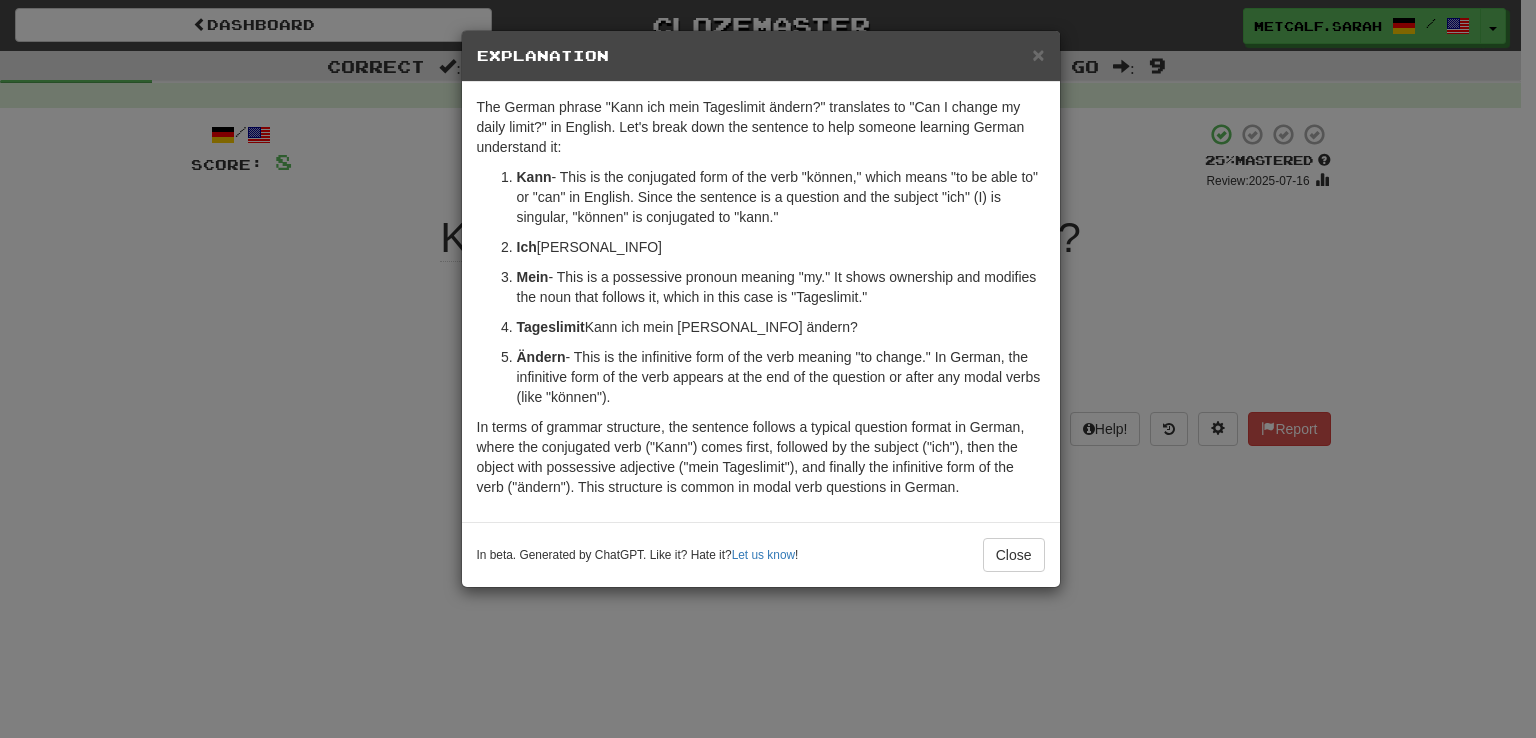 click on "Kann ich mein [PERSONAL_INFO] ändern?" at bounding box center (768, 369) 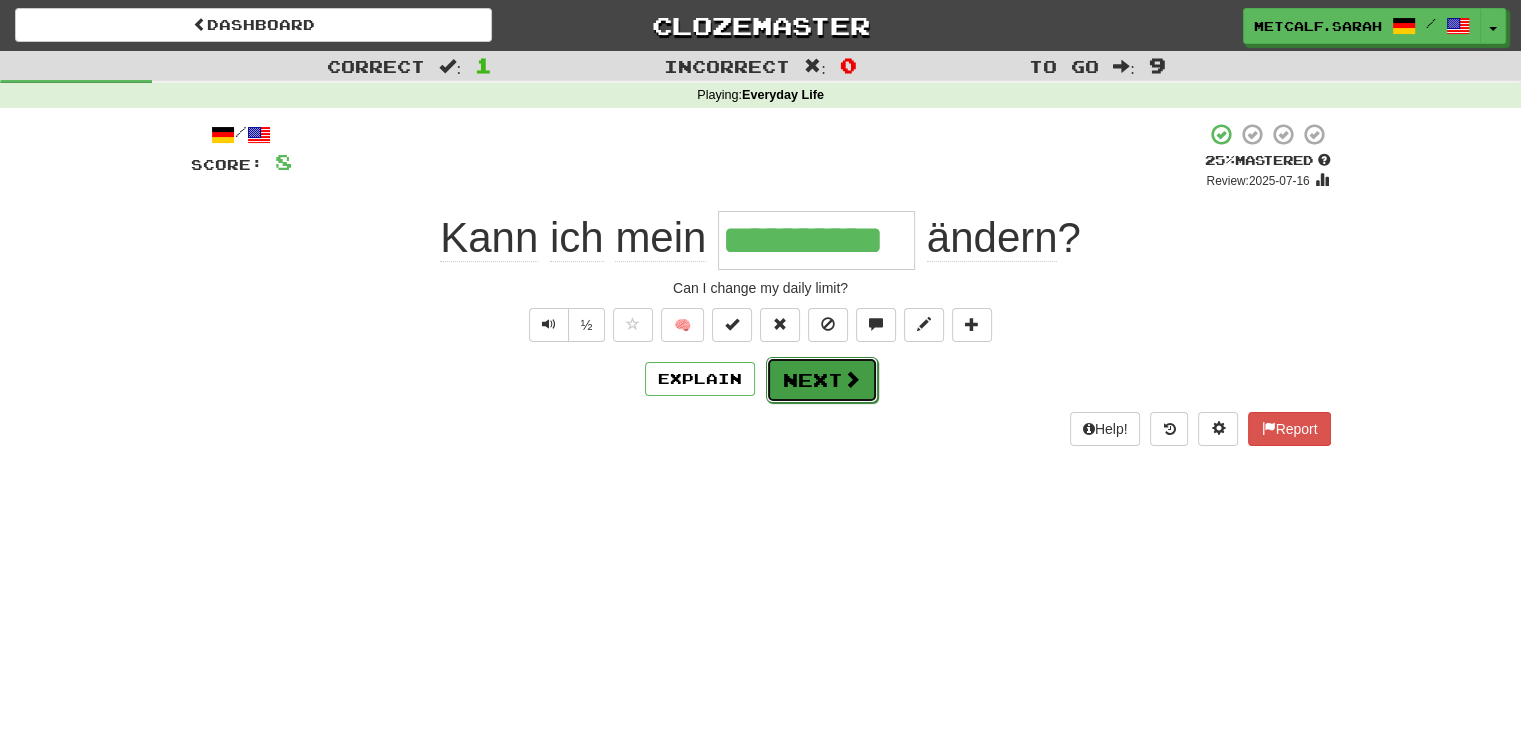 click on "Next" at bounding box center [822, 380] 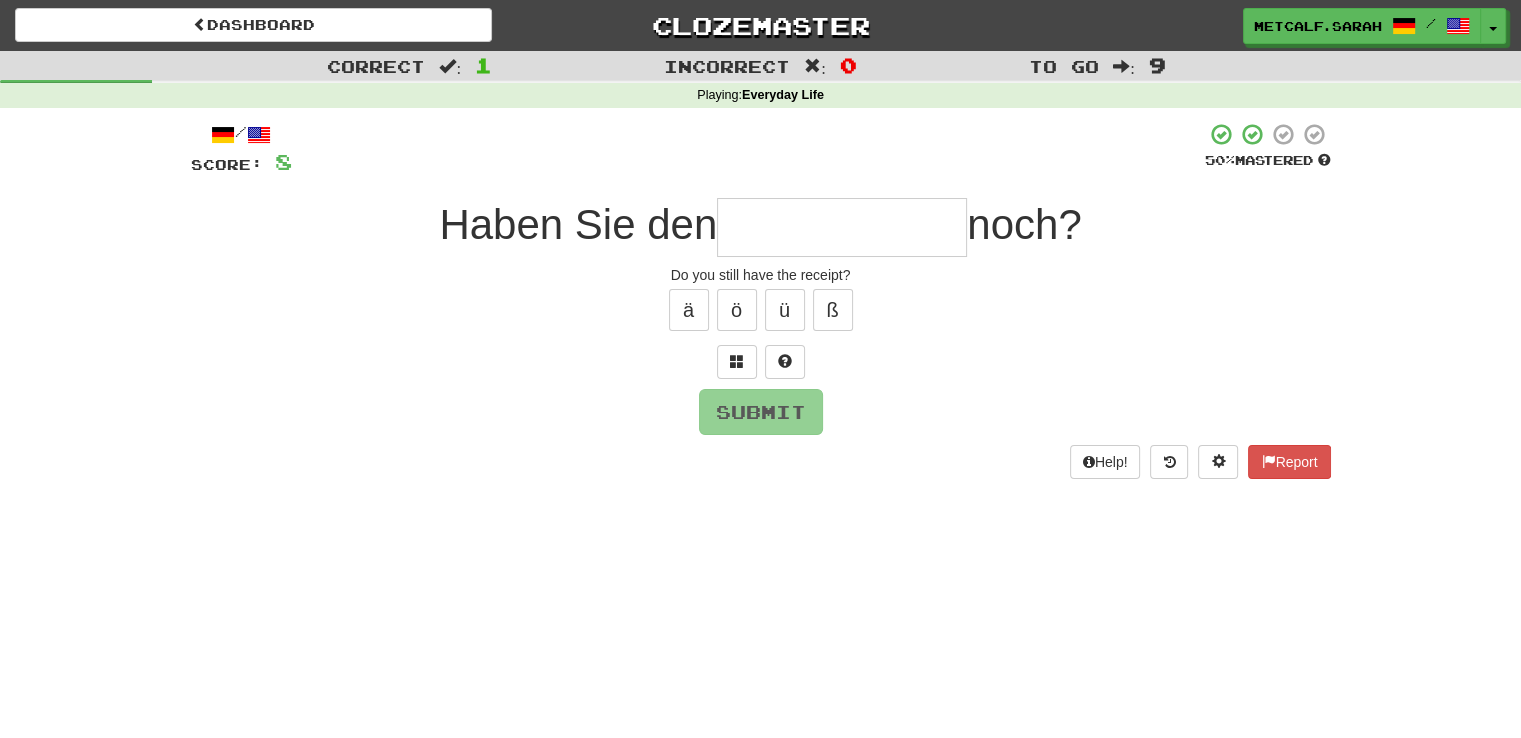 click at bounding box center [842, 227] 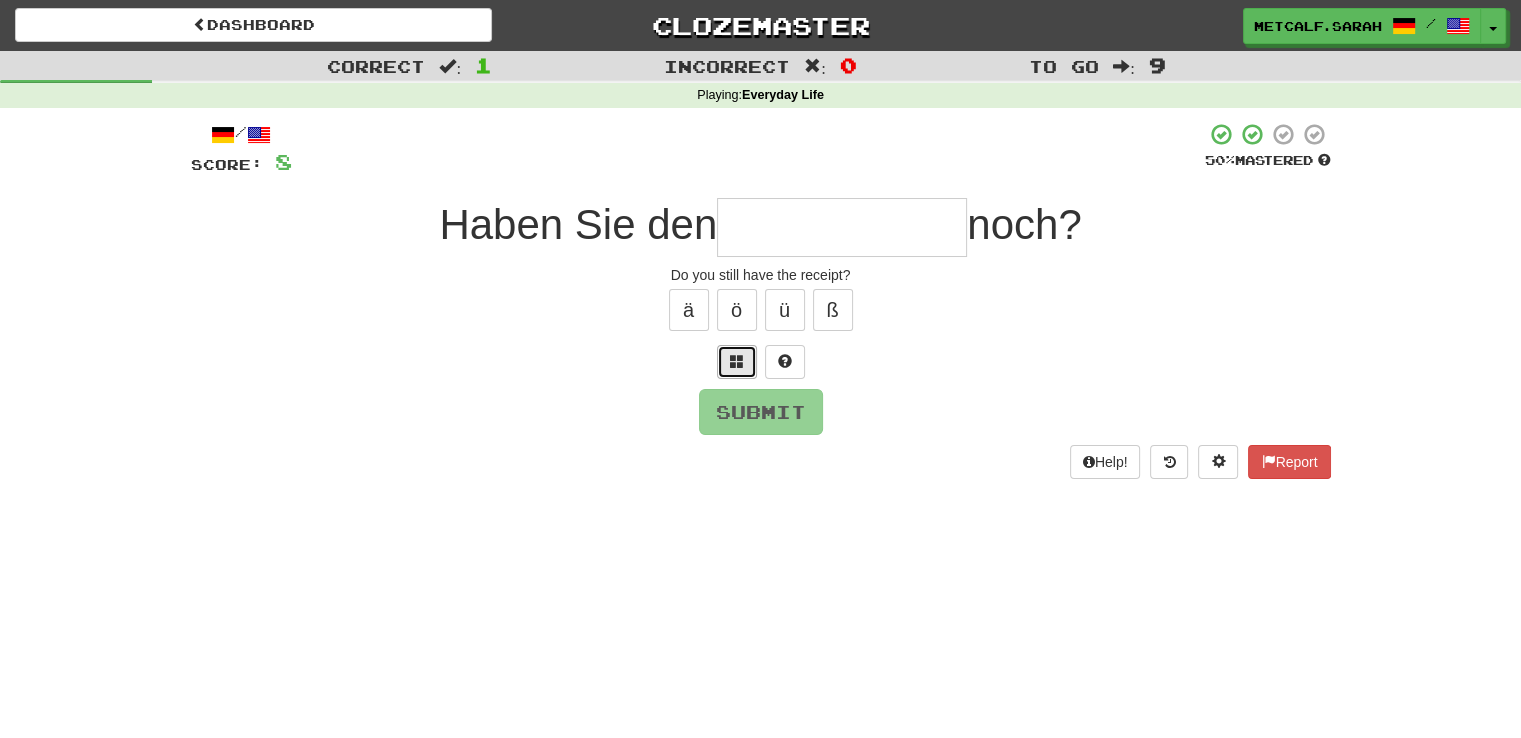 click at bounding box center [737, 361] 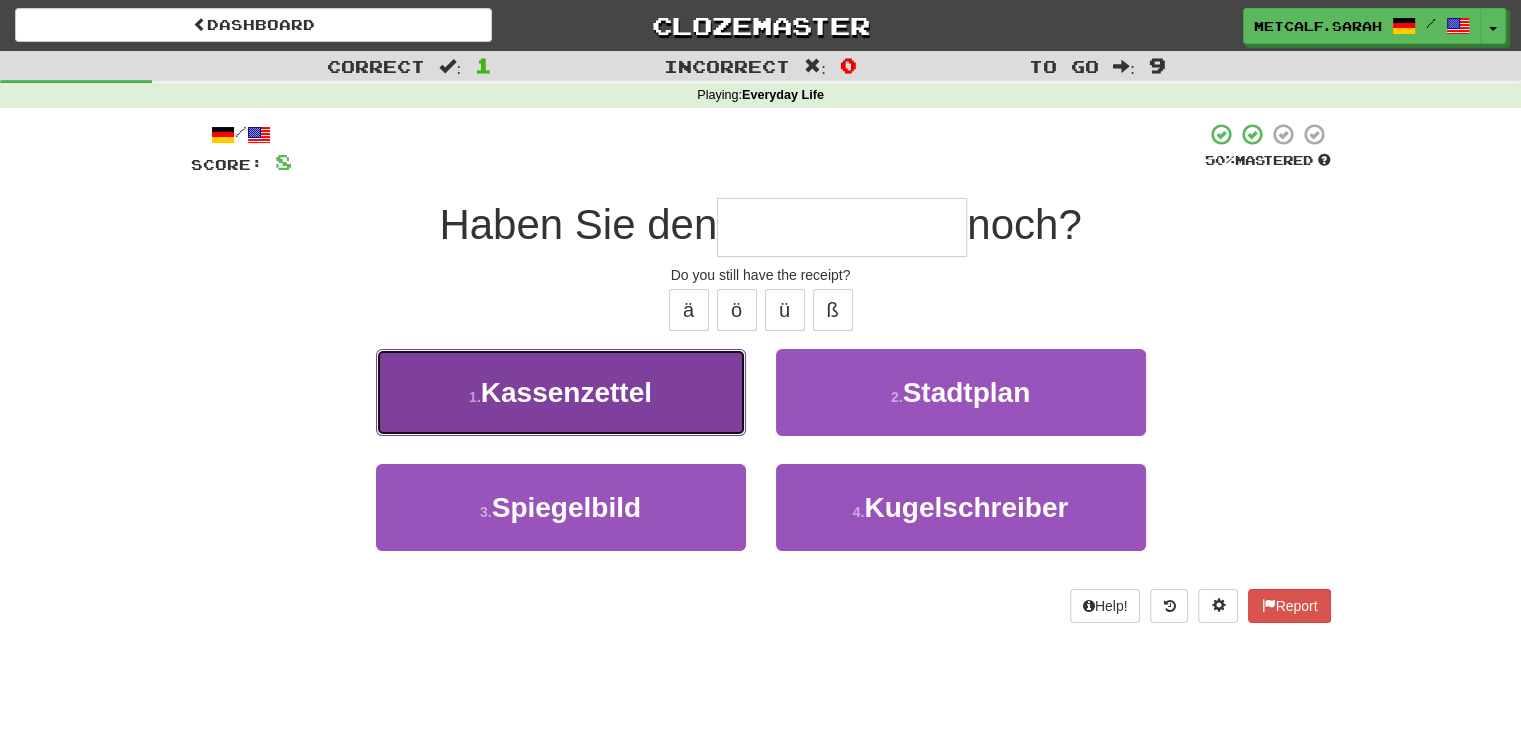 click on "Kassenzettel" at bounding box center (566, 392) 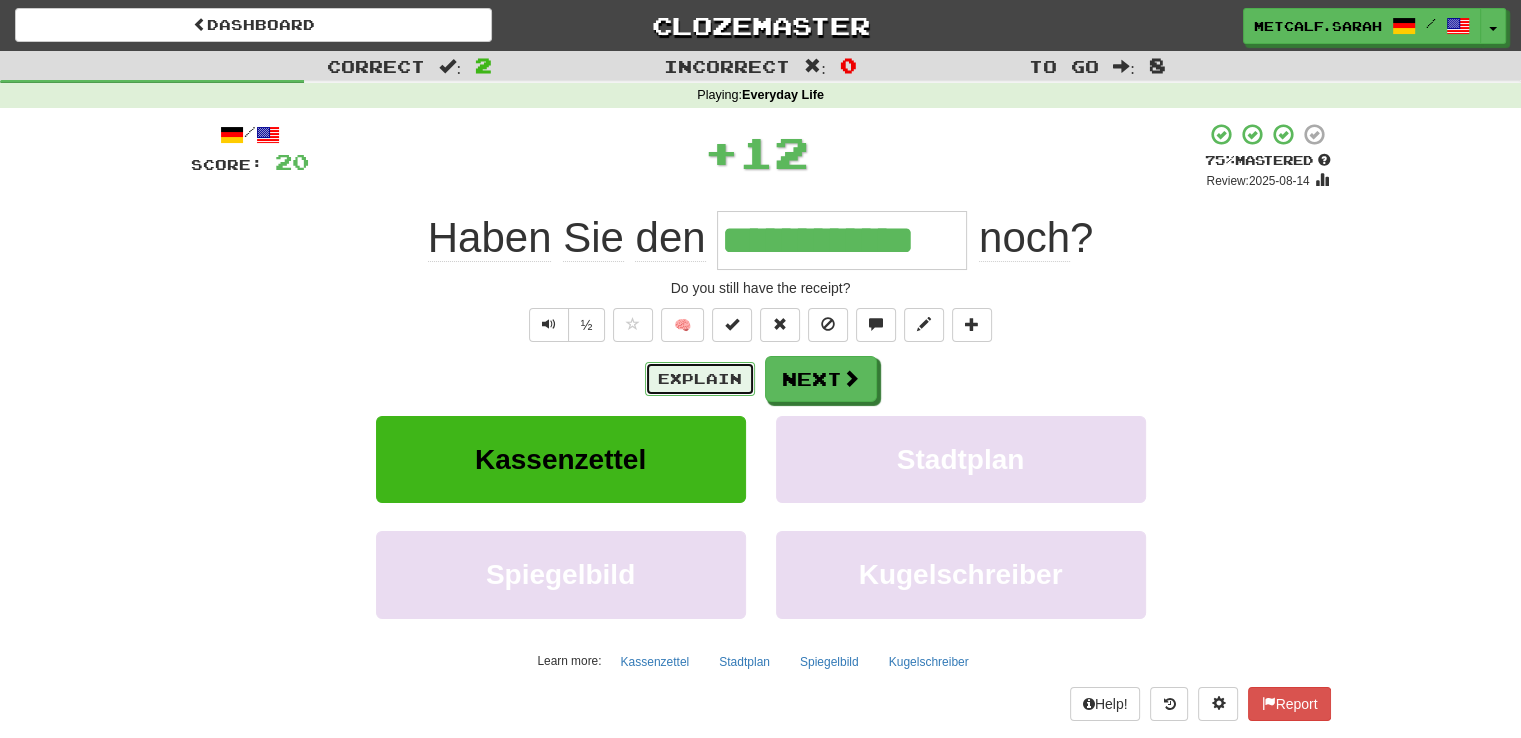 click on "Explain" at bounding box center (700, 379) 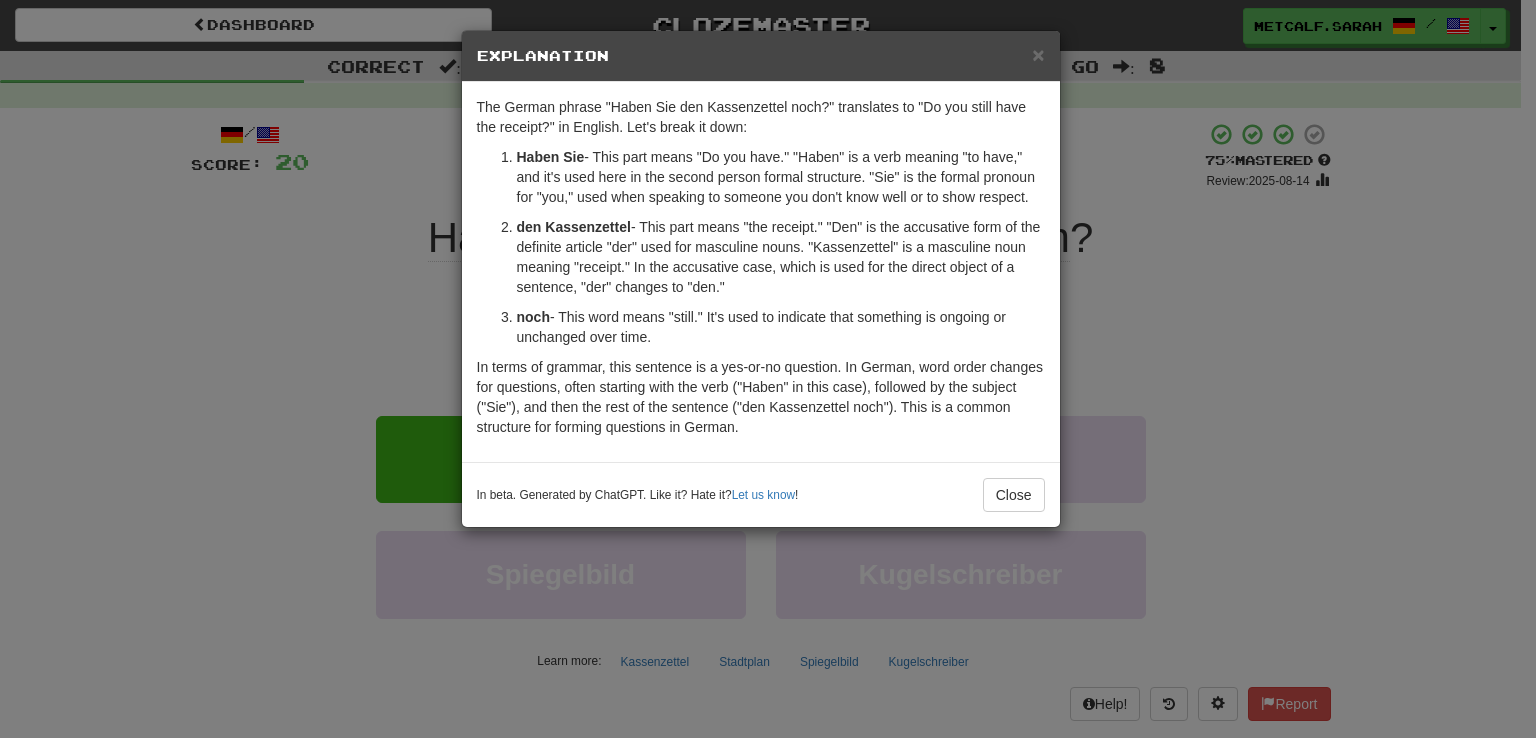 click on "× Explanation The German phrase "Haben Sie den Kassenzettel noch?" translates to "Do you still have the receipt?" in English. Let's break it down:
Haben Sie  - This part means "Do you have." "Haben" is a verb meaning "to have," and it's used here in the second person formal structure. "Sie" is the formal pronoun for "you," used when speaking to someone you don't know well or to show respect.
den Kassenzettel  - This part means "the receipt." "Den" is the accusative form of the definite article "der" used for masculine nouns. "Kassenzettel" is a masculine noun meaning "receipt." In the accusative case, which is used for the direct object of a sentence, "der" changes to "den."
noch  - This word means "still." It's used to indicate that something is ongoing or unchanged over time.
In beta. Generated by ChatGPT. Like it? Hate it?  Let us know ! Close" at bounding box center (768, 369) 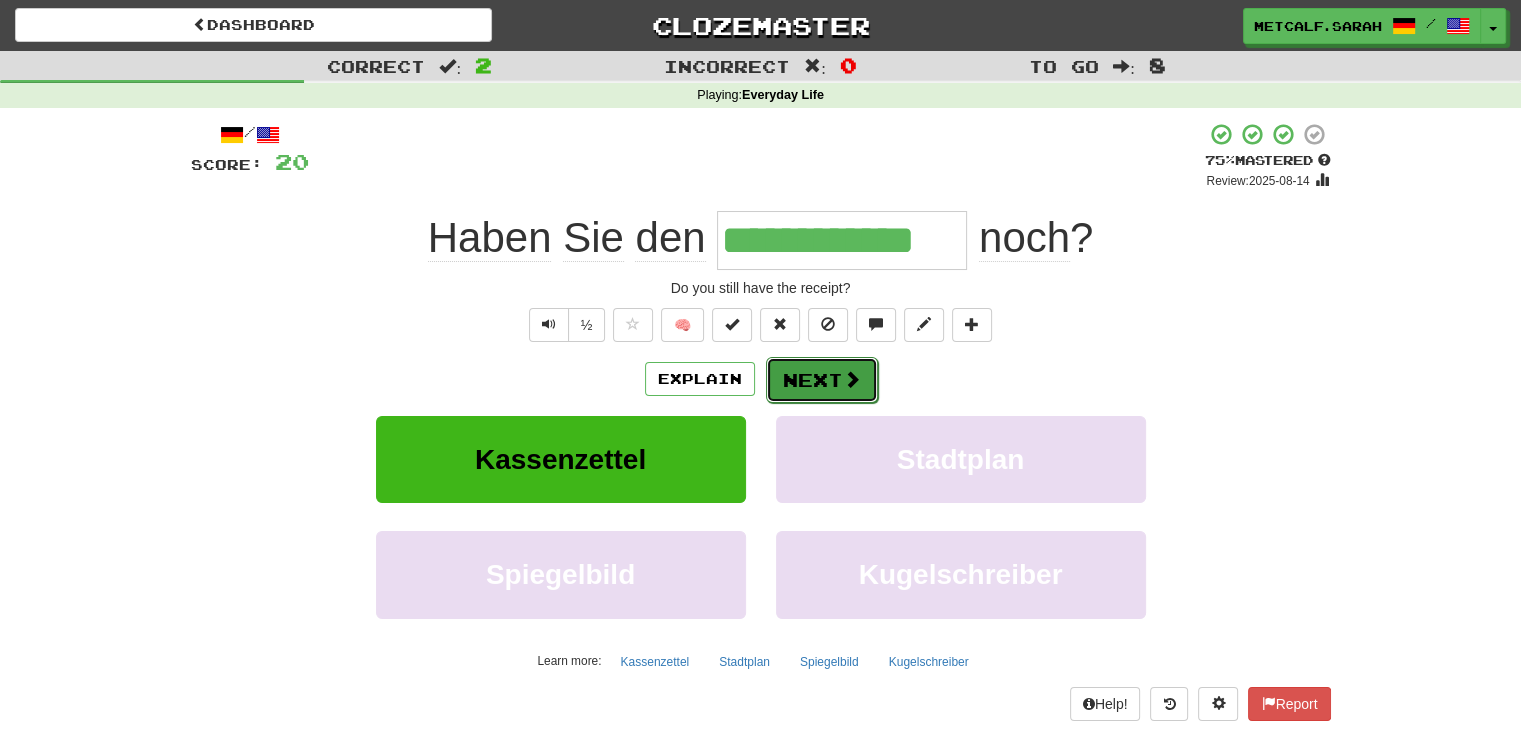 click on "Next" at bounding box center [822, 380] 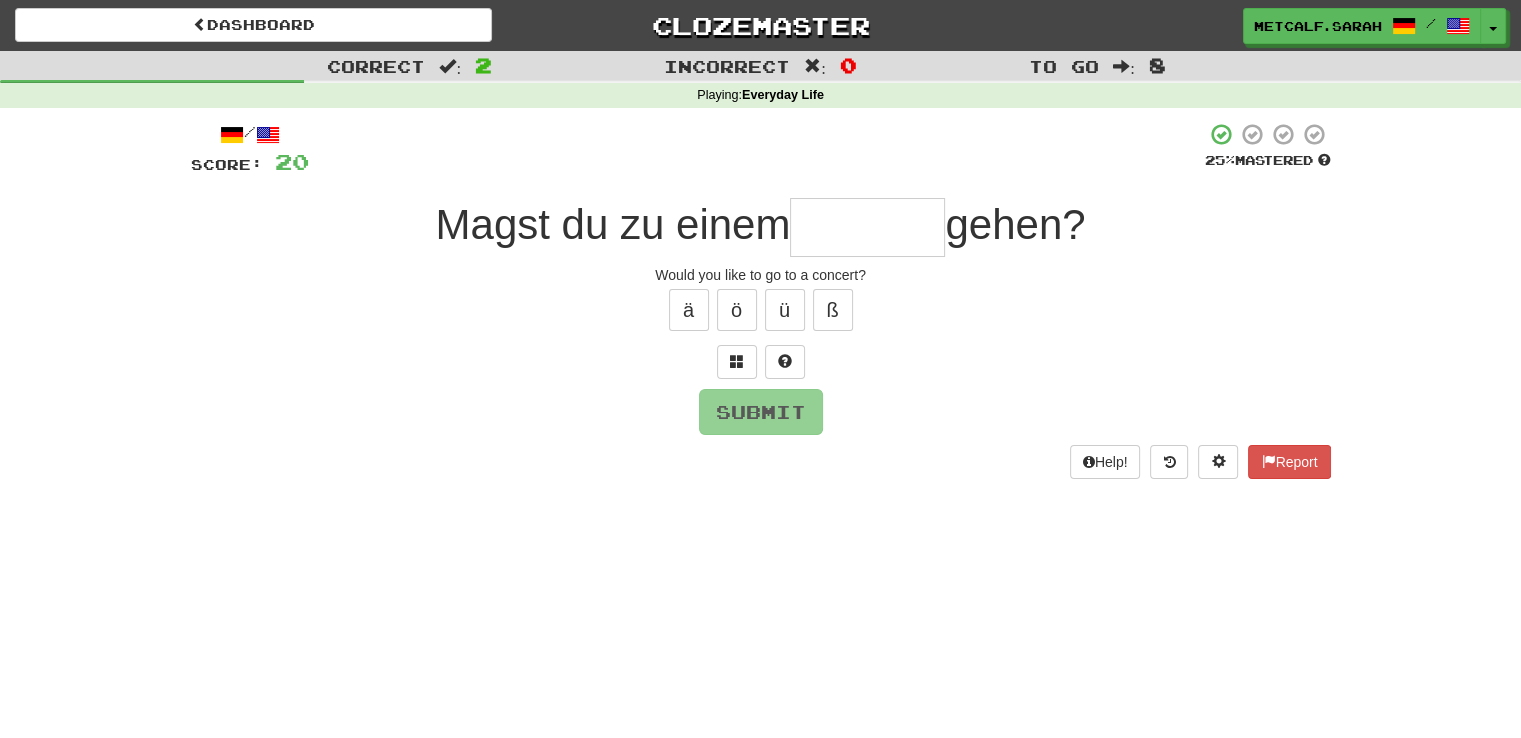 click at bounding box center (867, 227) 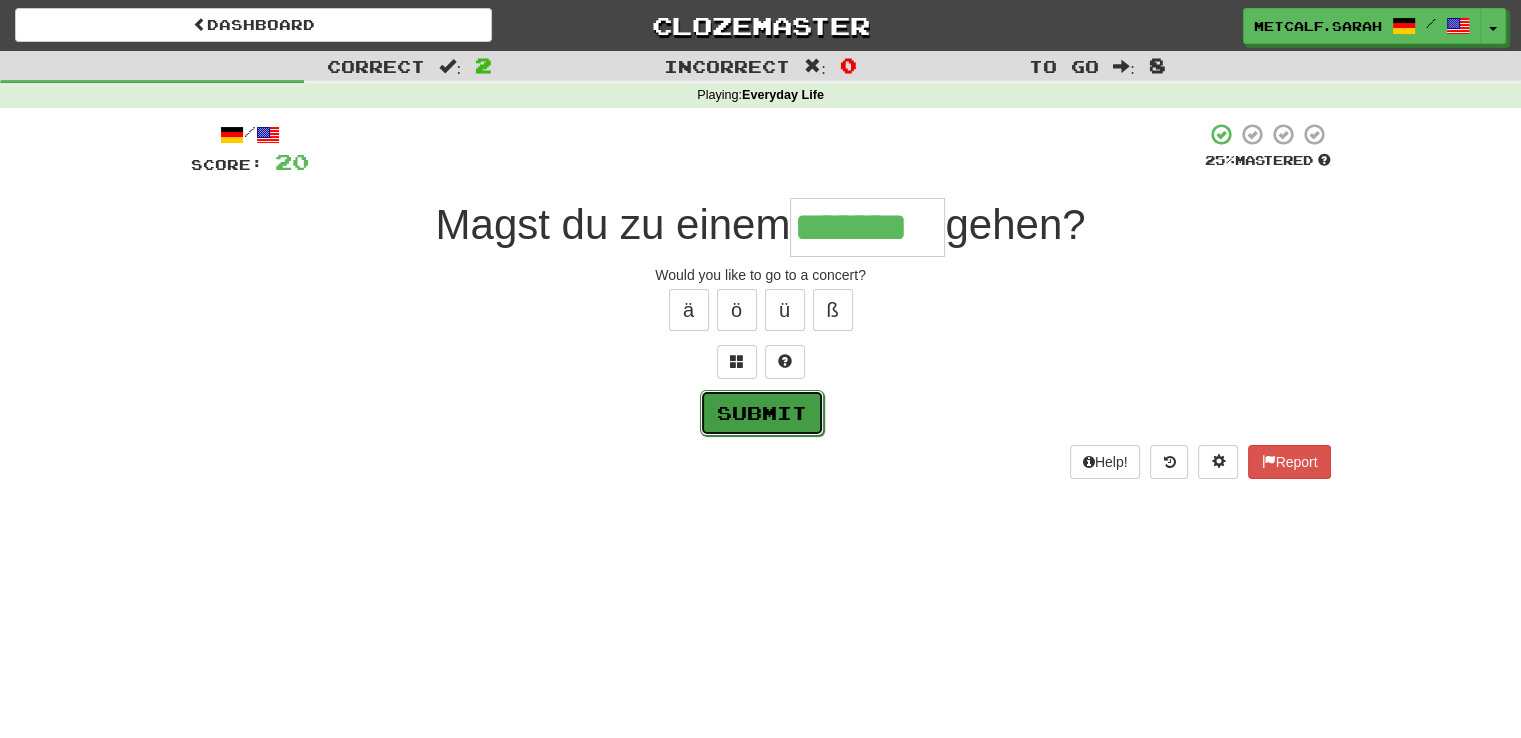 click on "Submit" at bounding box center [762, 413] 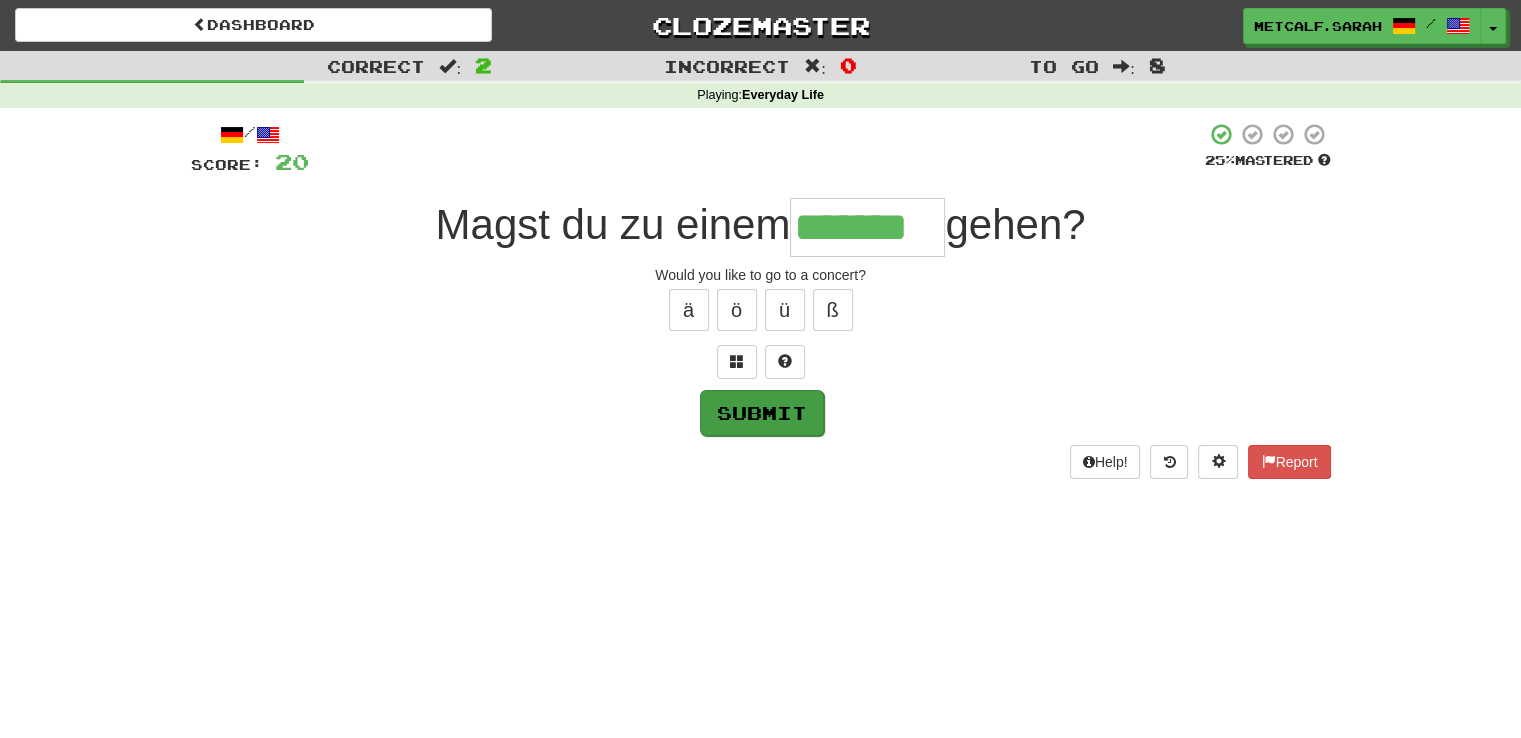 type on "*******" 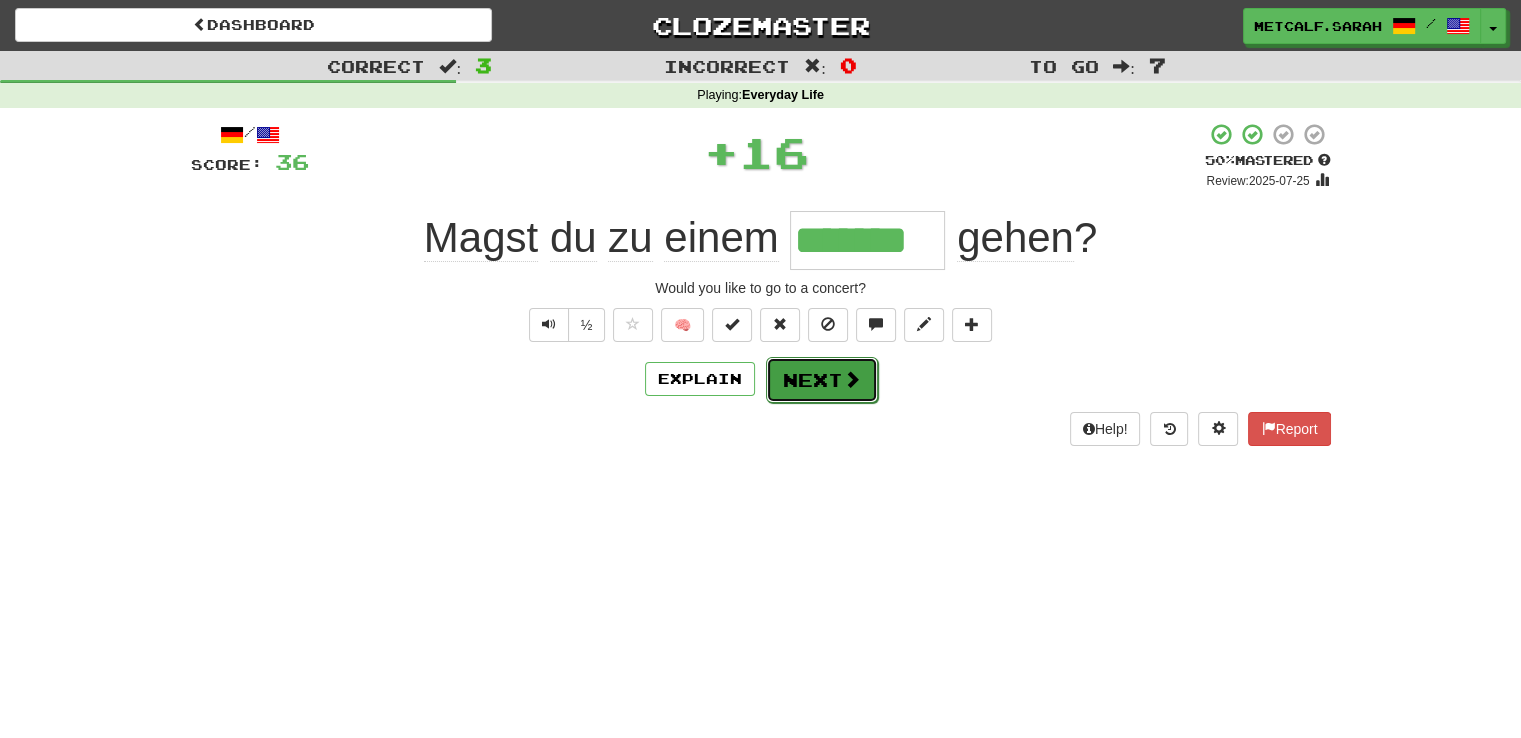 click at bounding box center (852, 379) 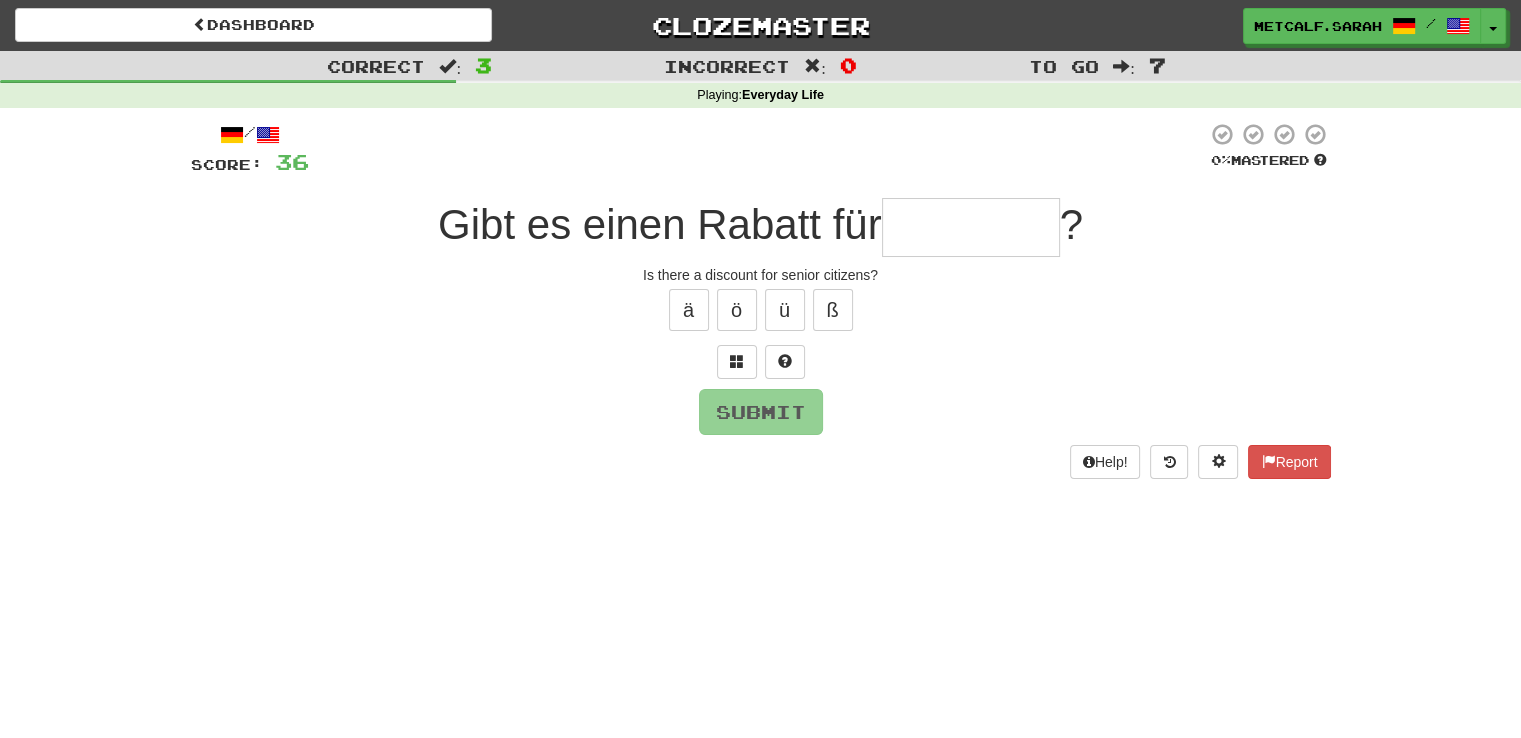 click at bounding box center (971, 227) 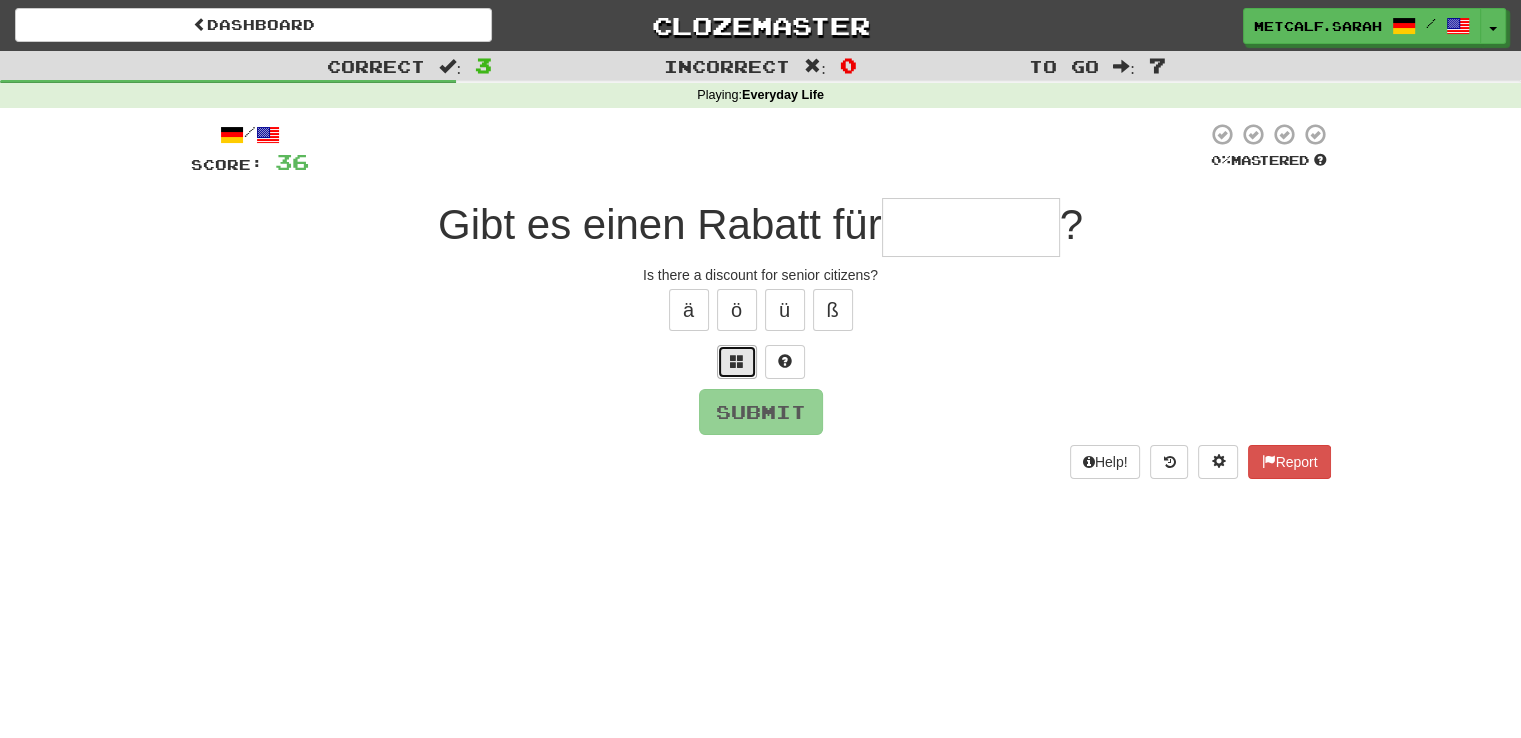 click at bounding box center [737, 361] 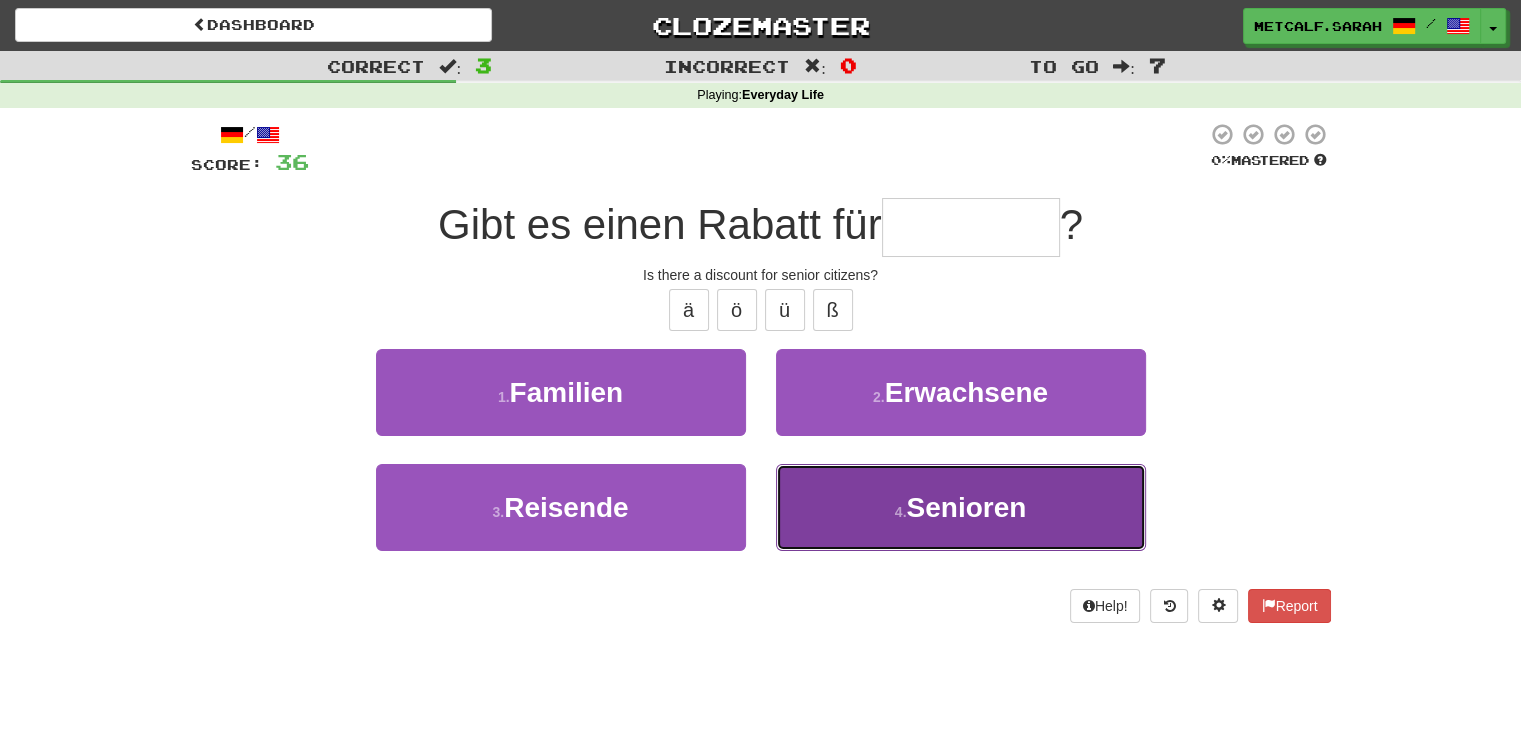 click on "Senioren" at bounding box center [966, 507] 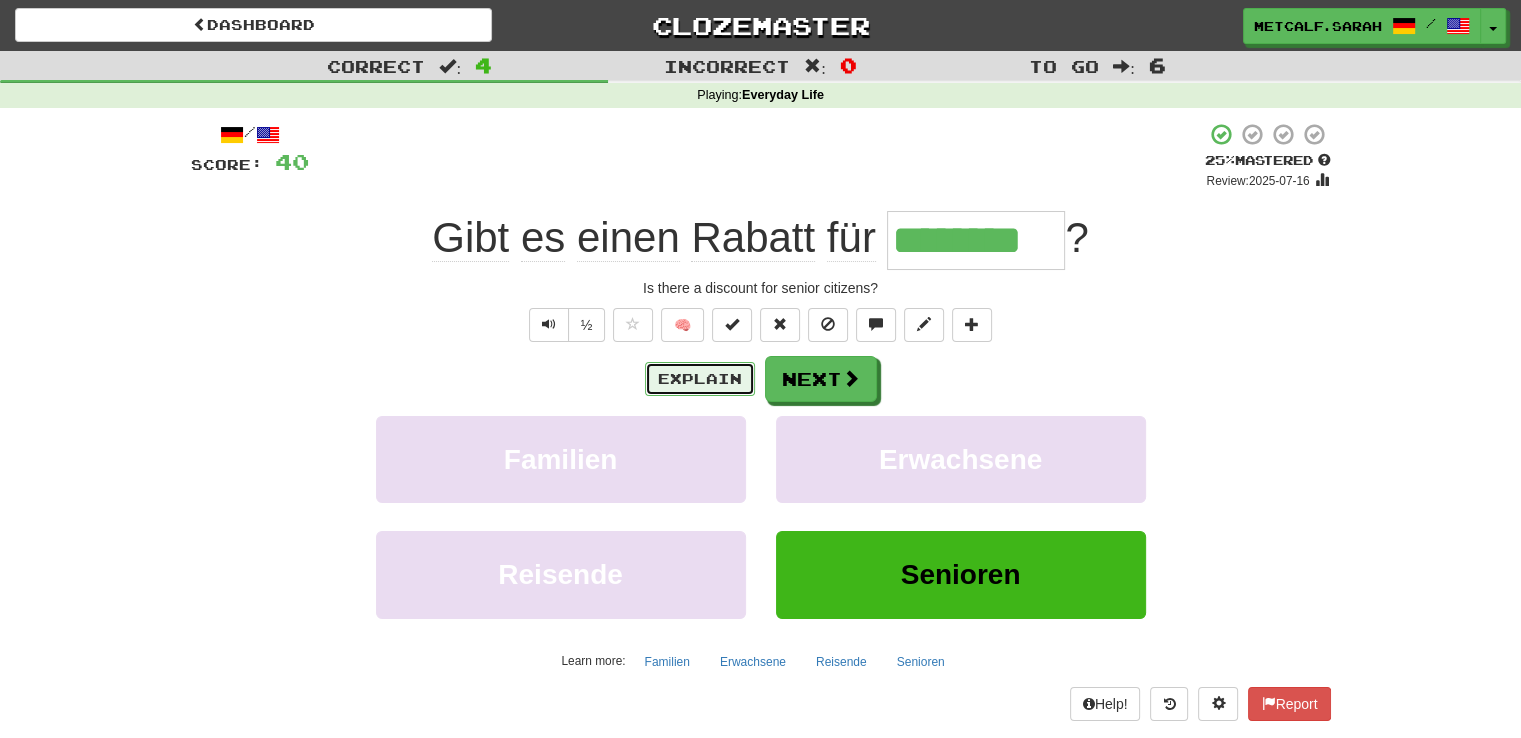 click on "Explain" at bounding box center [700, 379] 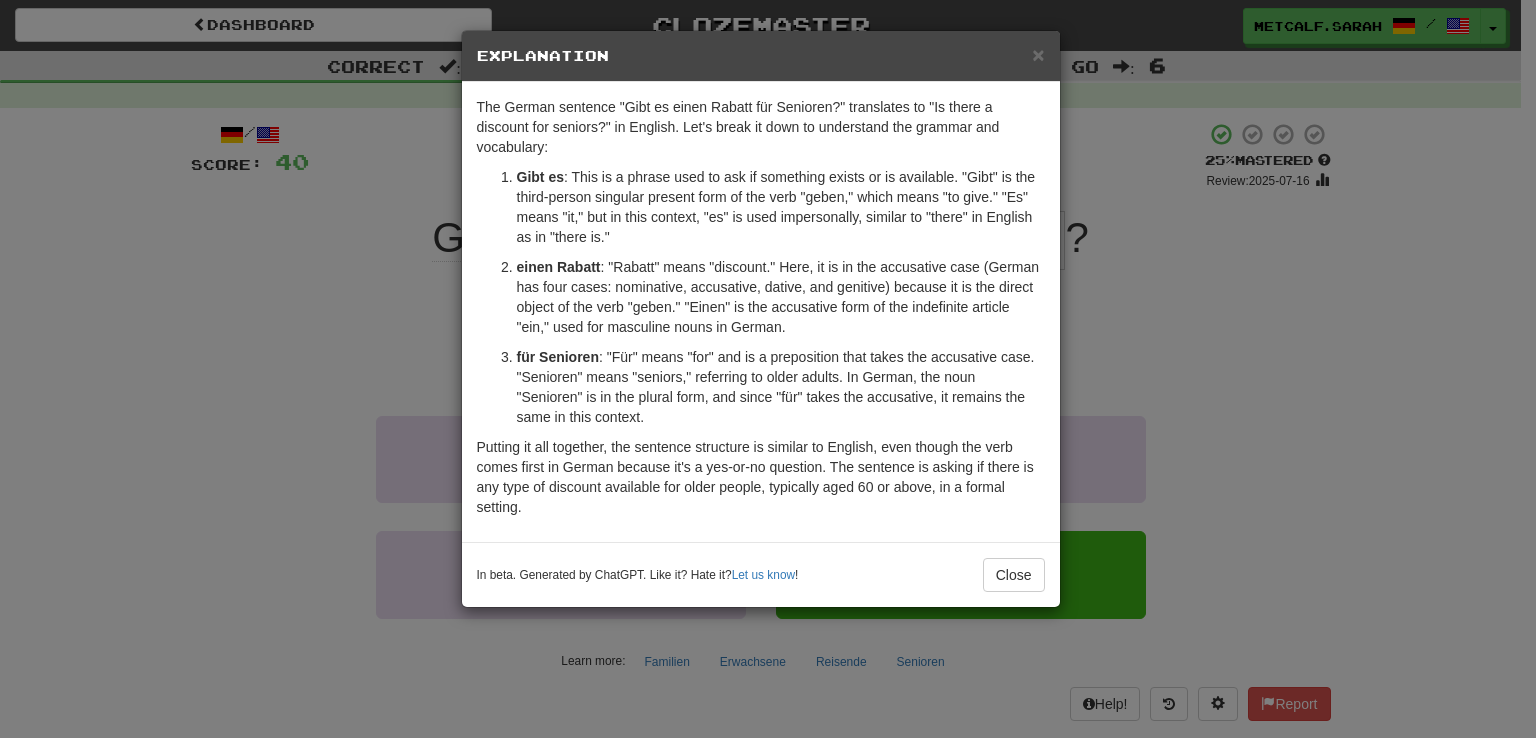 click on "× Explanation The German sentence "Gibt es einen Rabatt für Senioren?" translates to "Is there a discount for seniors?" in English. Let's break it down to understand the grammar and vocabulary:
Gibt es : This is a phrase used to ask if something exists or is available. "Gibt" is the third-person singular present form of the verb "geben," which means "to give." "Es" means "it," but in this context, "es" is used impersonally, similar to "there" in English as in "there is."
einen Rabatt : "Rabatt" means "discount." Here, it is in the accusative case (German has four cases: nominative, accusative, dative, and genitive) because it is the direct object of the verb "geben." "Einen" is the accusative form of the indefinite article "ein," used for masculine nouns in German.
für Senioren
In beta. Generated by ChatGPT. Like it? Hate it?  Let us know ! Close" at bounding box center (768, 369) 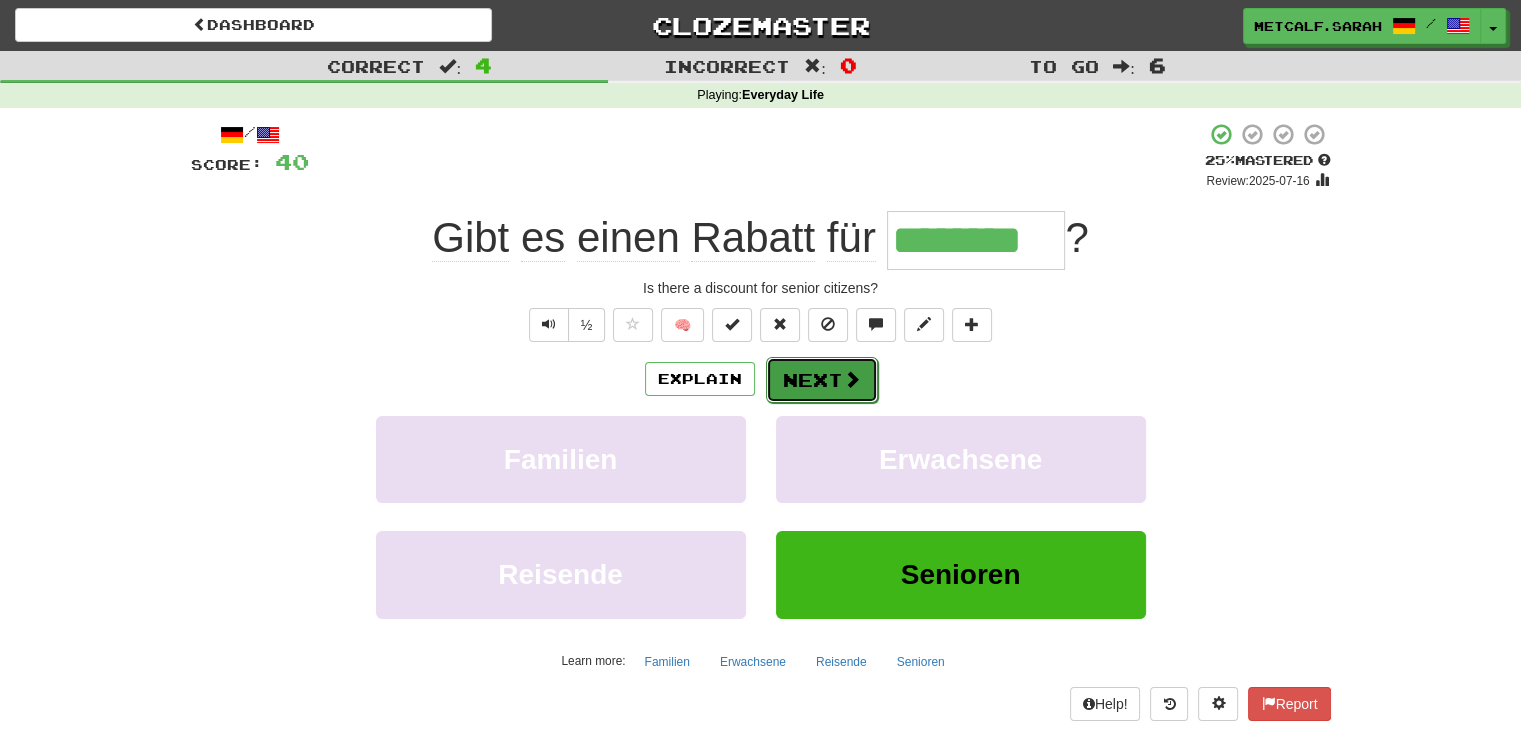 click at bounding box center (852, 379) 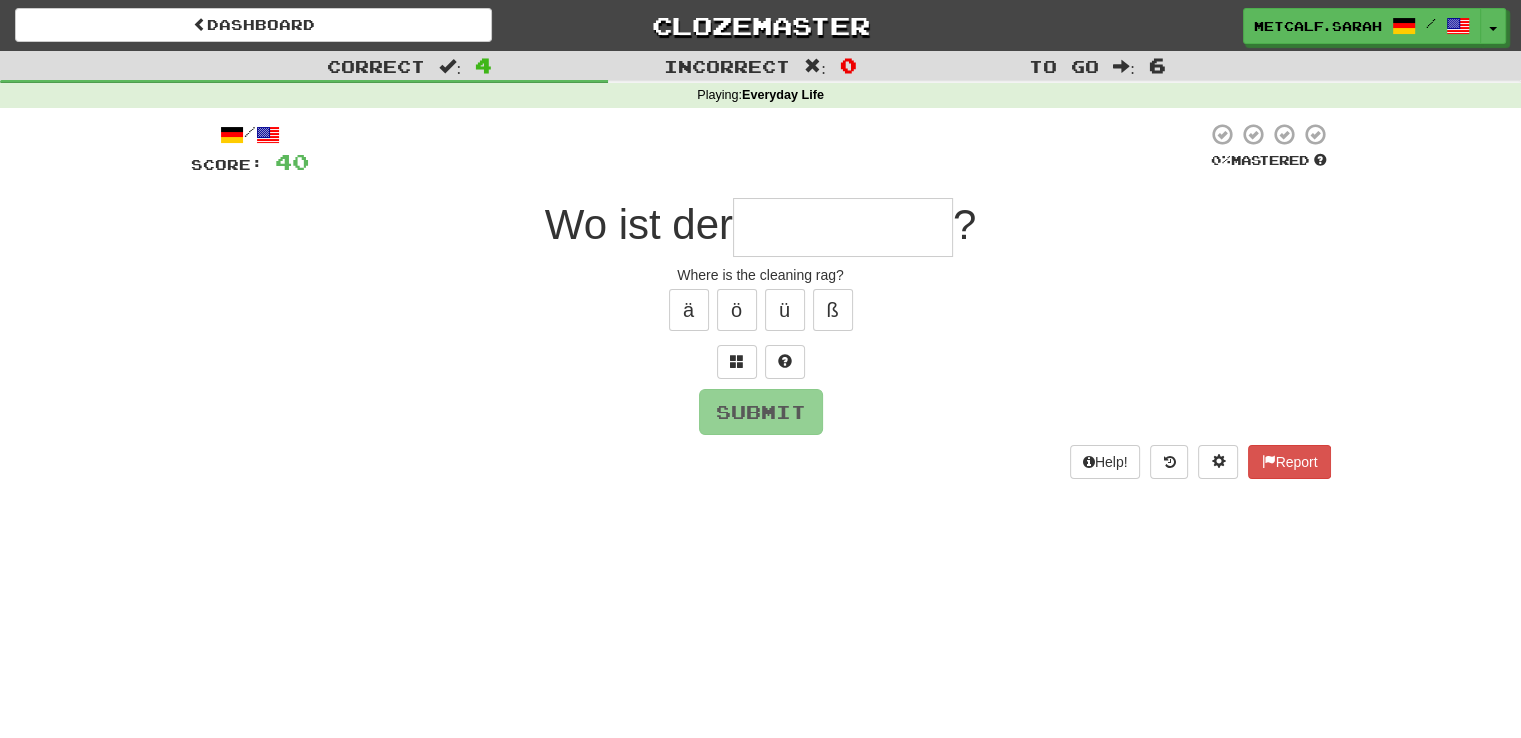 click at bounding box center [843, 227] 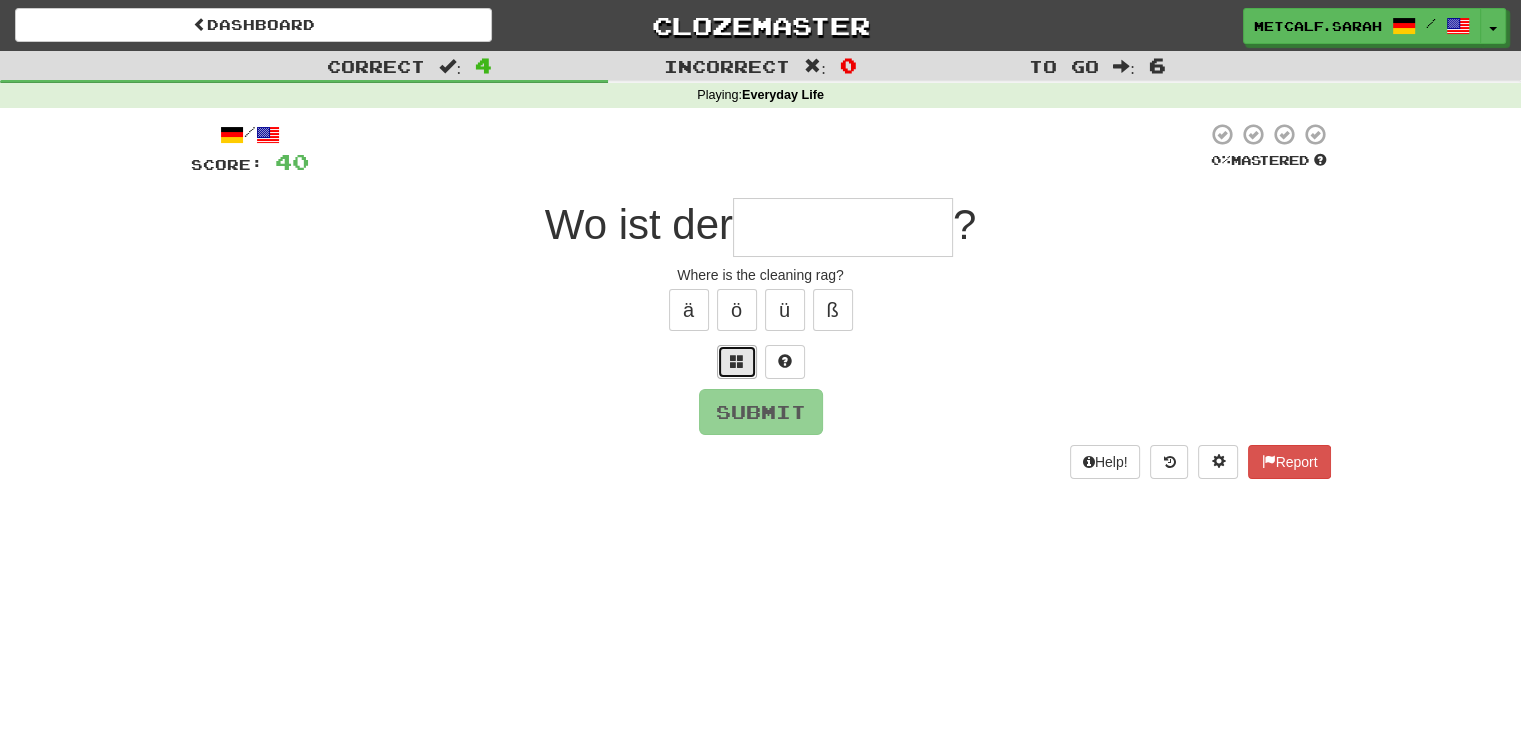 click at bounding box center [737, 361] 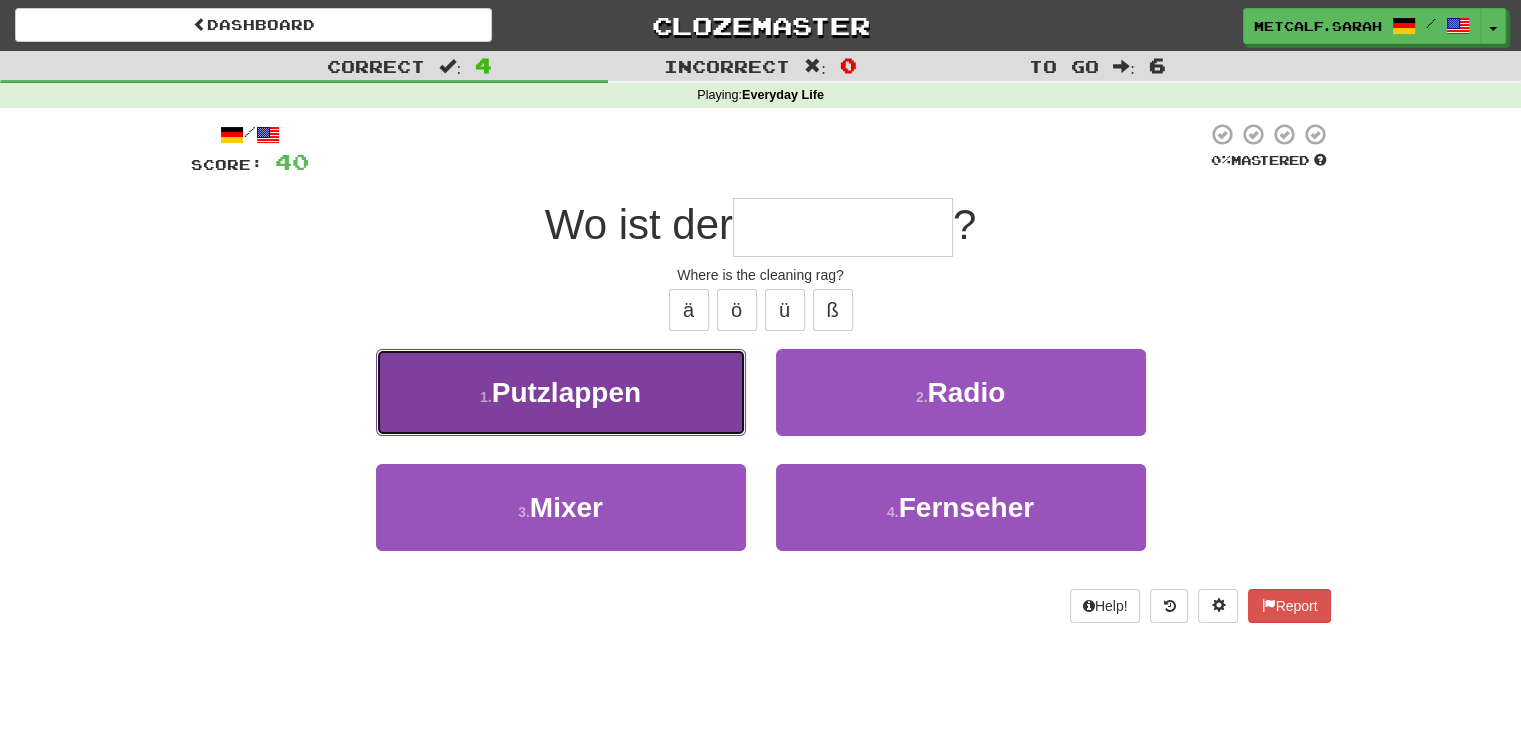 click on "Putzlappen" at bounding box center [566, 392] 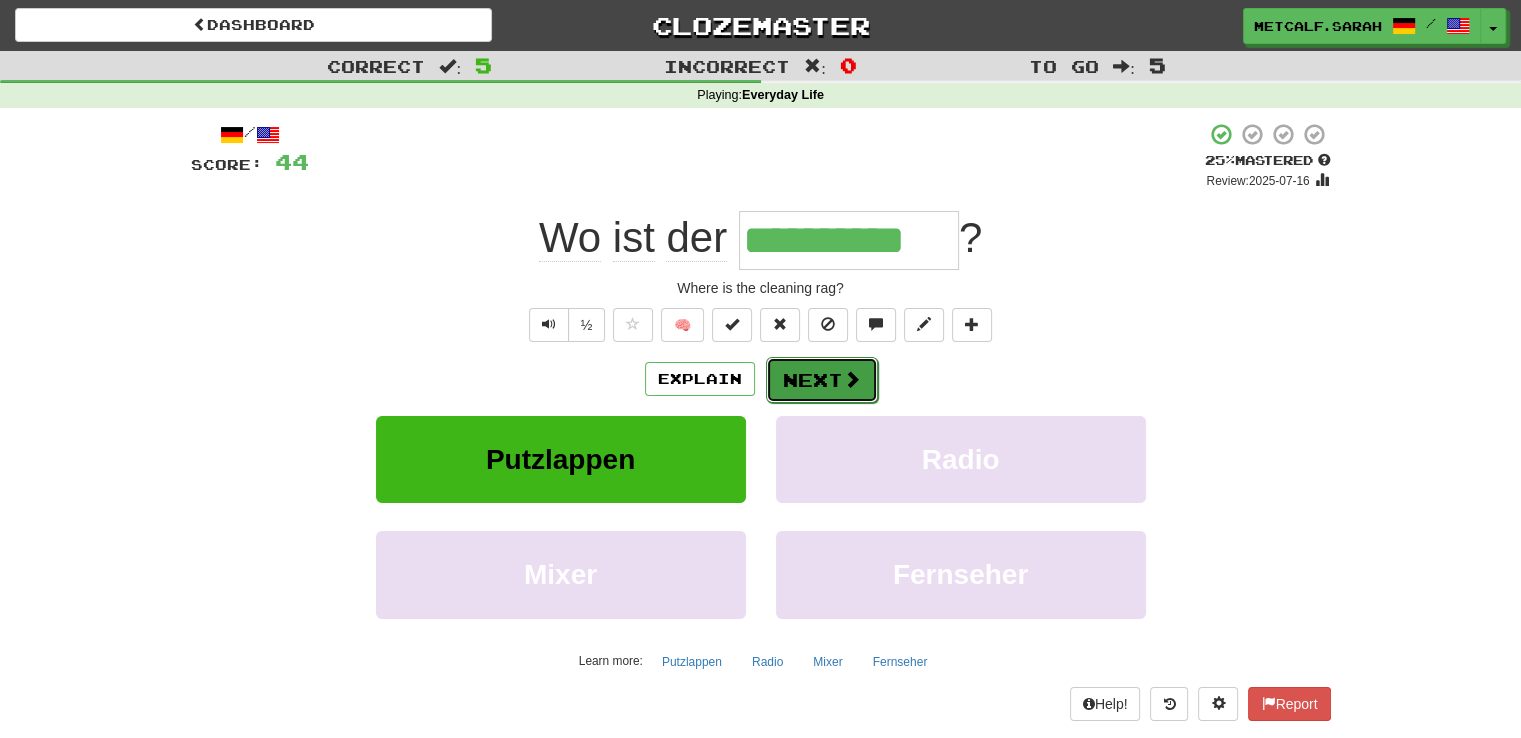 click on "Next" at bounding box center [822, 380] 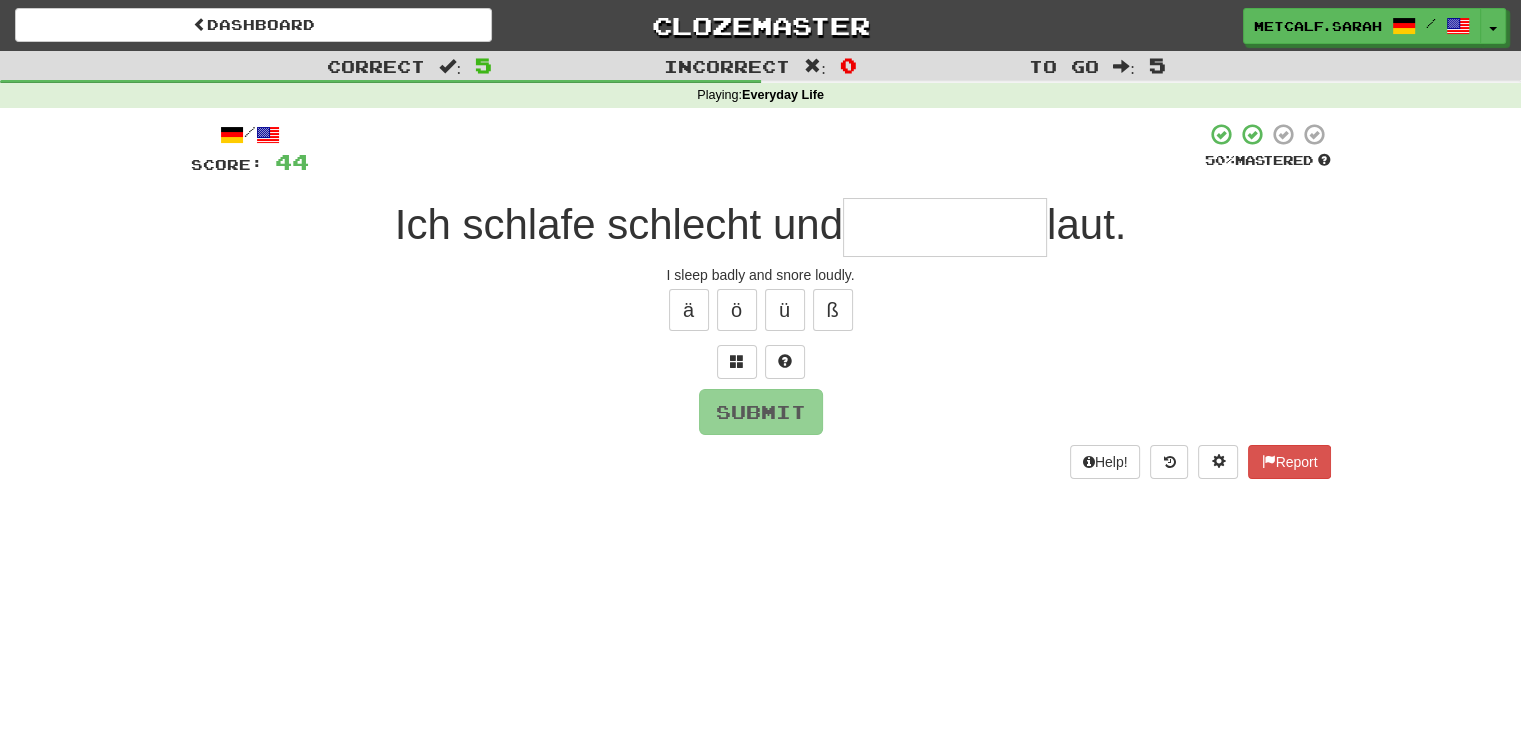click at bounding box center (945, 227) 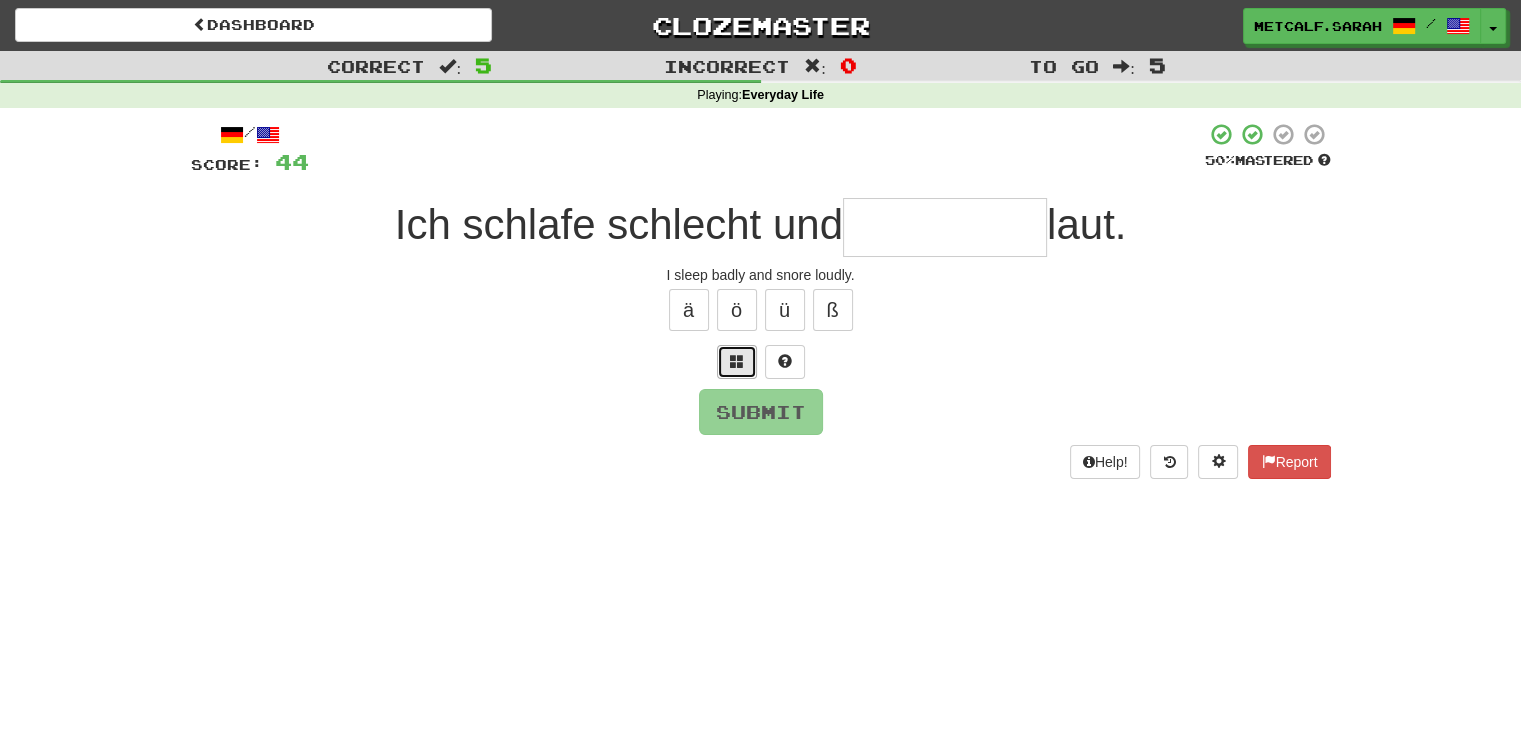click at bounding box center (737, 361) 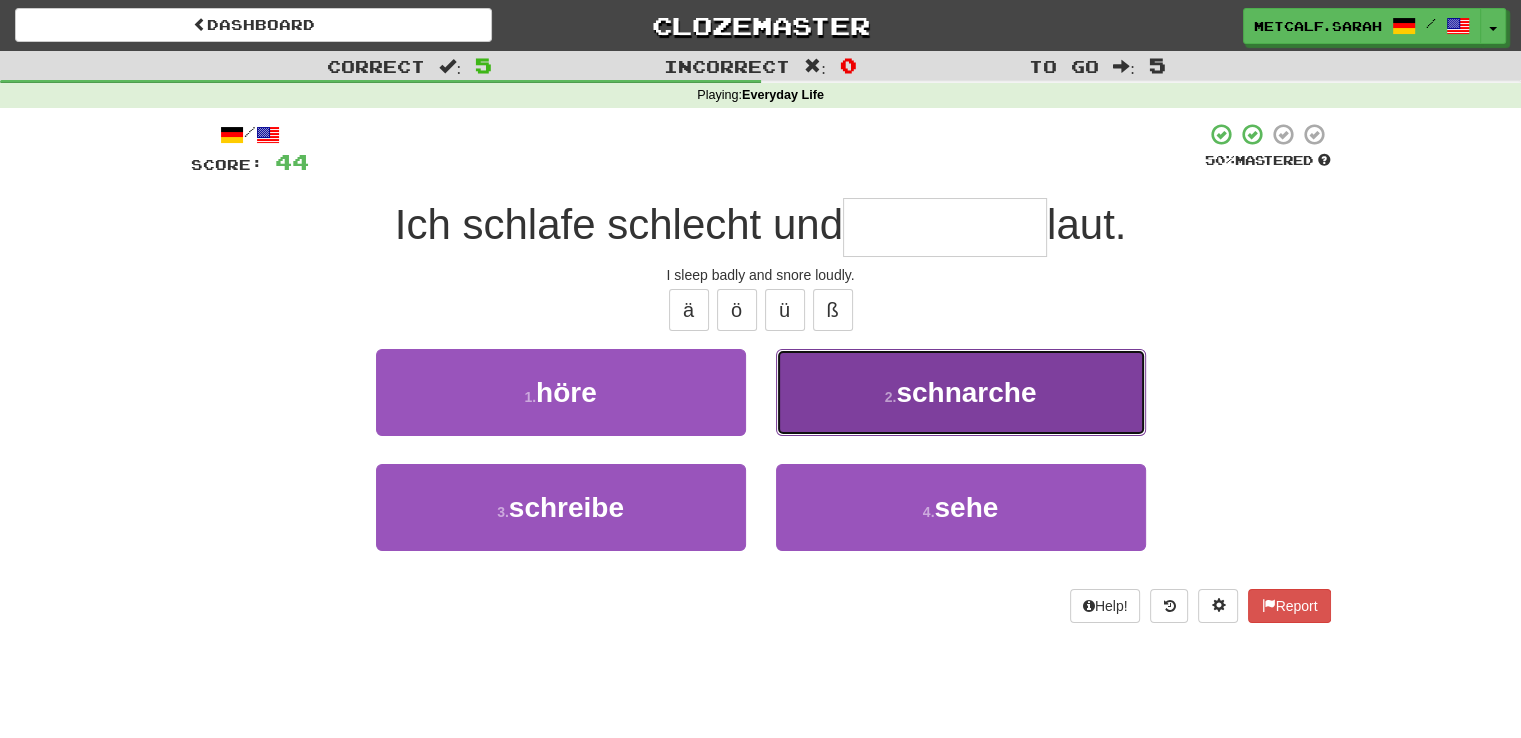 click on "schnarche" at bounding box center [966, 392] 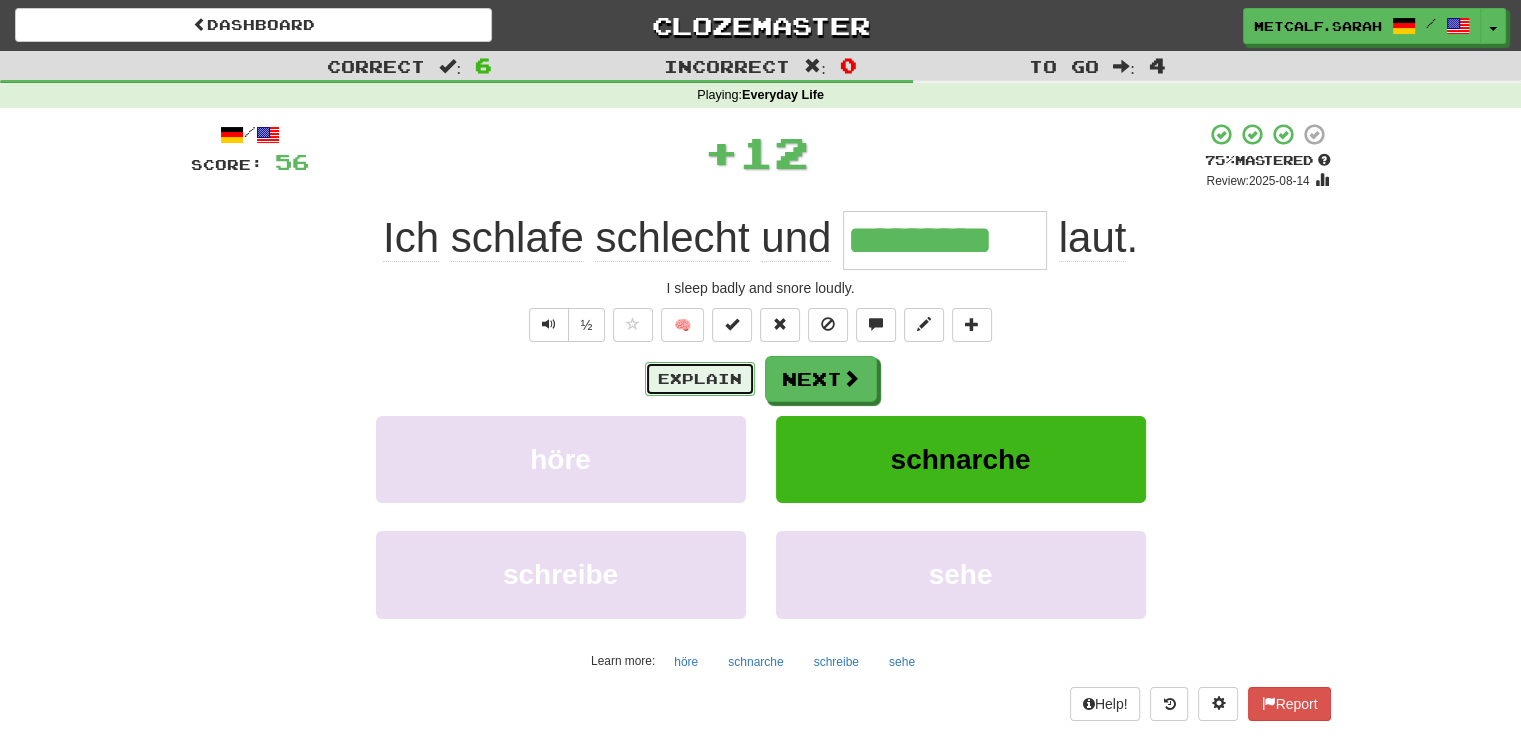 click on "Explain" at bounding box center (700, 379) 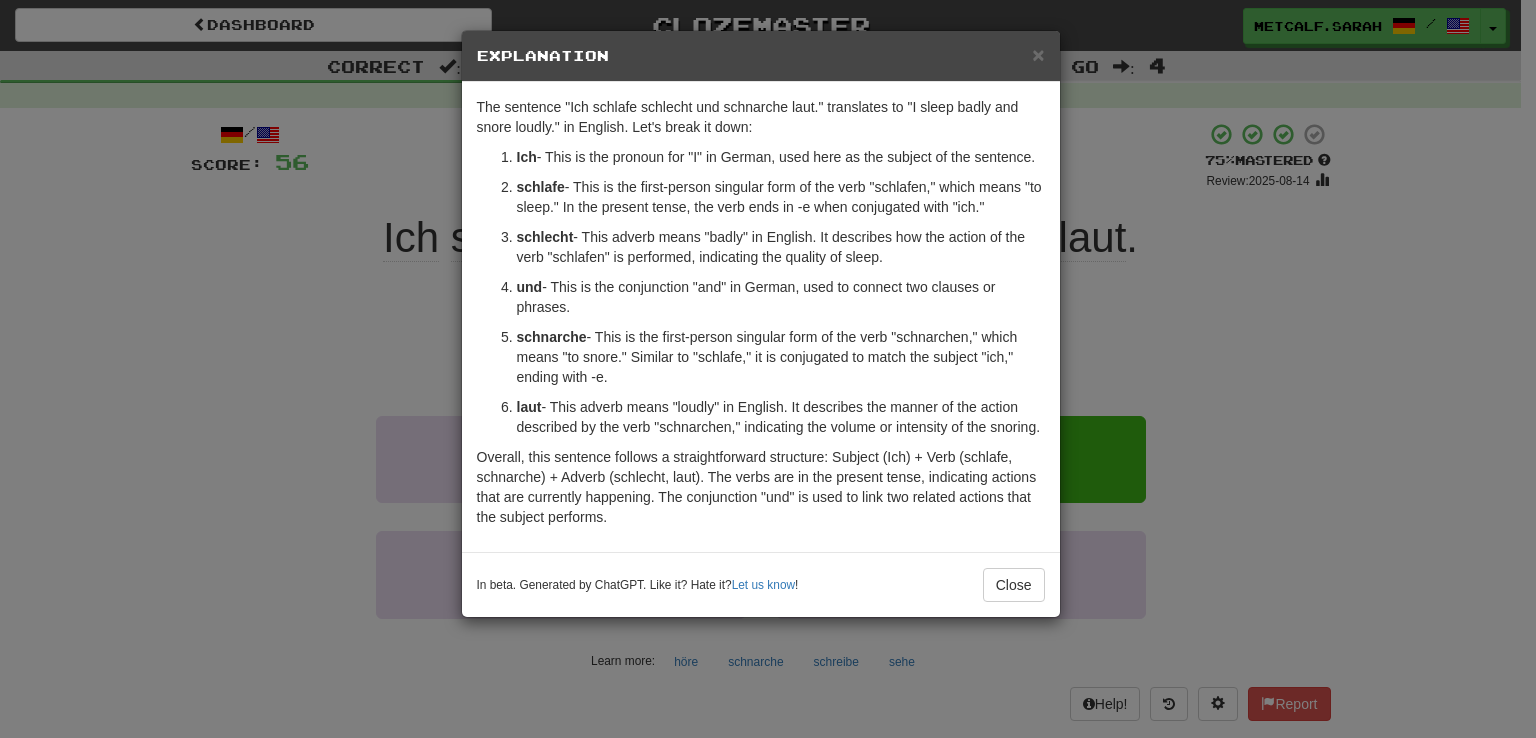 click on "× Explanation The sentence "Ich schlafe schlecht und schnarche laut." translates to "I sleep badly and snore loudly." in English. Let's break it down:
Ich  - This is the pronoun for "I" in German, used here as the subject of the sentence.
schlafe  - This is the first-person singular form of the verb "schlafen," which means "to sleep." In the present tense, the verb ends in -e when conjugated with "ich."
schlecht  - This adverb means "badly" in English. It describes how the action of the verb "schlafen" is performed, indicating the quality of sleep.
und  - This is the conjunction "and" in German, used to connect two clauses or phrases.
schnarche  - This is the first-person singular form of the verb "schnarchen," which means "to snore." Similar to "schlafe," it is conjugated to match the subject "ich," ending with -e.
laut
In beta. Generated by ChatGPT. Like it? Hate it?  Let us know ! Close" at bounding box center [768, 369] 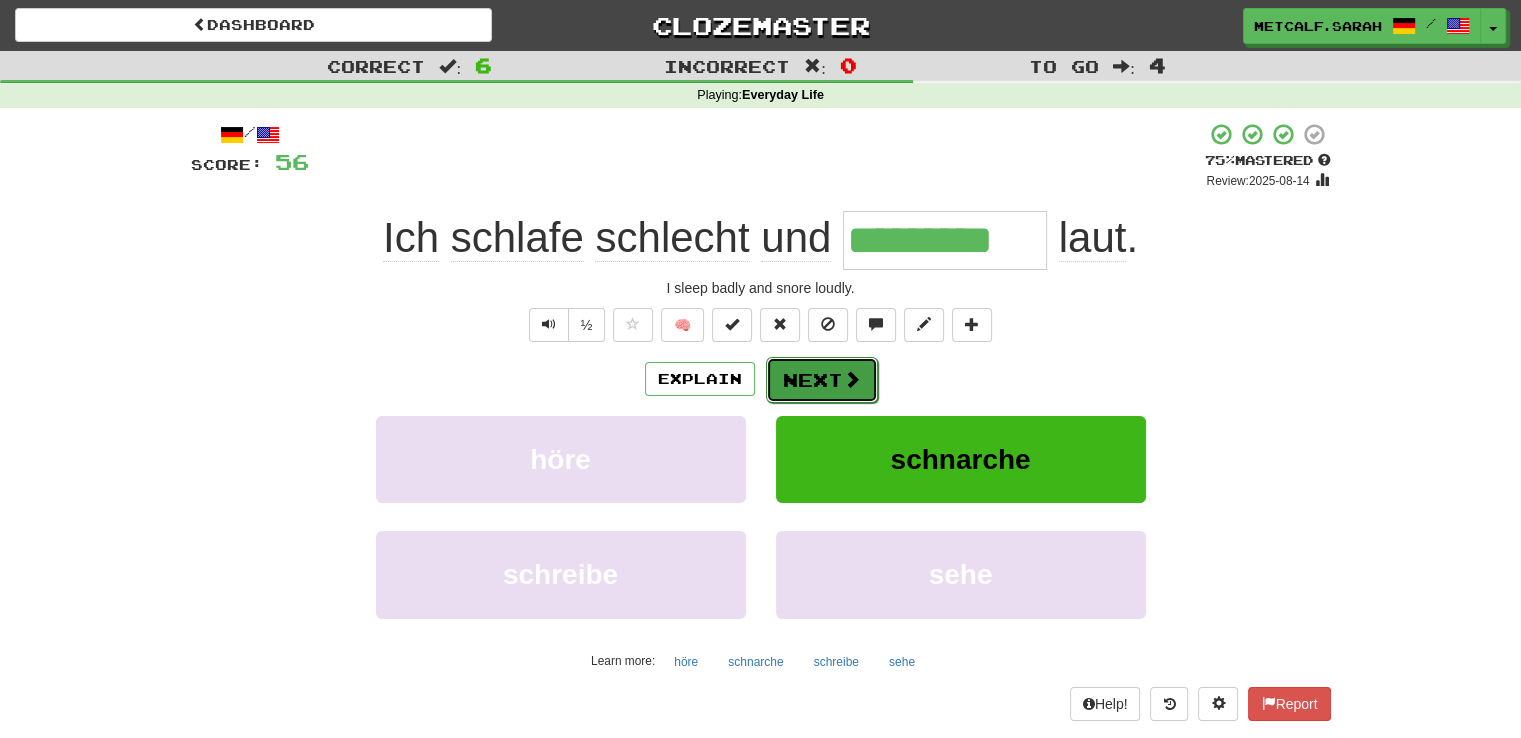 click on "Next" at bounding box center (822, 380) 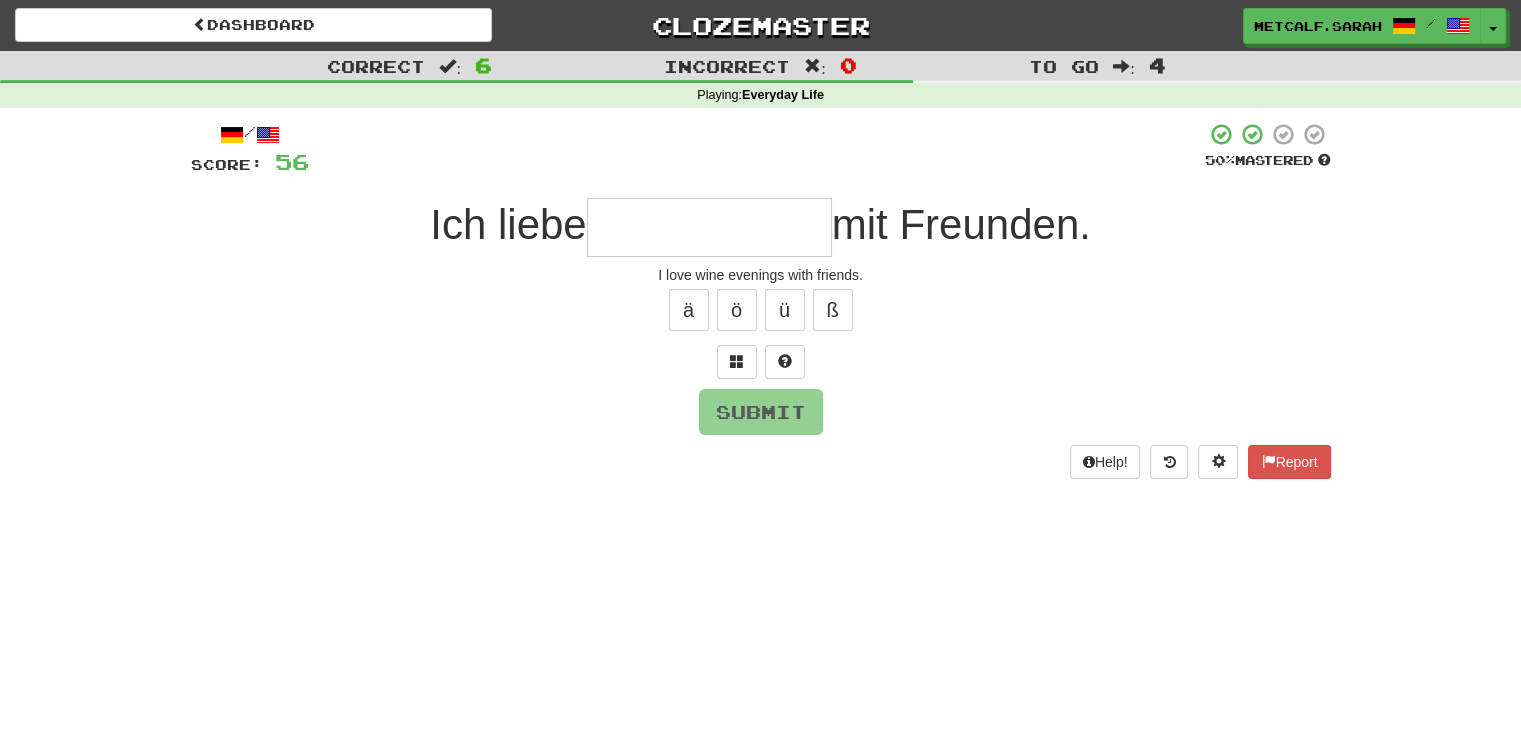 click at bounding box center [709, 227] 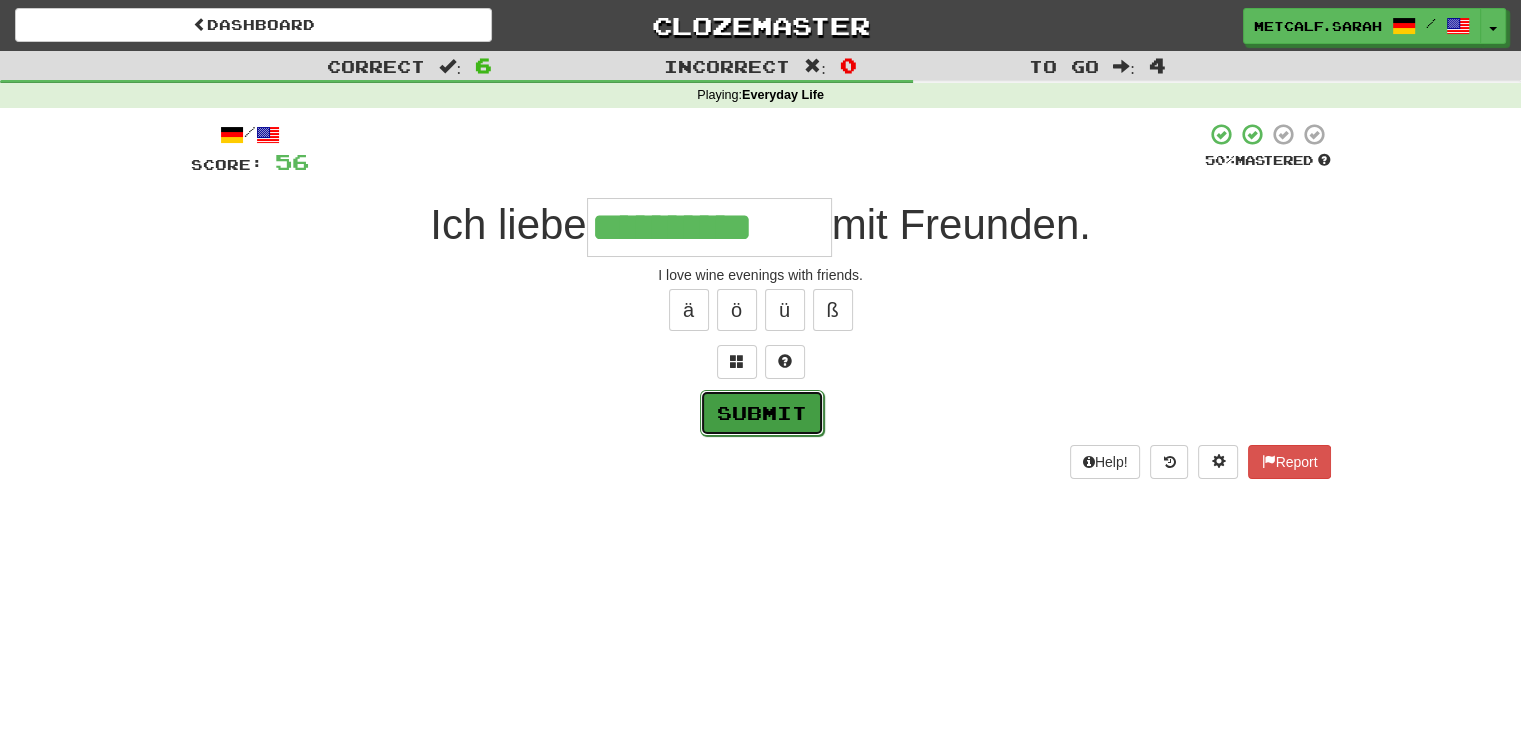 click on "Submit" at bounding box center (762, 413) 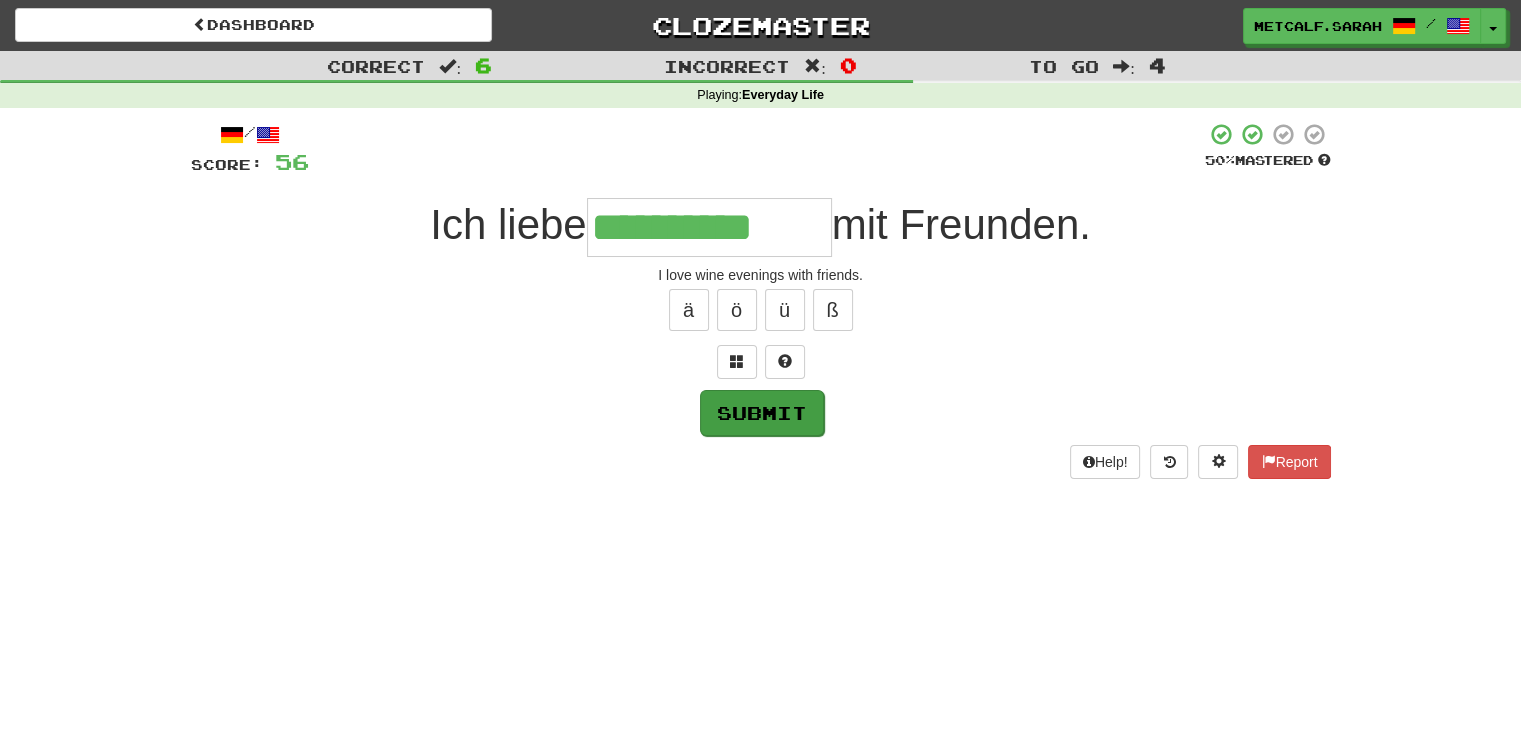 type on "**********" 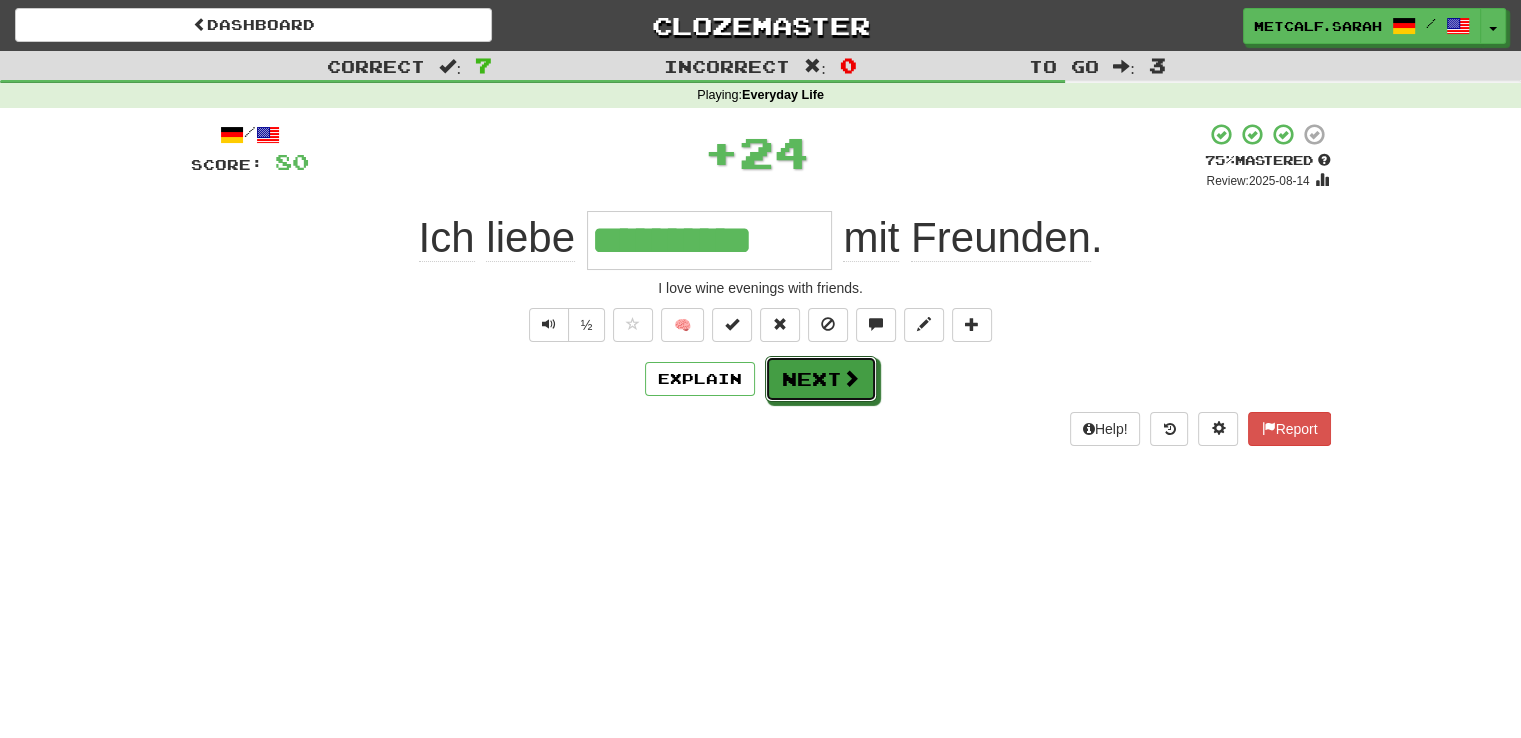 click on "Next" at bounding box center [821, 379] 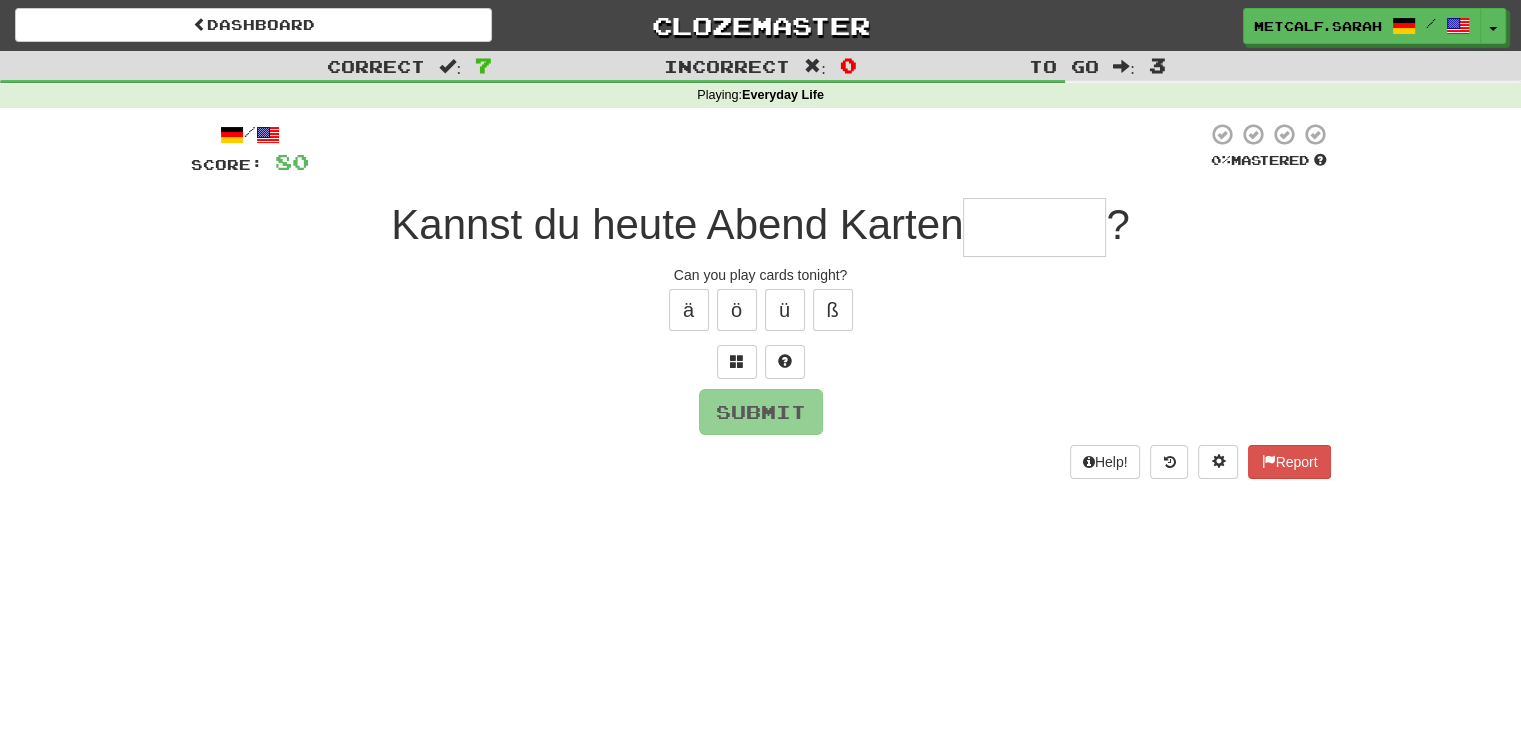 click at bounding box center [1034, 227] 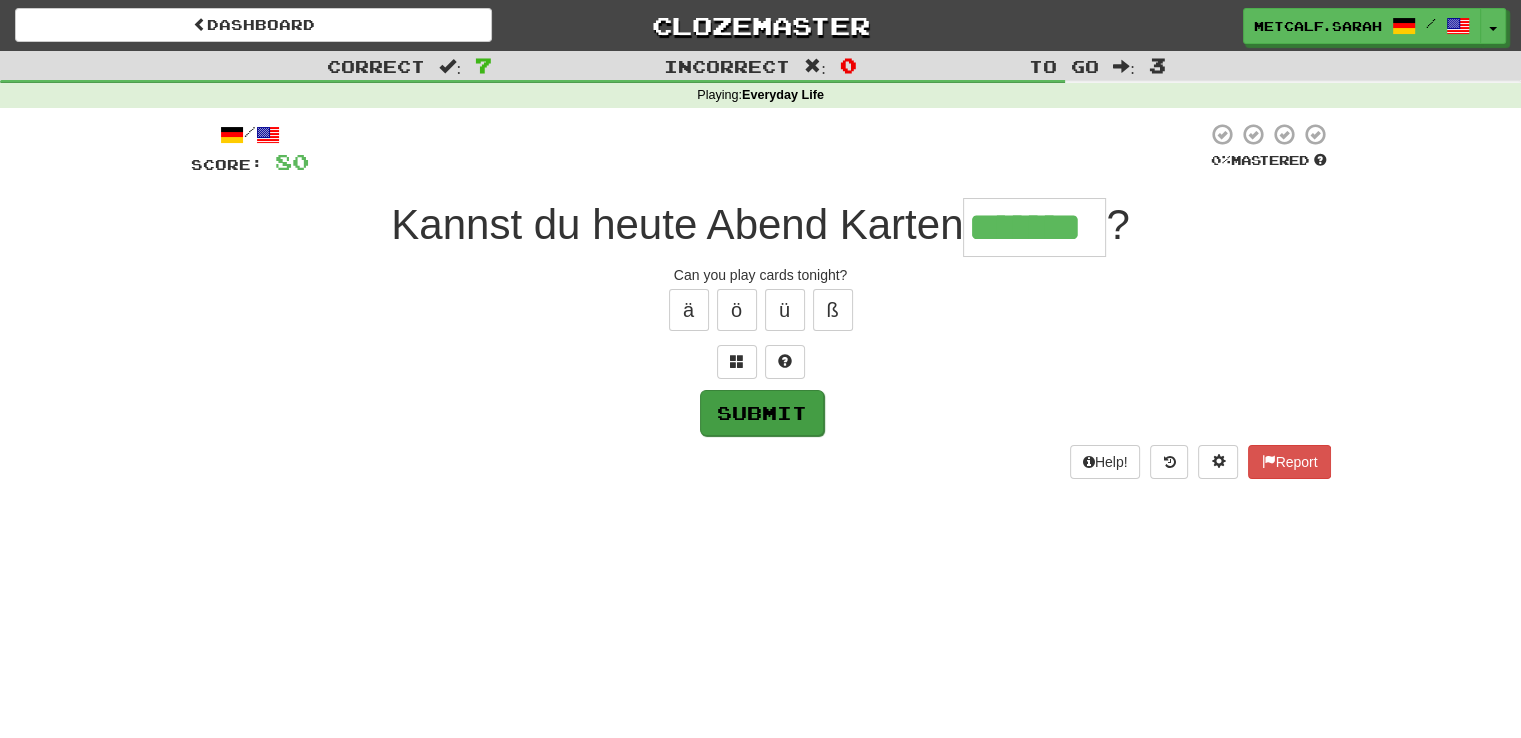 type on "*******" 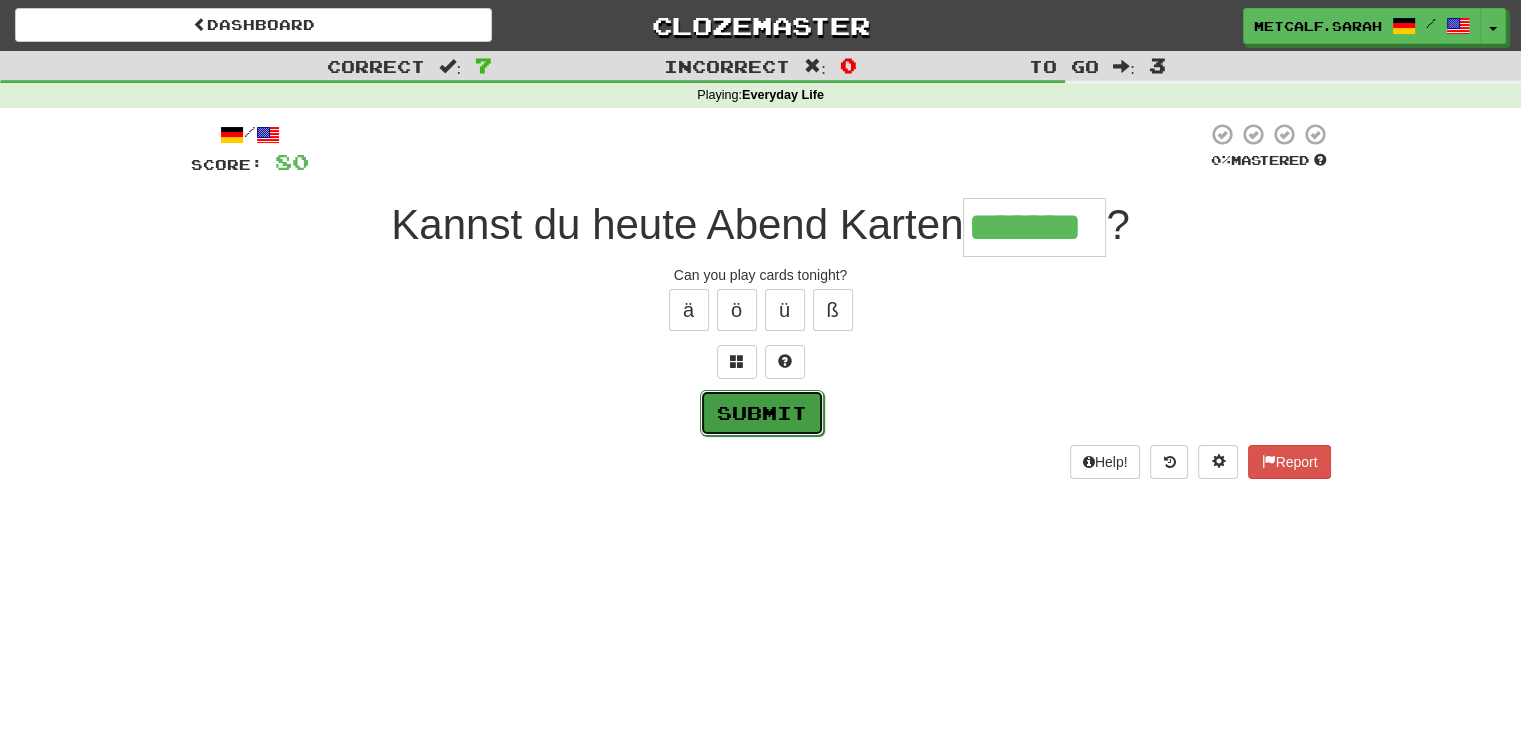 click on "Submit" at bounding box center (762, 413) 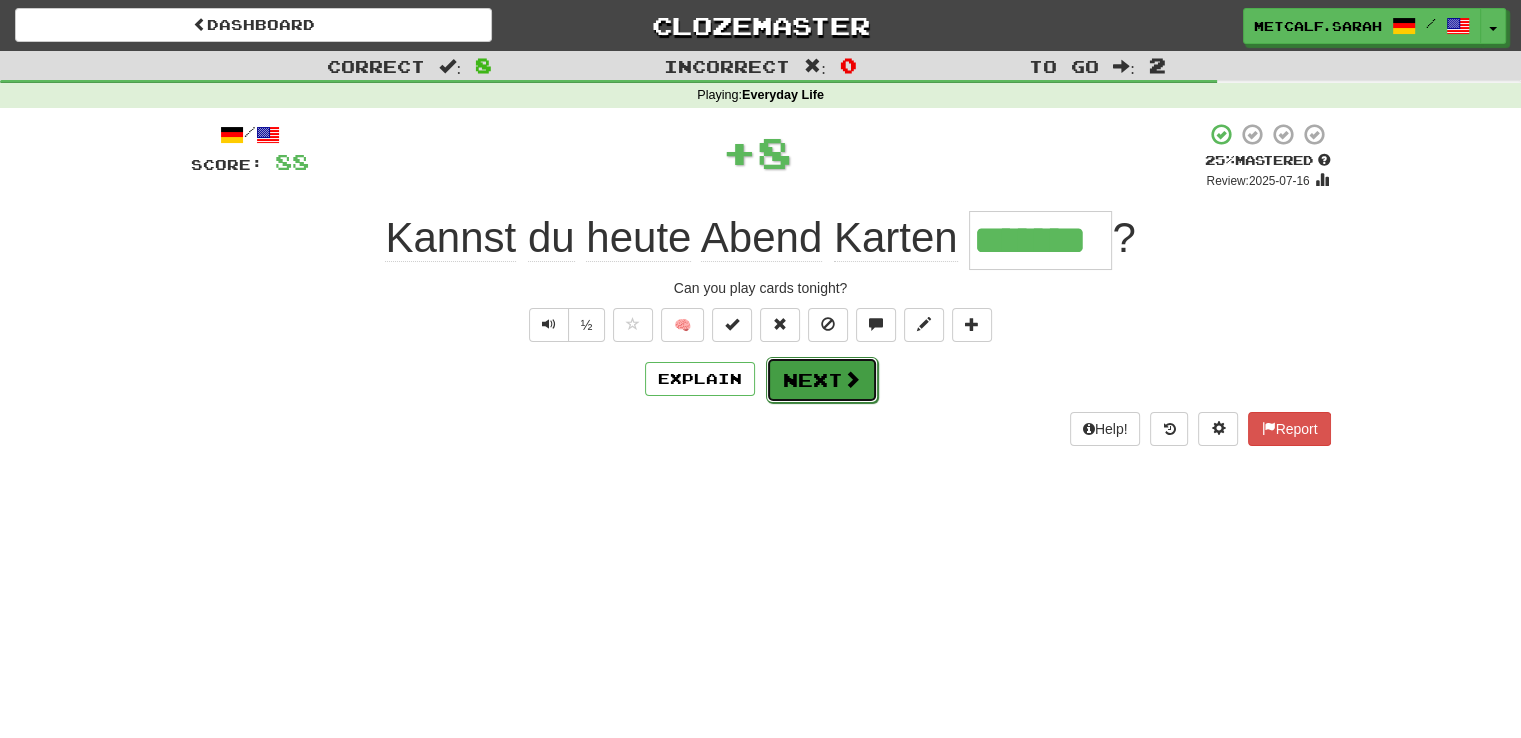 click on "Next" at bounding box center (822, 380) 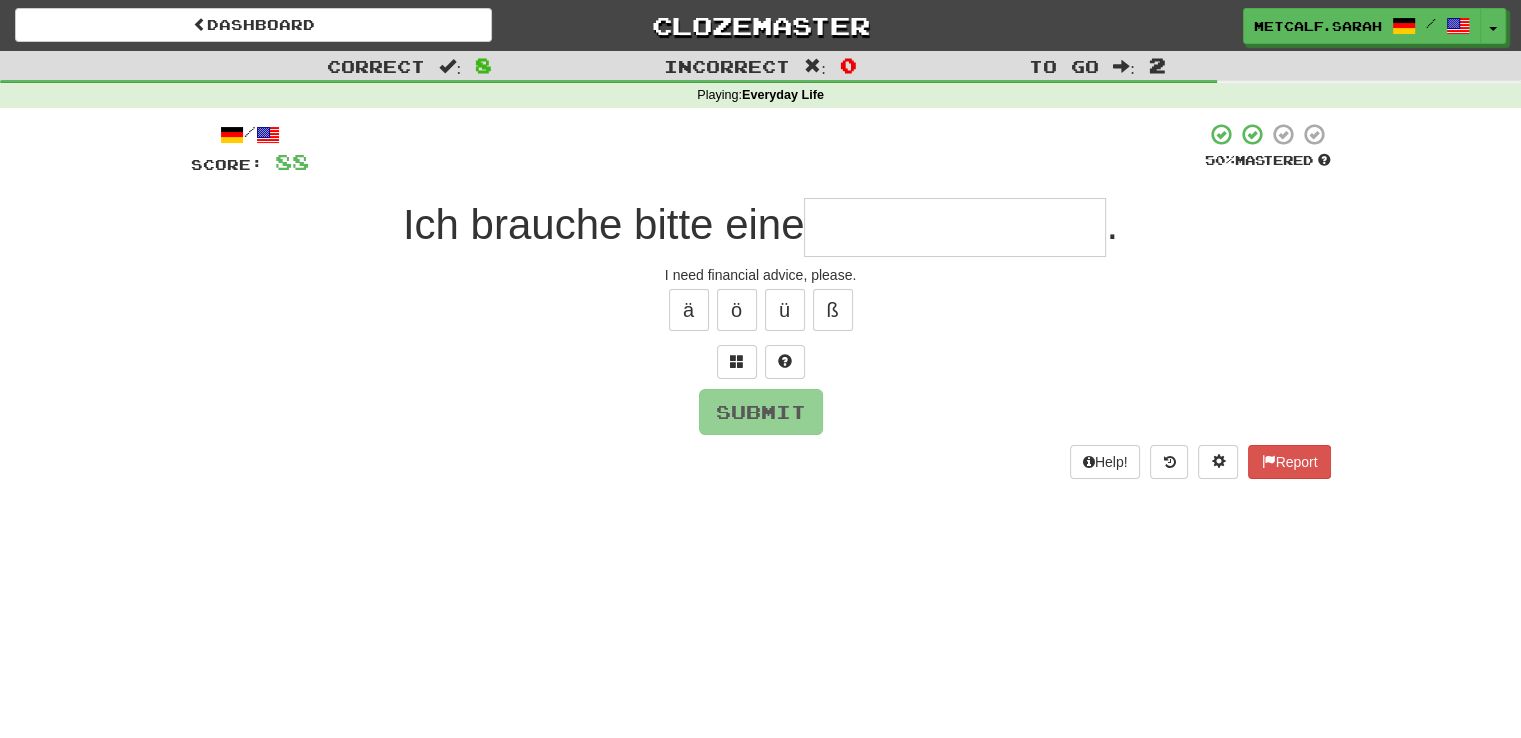 click at bounding box center [955, 227] 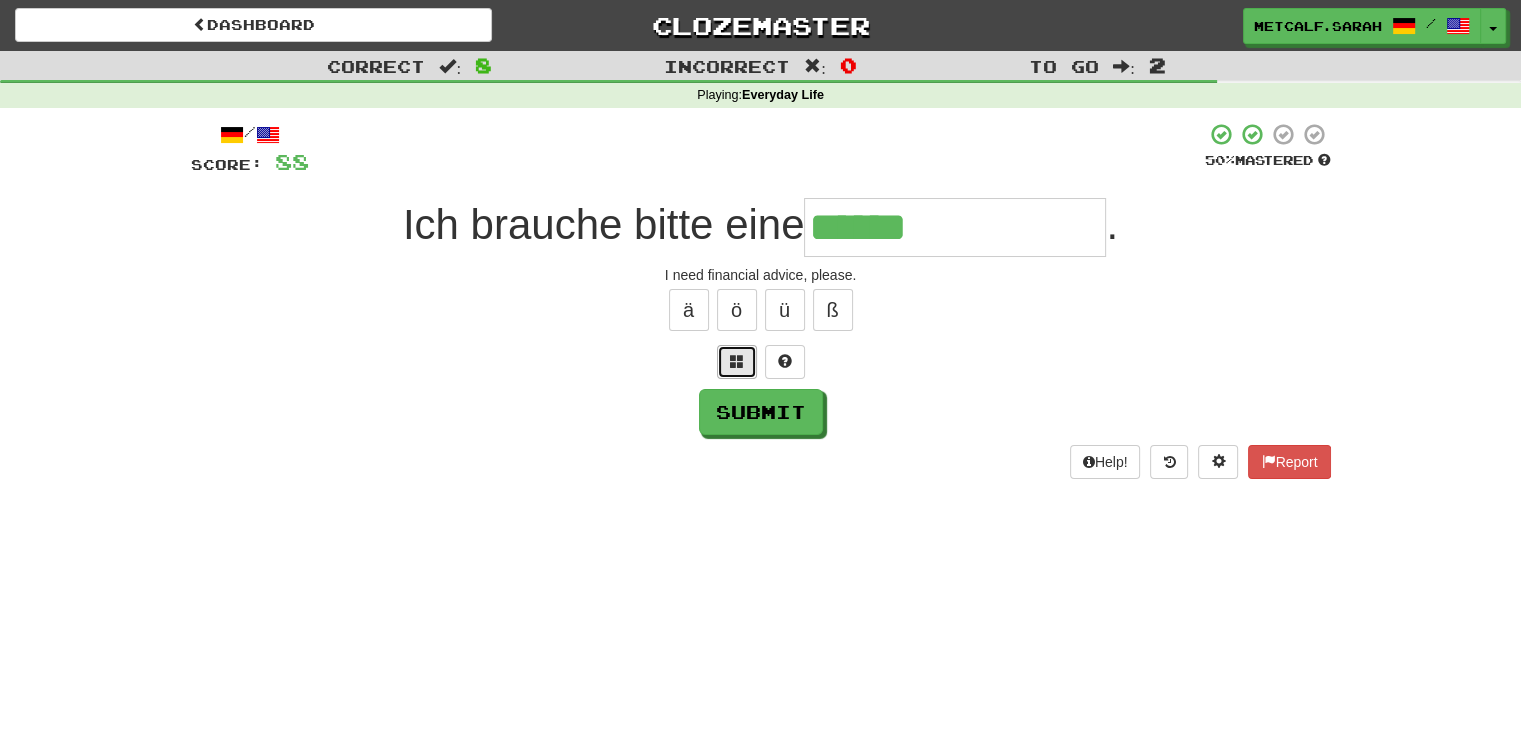 click at bounding box center (737, 361) 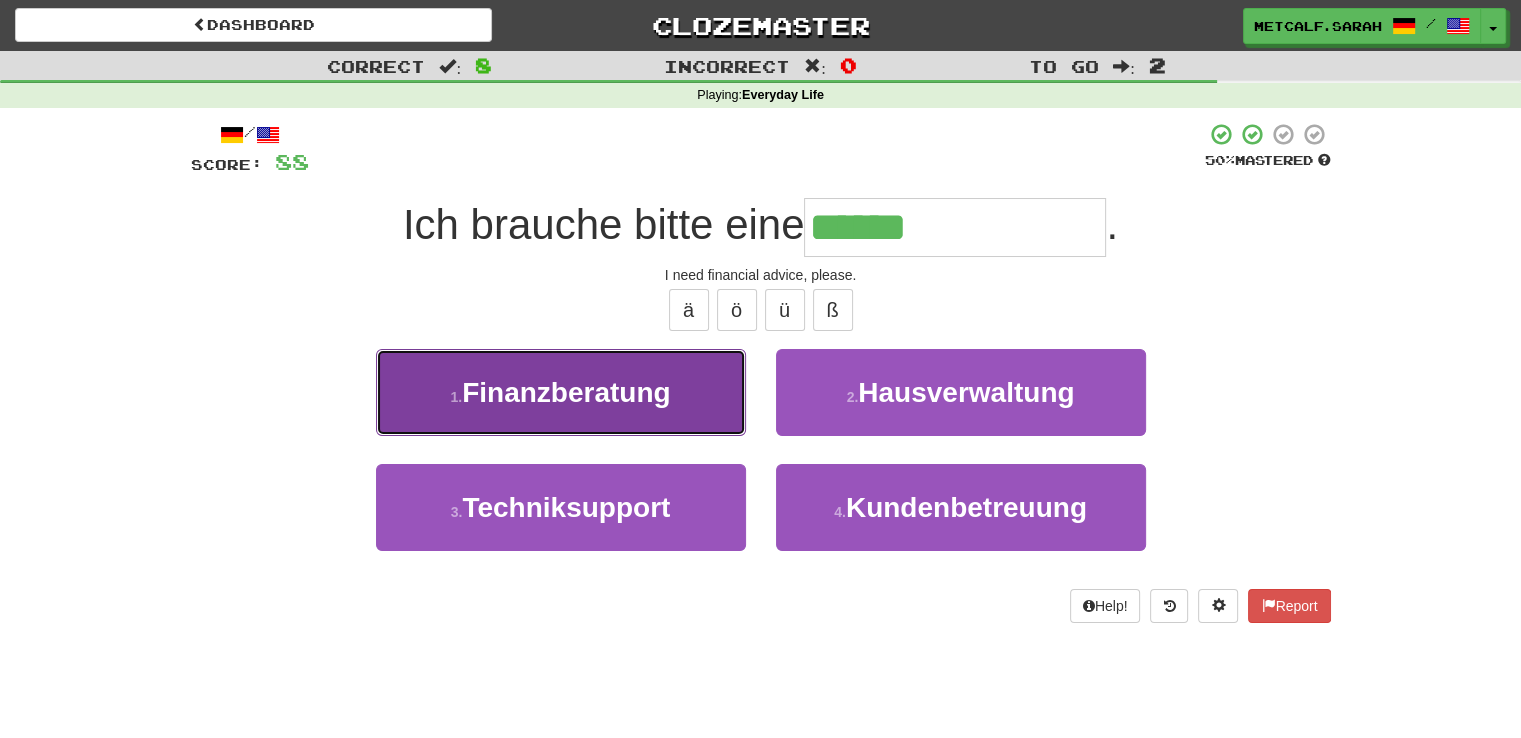 click on "Finanzberatung" at bounding box center [566, 392] 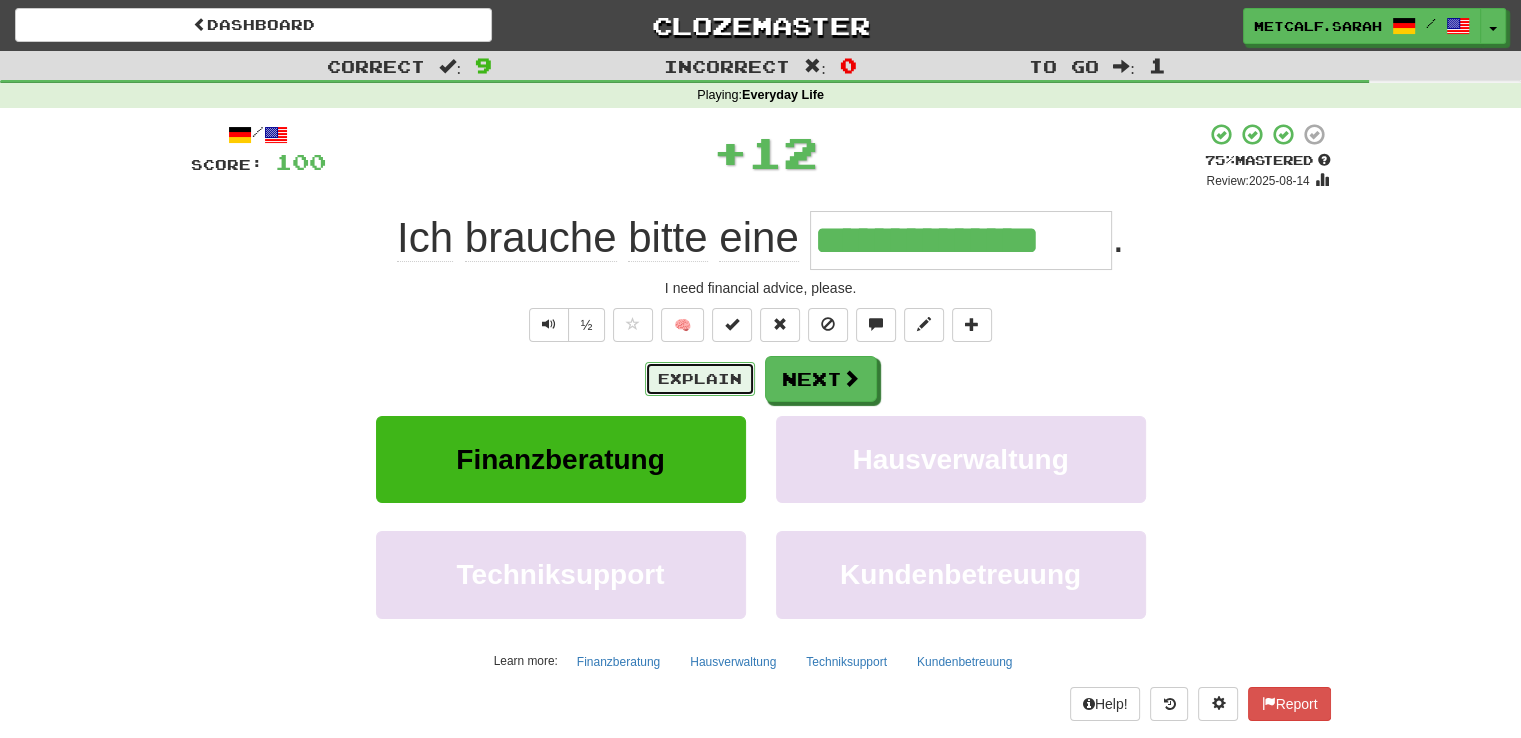click on "Explain" at bounding box center (700, 379) 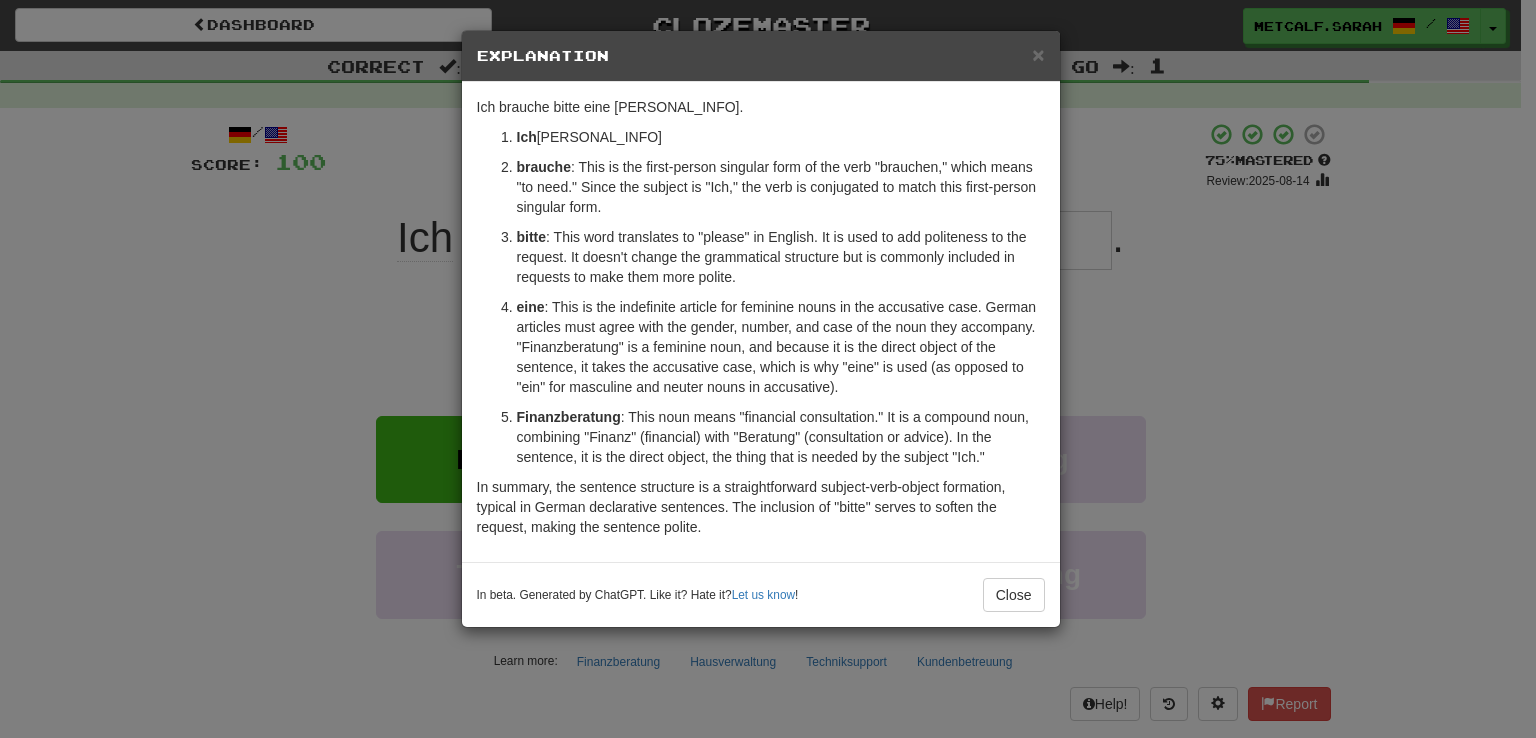 drag, startPoint x: 218, startPoint y: 309, endPoint x: 528, endPoint y: 240, distance: 317.5862 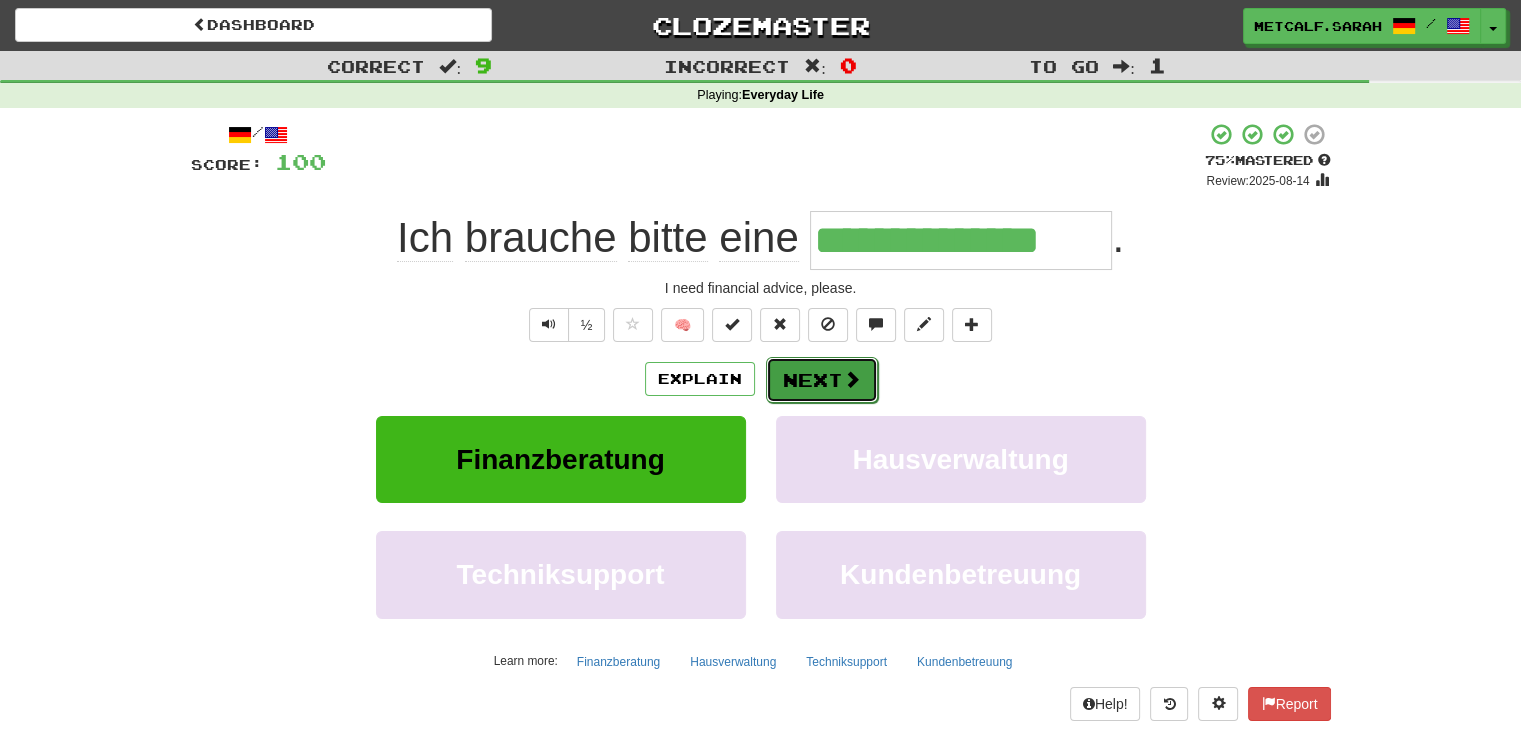 click on "Next" at bounding box center (822, 380) 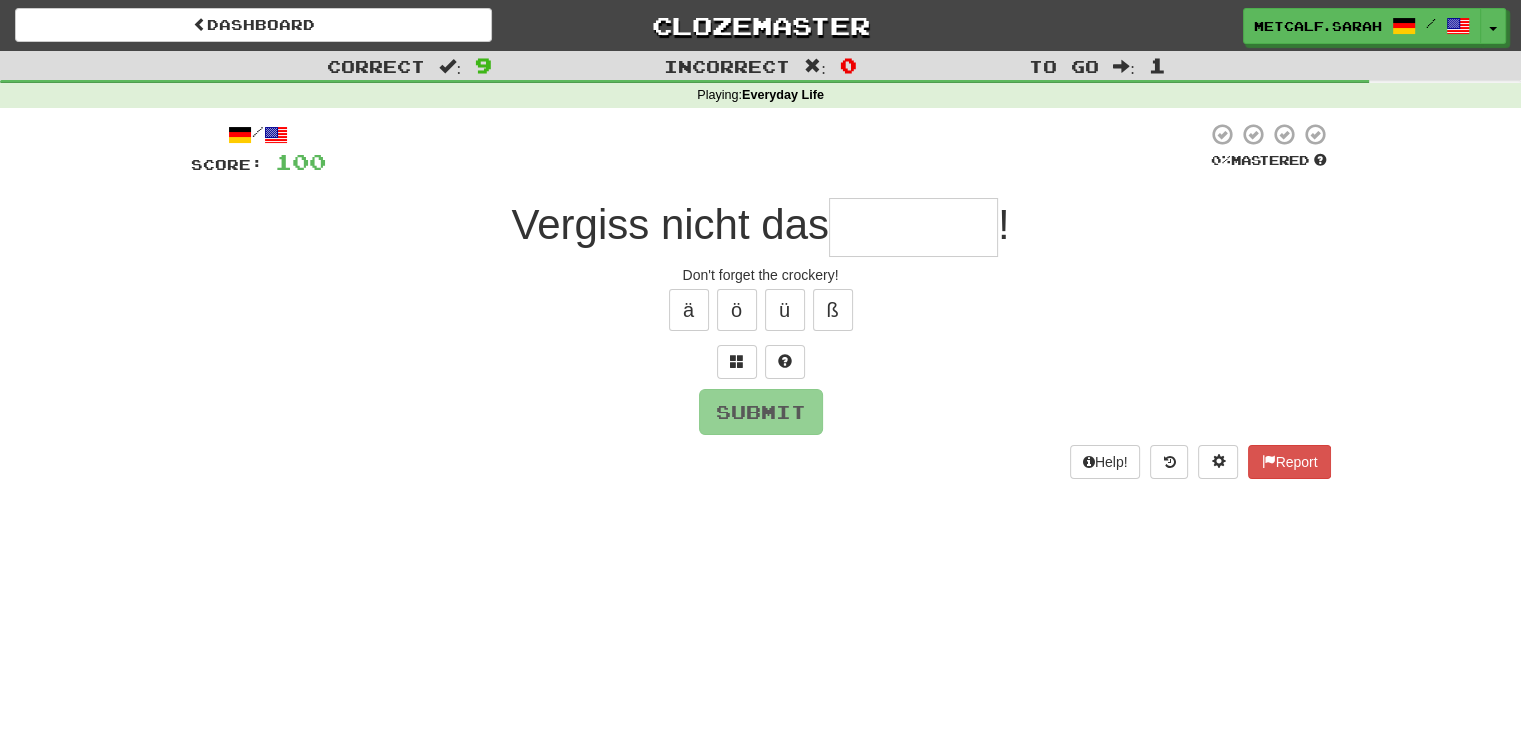 click at bounding box center (913, 227) 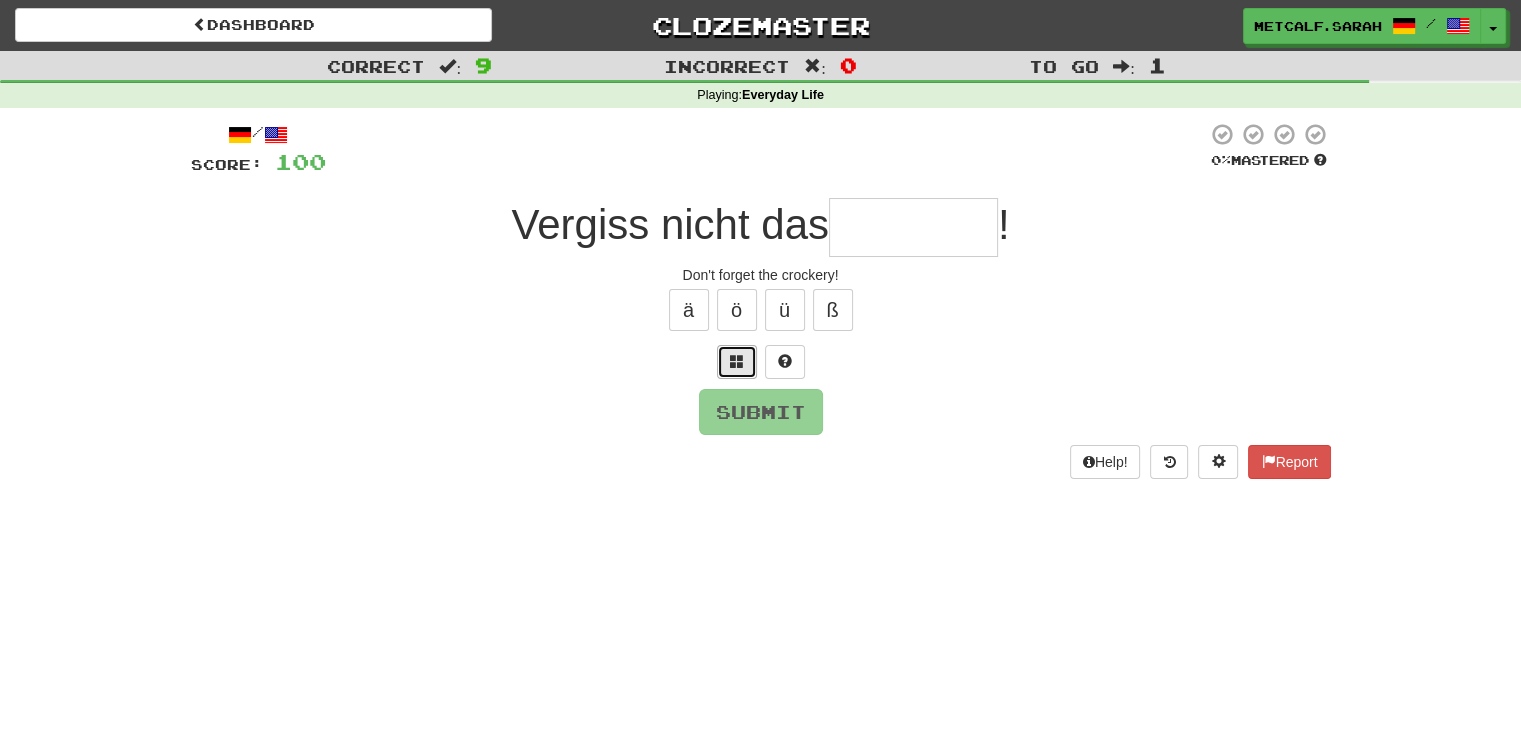 click at bounding box center [737, 361] 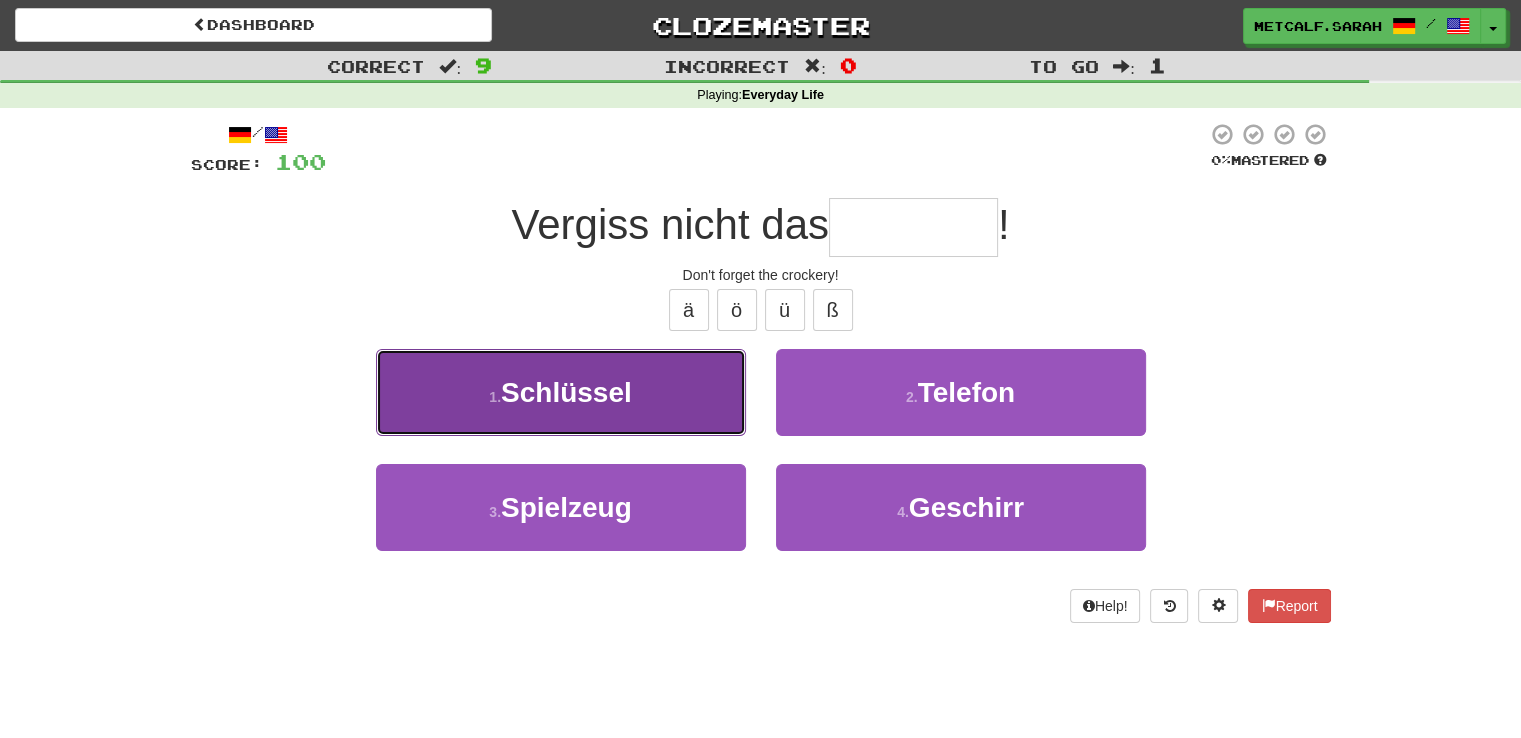 click on "Schlüssel" at bounding box center [566, 392] 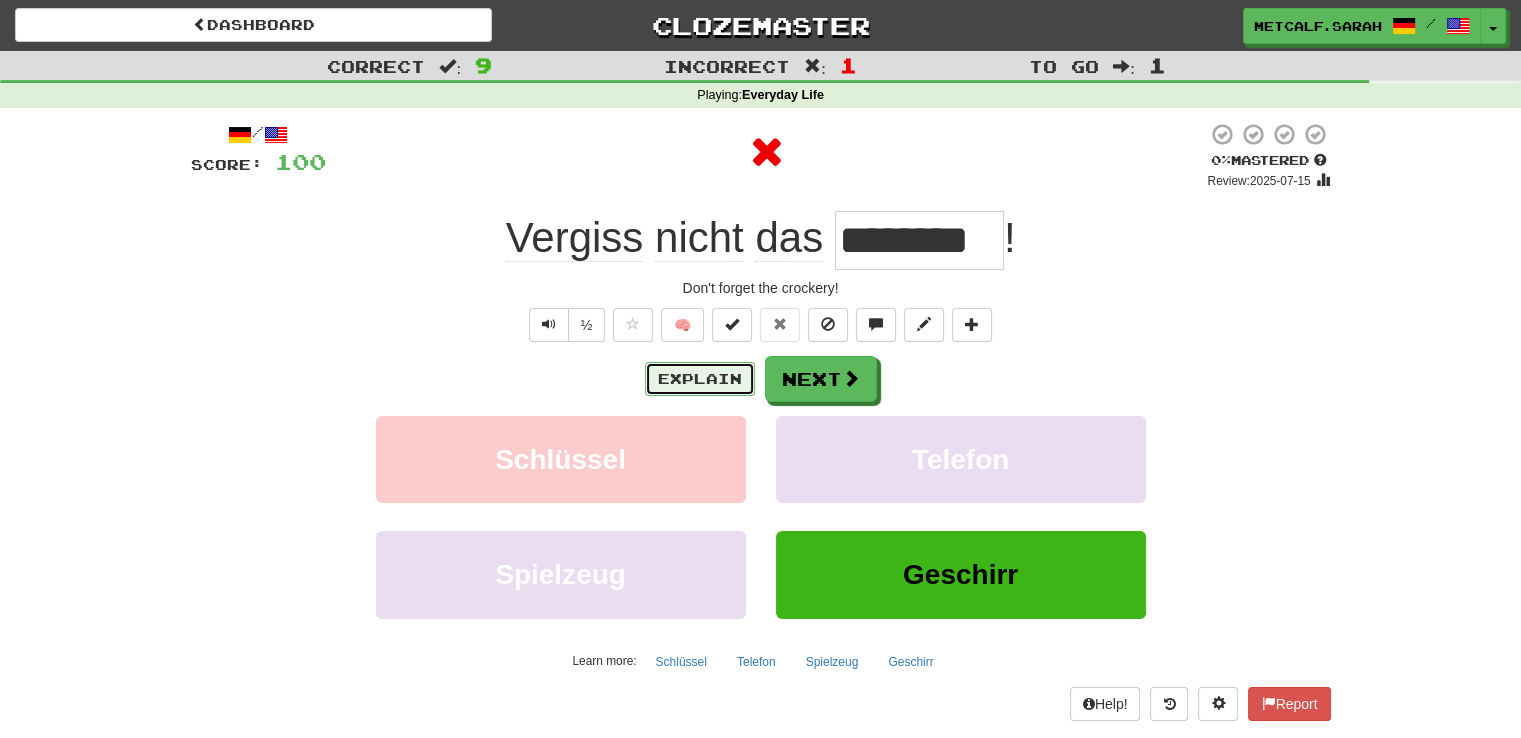 click on "Explain" at bounding box center [700, 379] 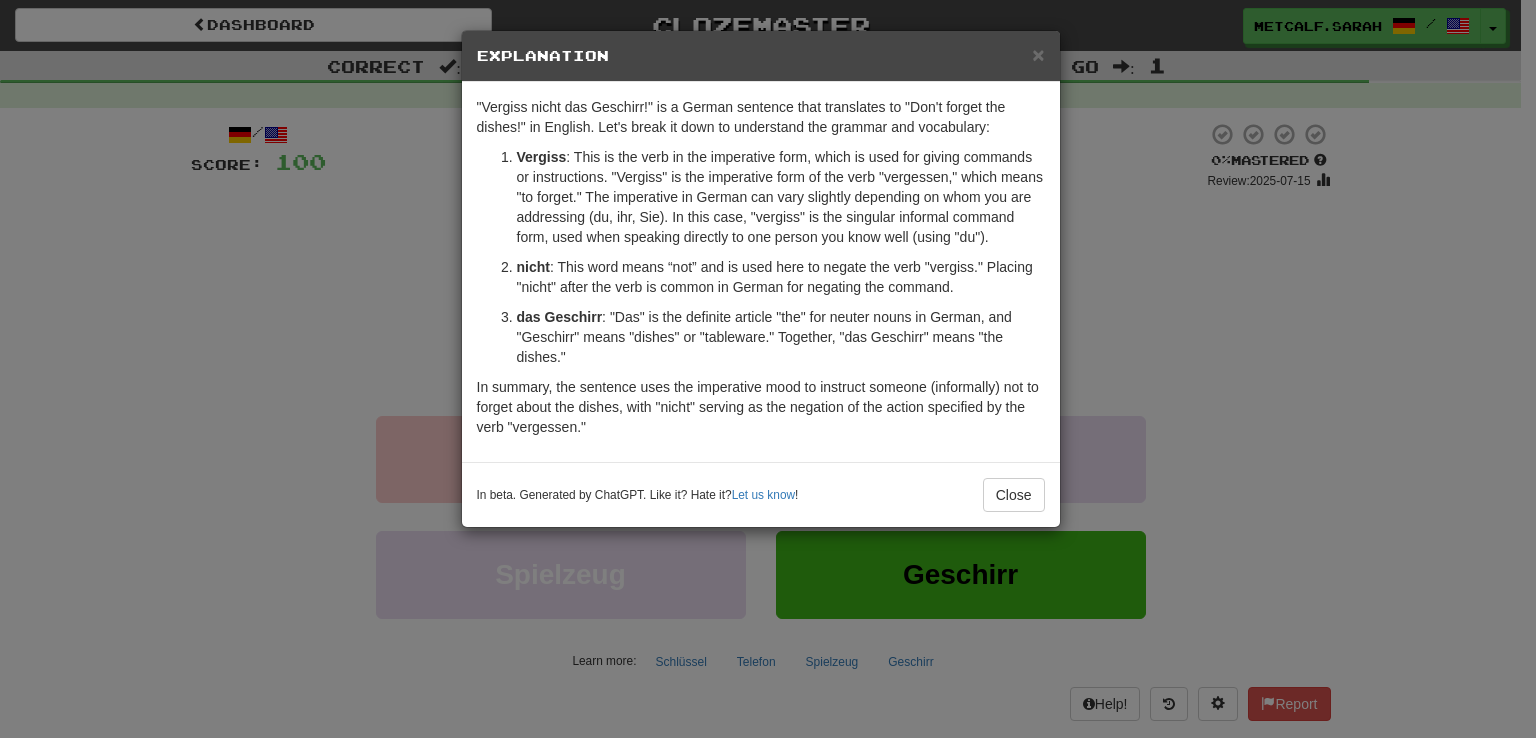 click on "× Explanation "Vergiss nicht das Geschirr!" is a German sentence that translates to "Don't forget the dishes!" in English. Let's break it down to understand the grammar and vocabulary:
Vergiss : This is the verb in the imperative form, which is used for giving commands or instructions. "Vergiss" is the imperative form of the verb "vergessen," which means "to forget." The imperative in German can vary slightly depending on whom you are addressing (du, ihr, Sie). In this case, "vergiss" is the singular informal command form, used when speaking directly to one person you know well (using "du").
nicht : This word means “not” and is used here to negate the verb "vergiss." Placing "nicht" after the verb is common in German for negating the command.
das Geschirr : "Das" is the definite article "the" for neuter nouns in German, and "Geschirr" means "dishes" or "tableware." Together, "das Geschirr" means "the dishes."
In beta. Generated by ChatGPT. Like it? Hate it?  Let us know ! Close" at bounding box center [768, 369] 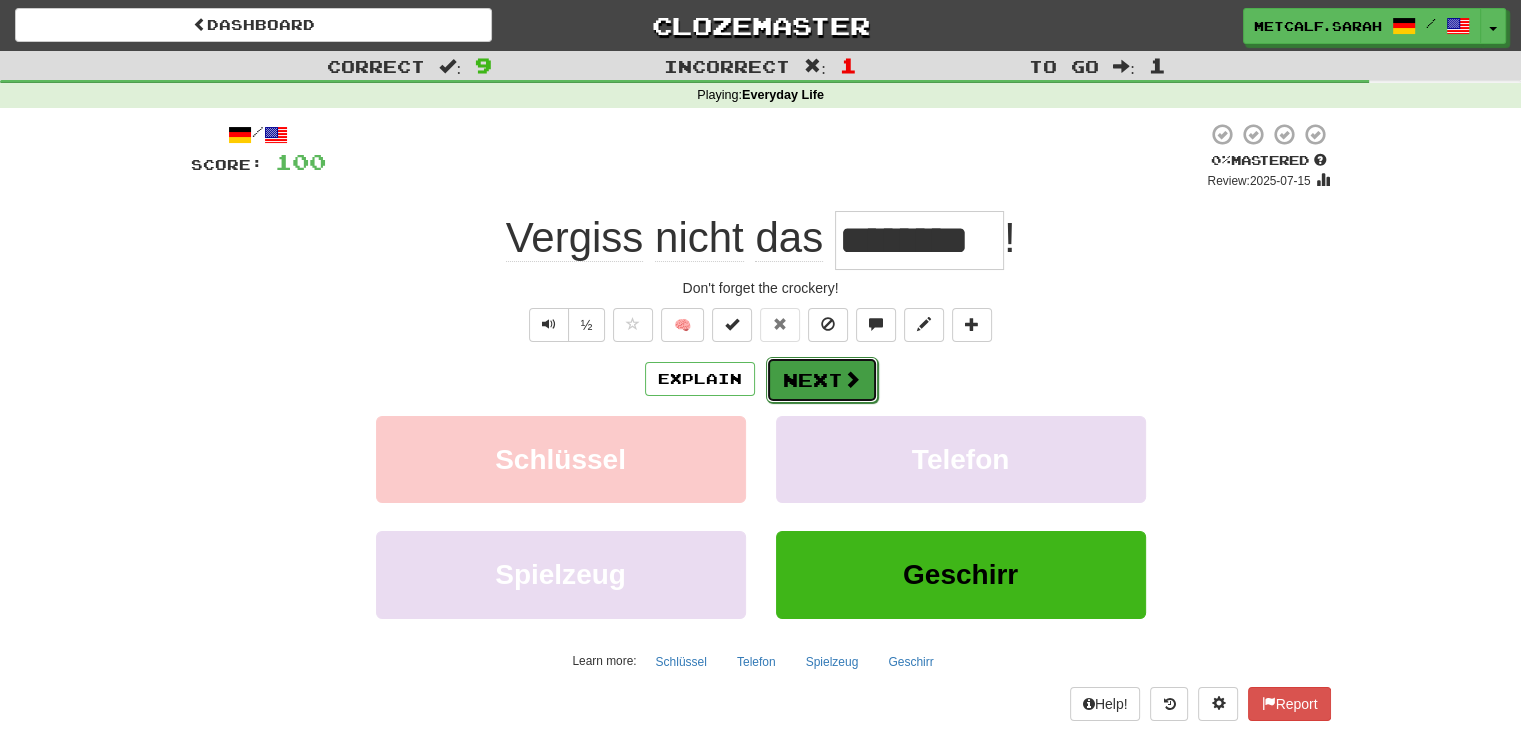 click on "Next" at bounding box center [822, 380] 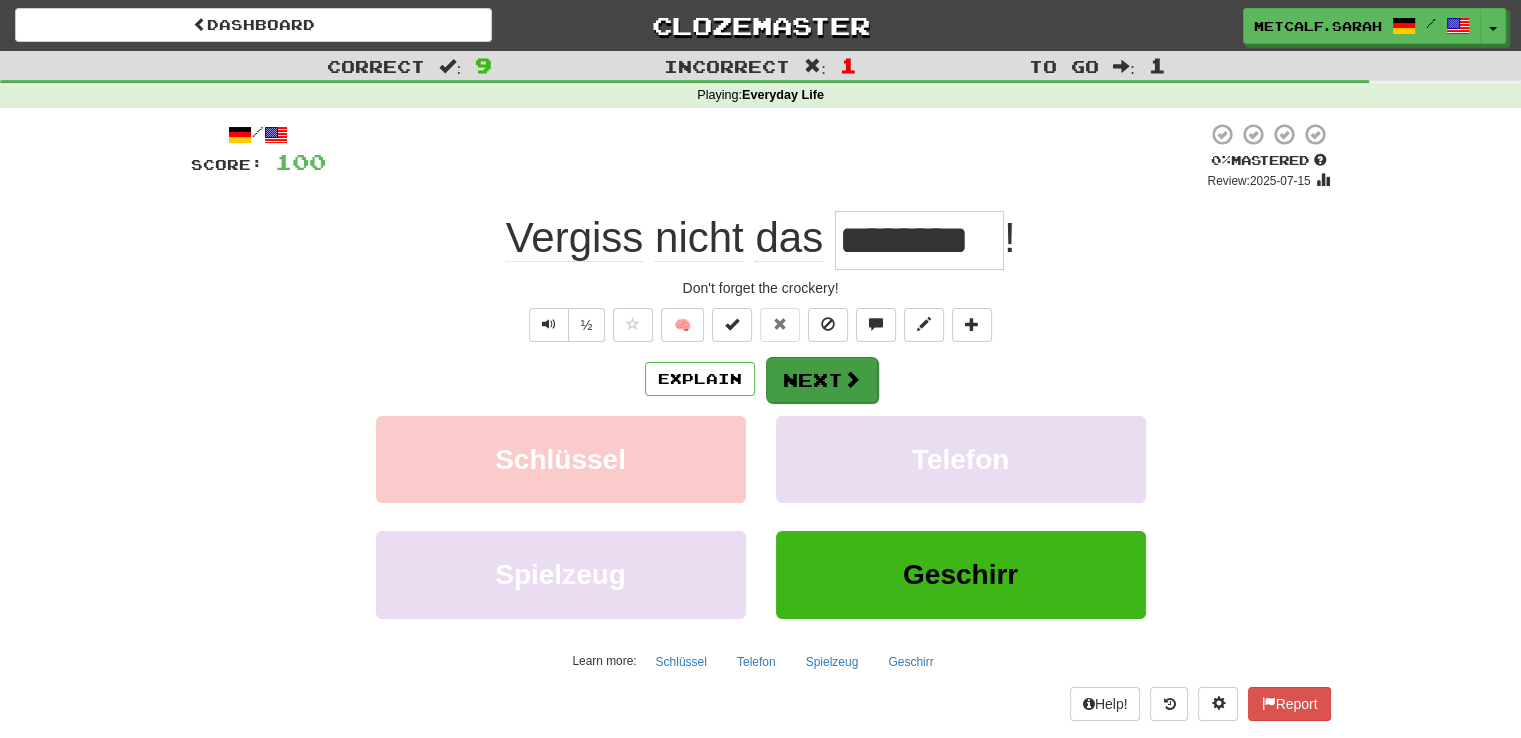 type 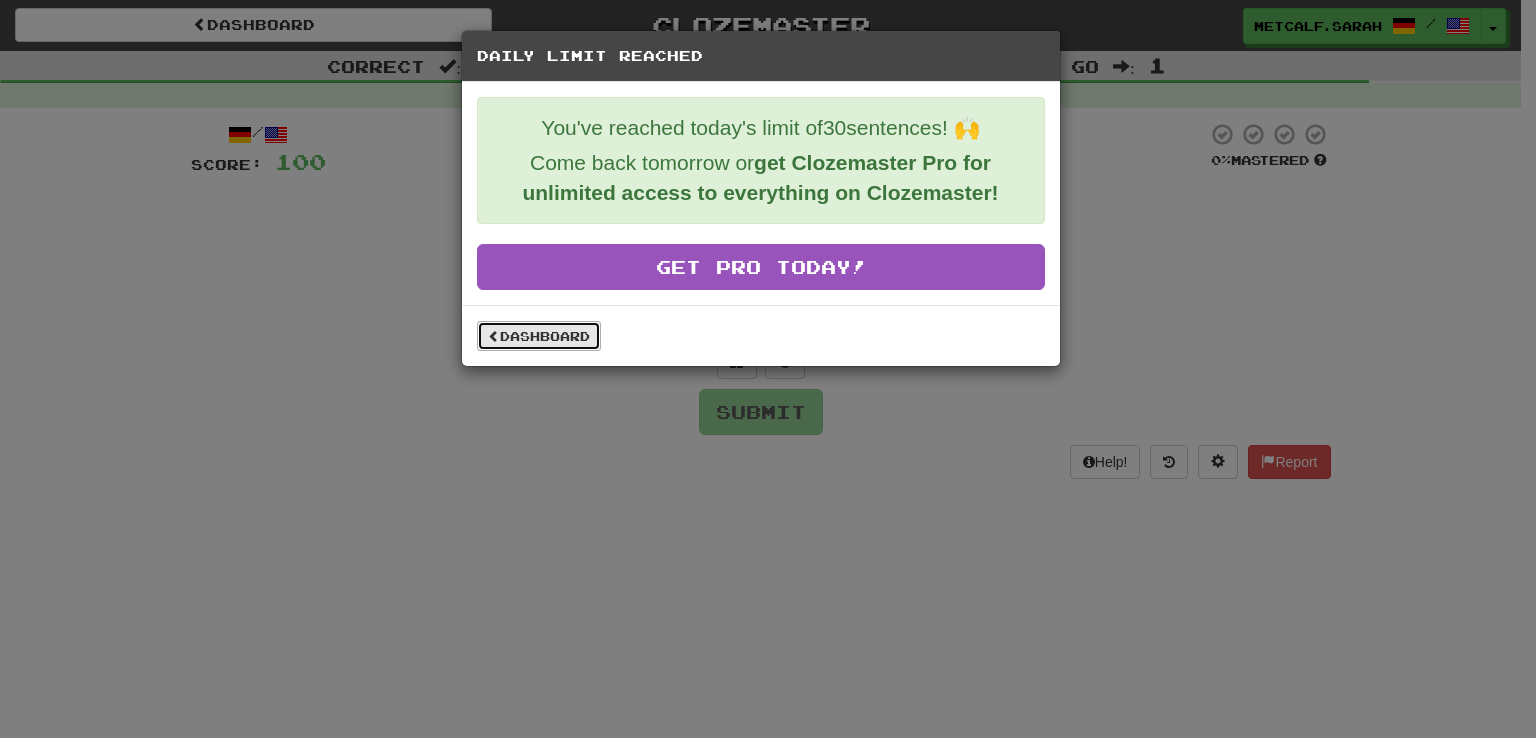 click on "Dashboard" at bounding box center (539, 336) 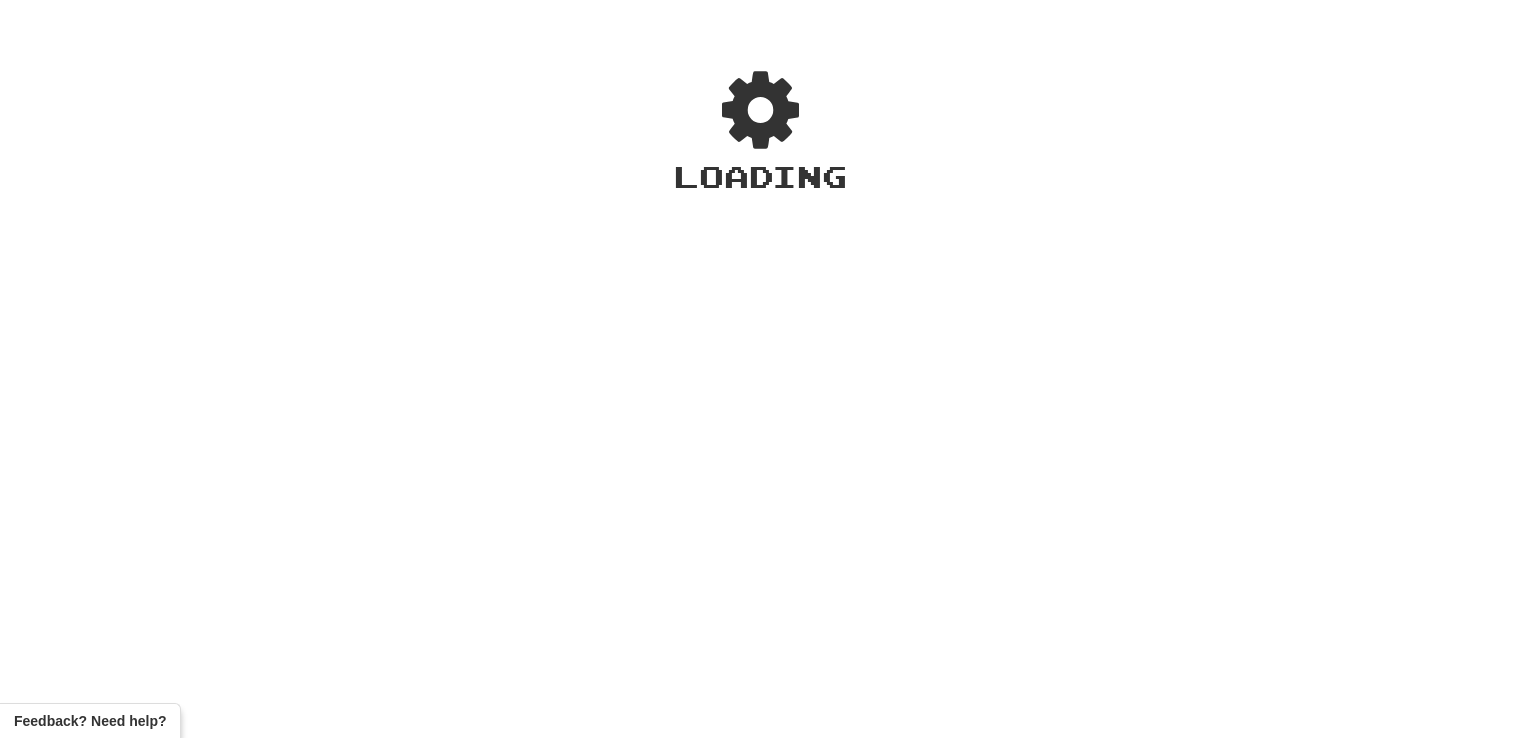 scroll, scrollTop: 0, scrollLeft: 0, axis: both 